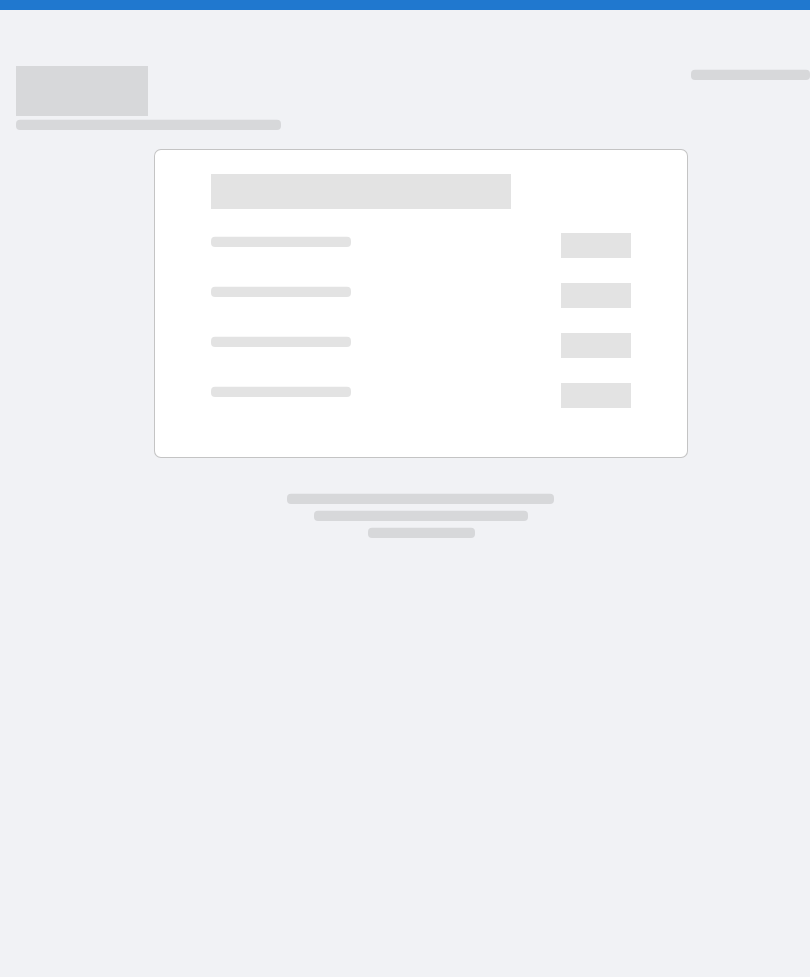 scroll, scrollTop: 0, scrollLeft: 0, axis: both 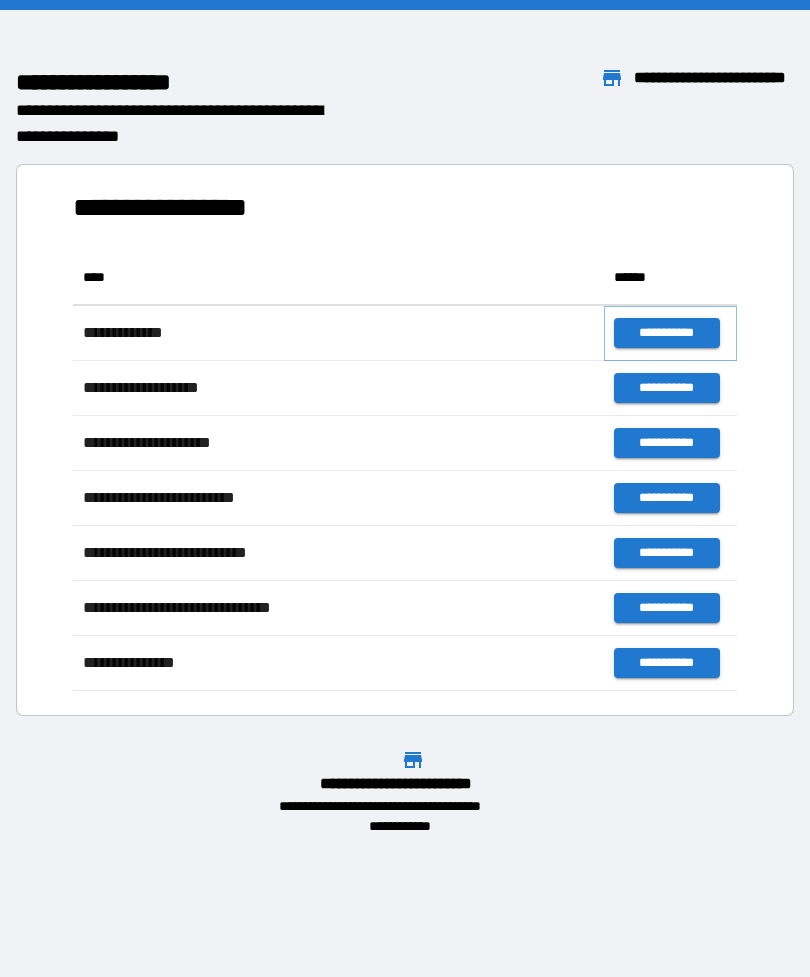 click on "**********" at bounding box center (666, 333) 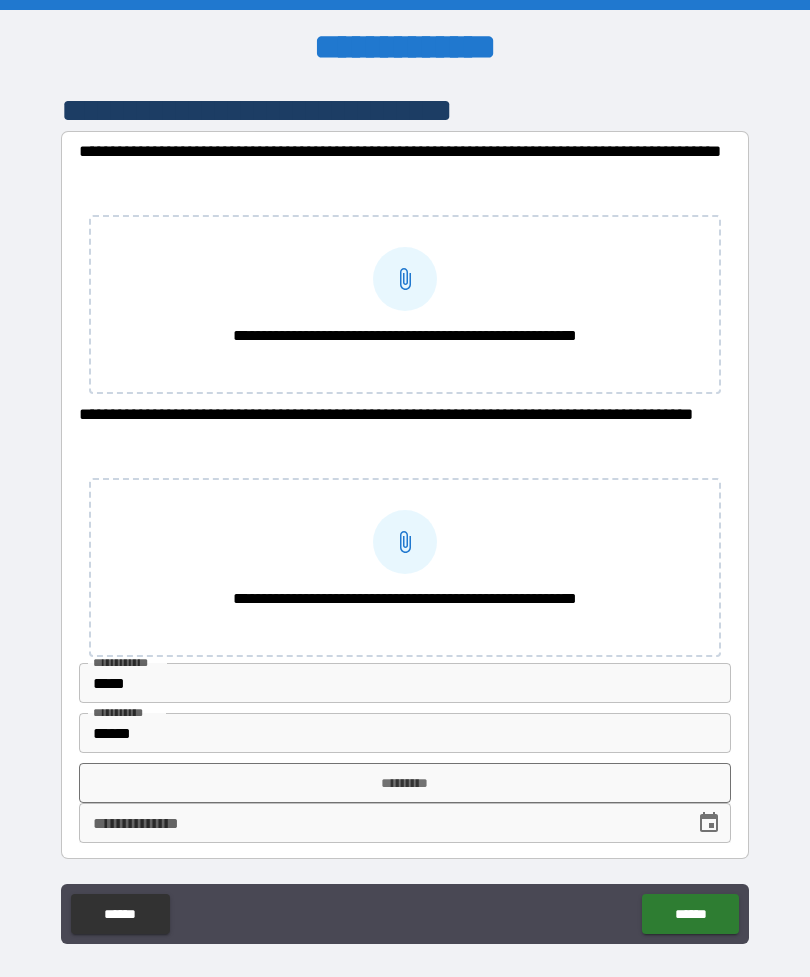 click on "**********" at bounding box center (405, 279) 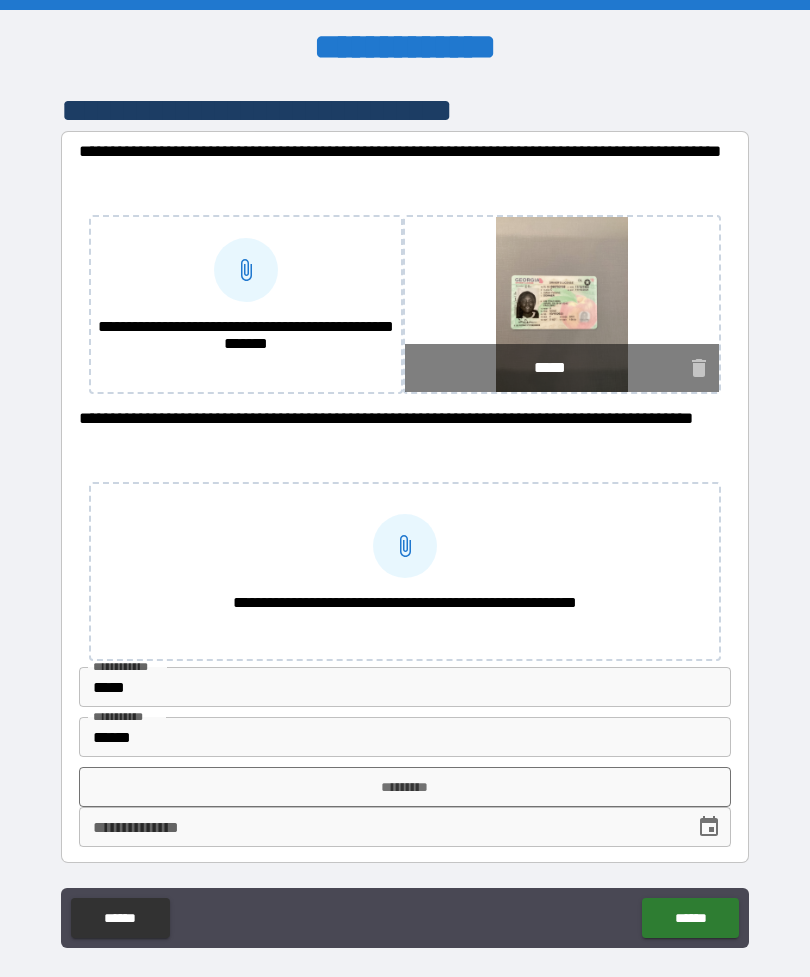 click 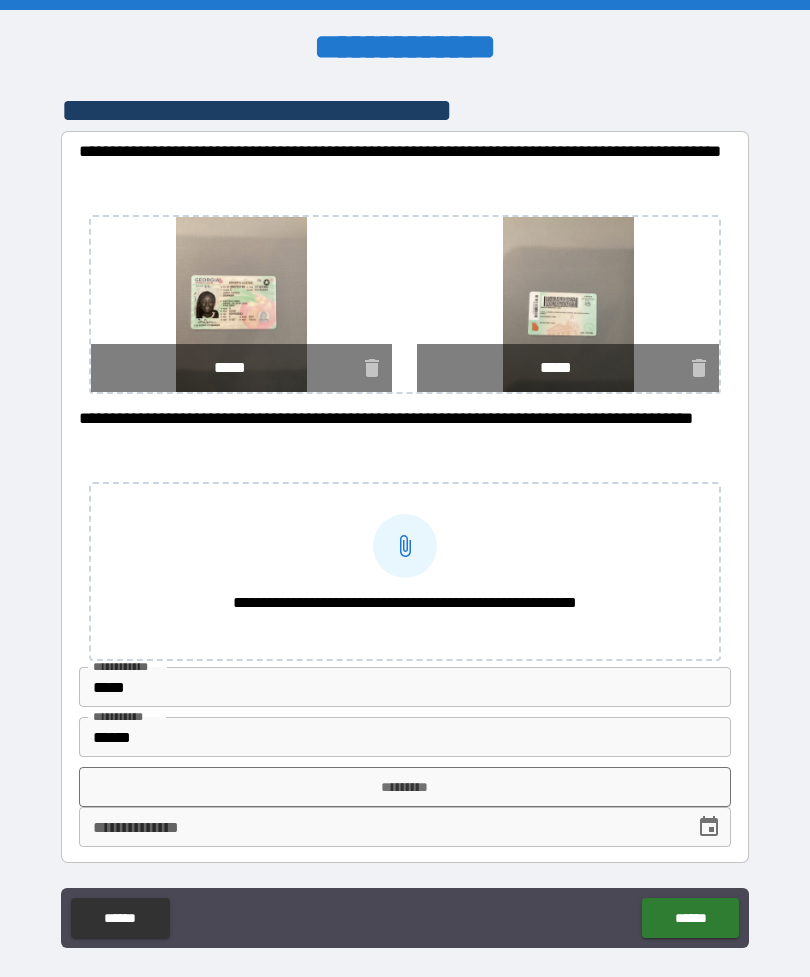 click 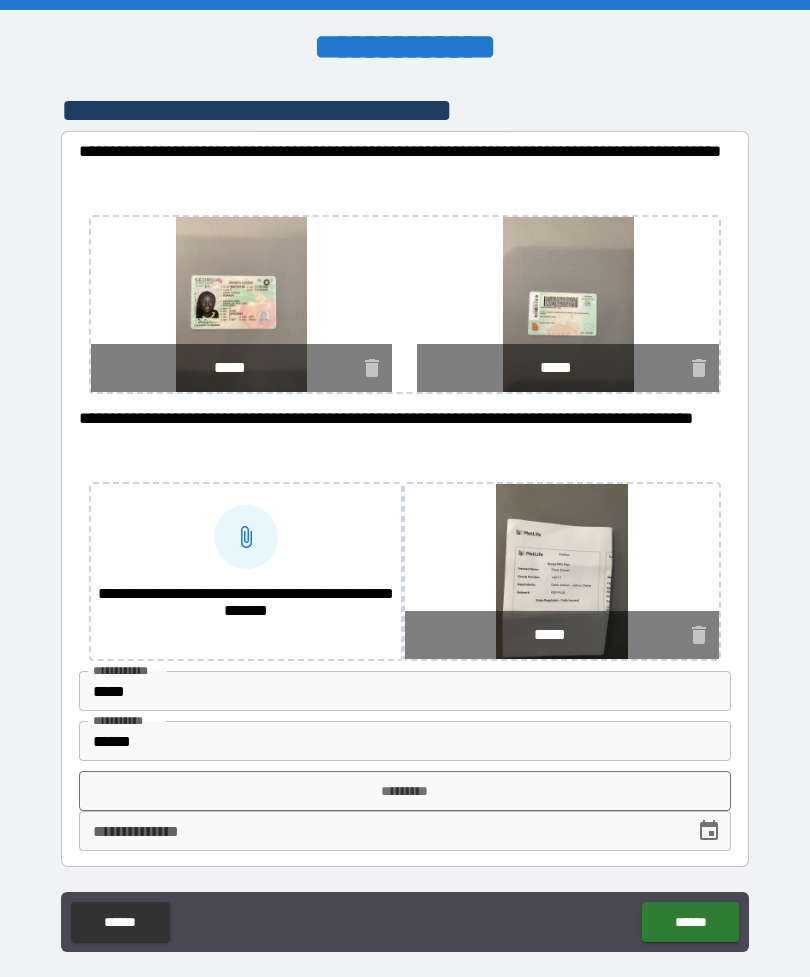 click 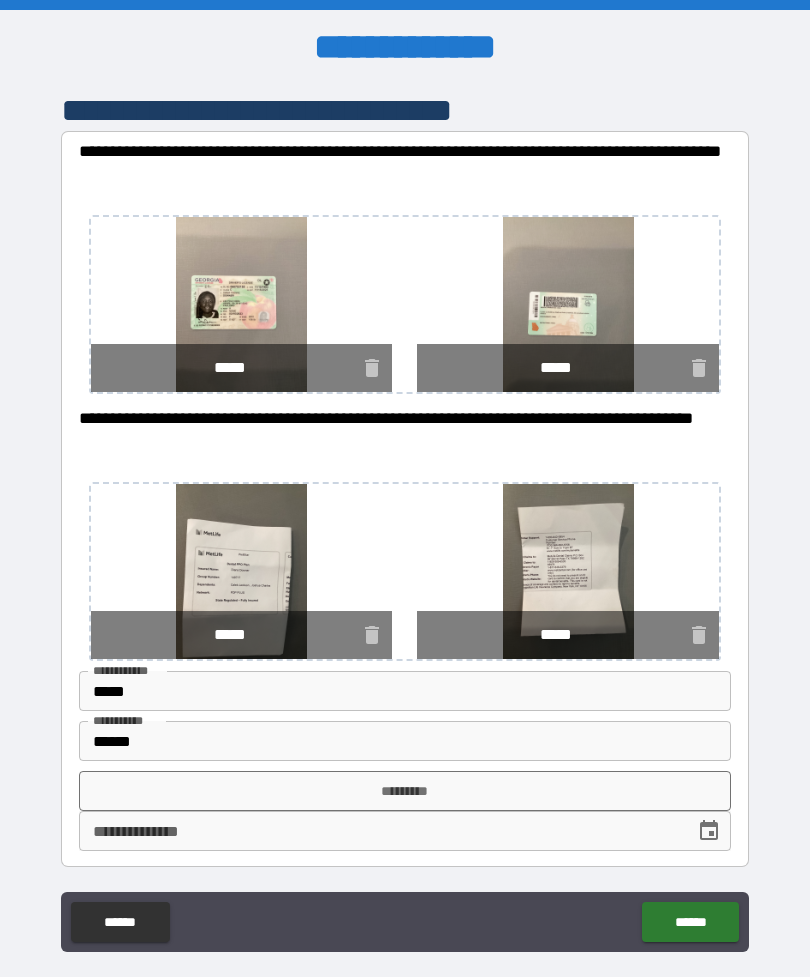 click on "*********" at bounding box center [405, 791] 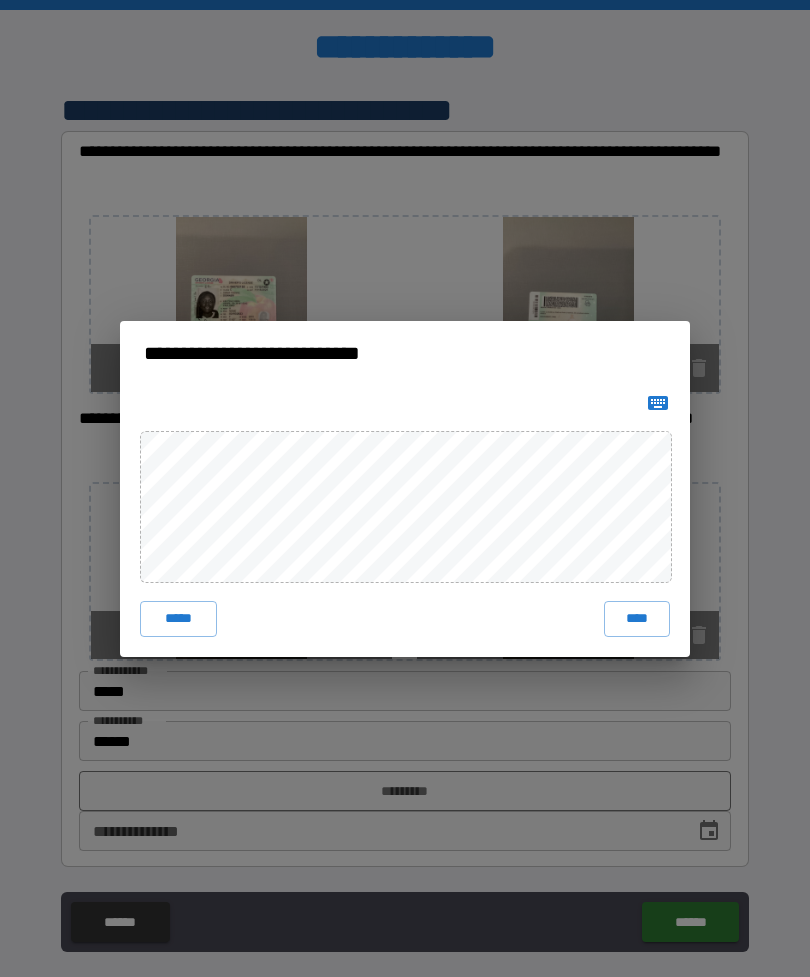 click on "****" at bounding box center [637, 619] 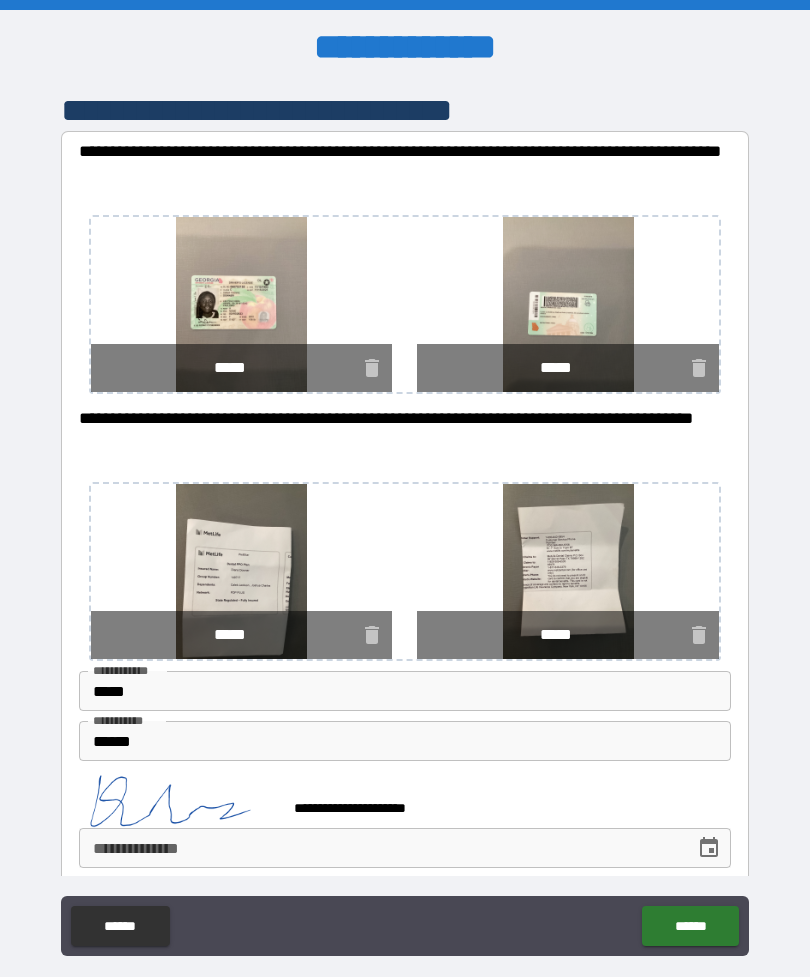 click 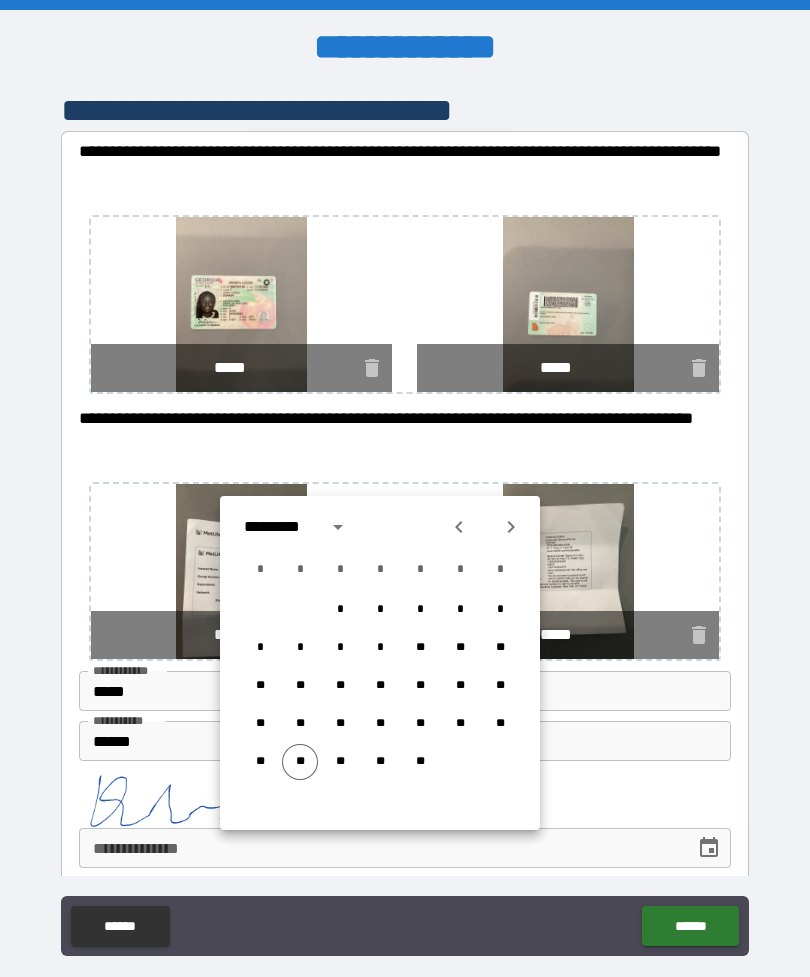 click on "**" at bounding box center [300, 762] 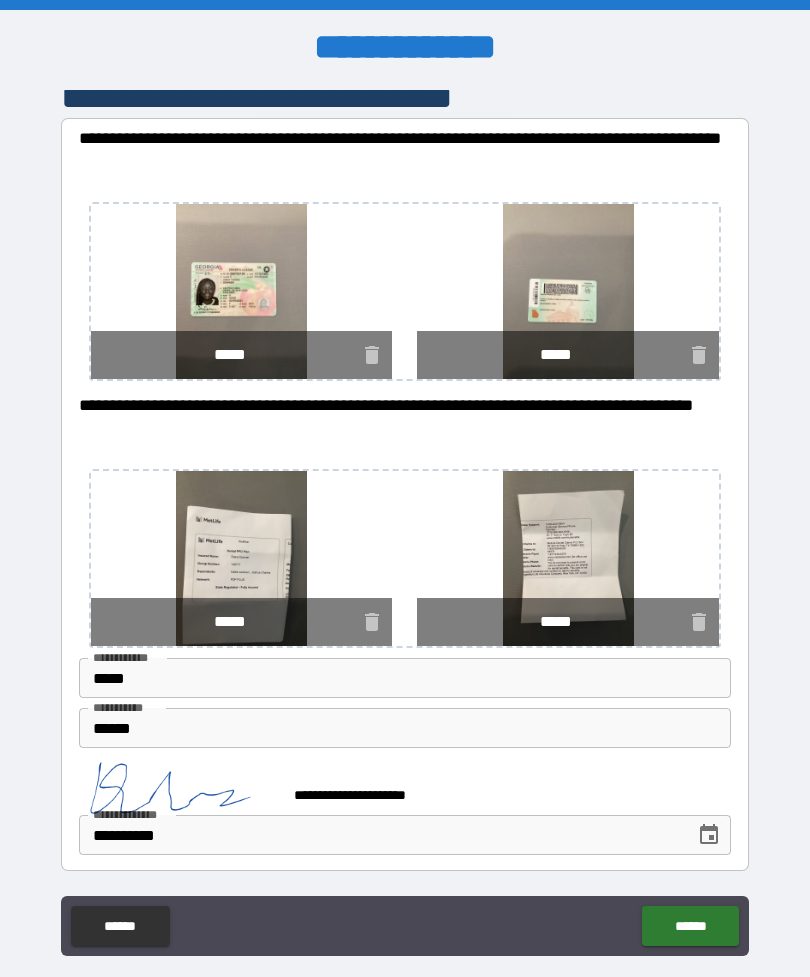 scroll, scrollTop: 13, scrollLeft: 0, axis: vertical 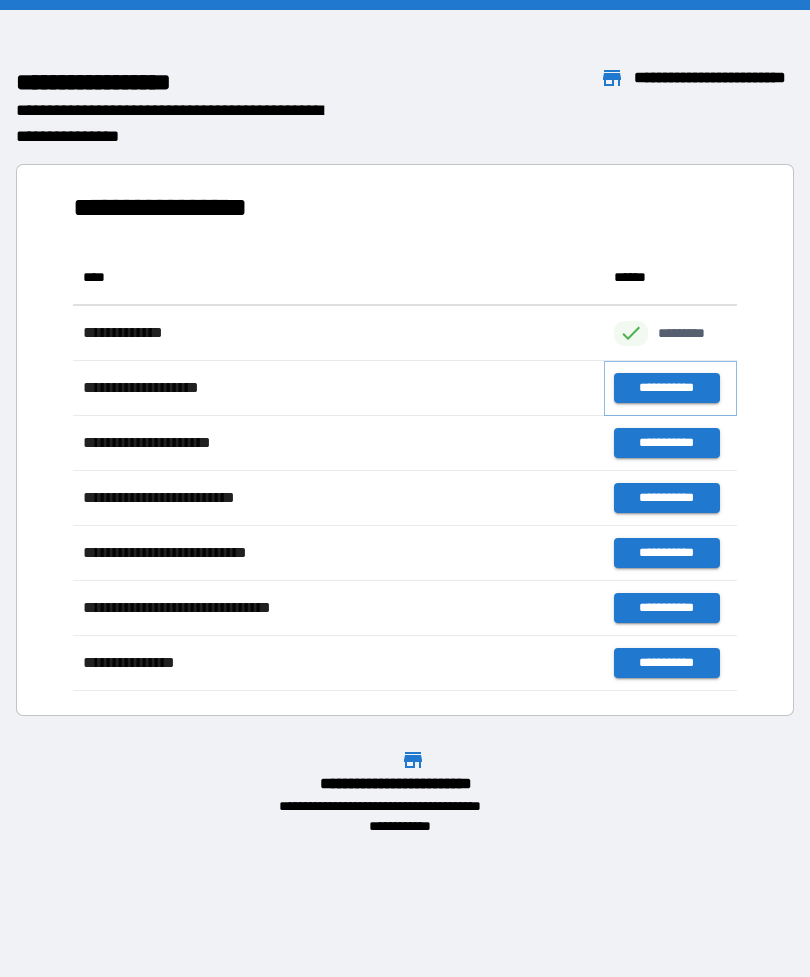 click on "**********" at bounding box center (666, 388) 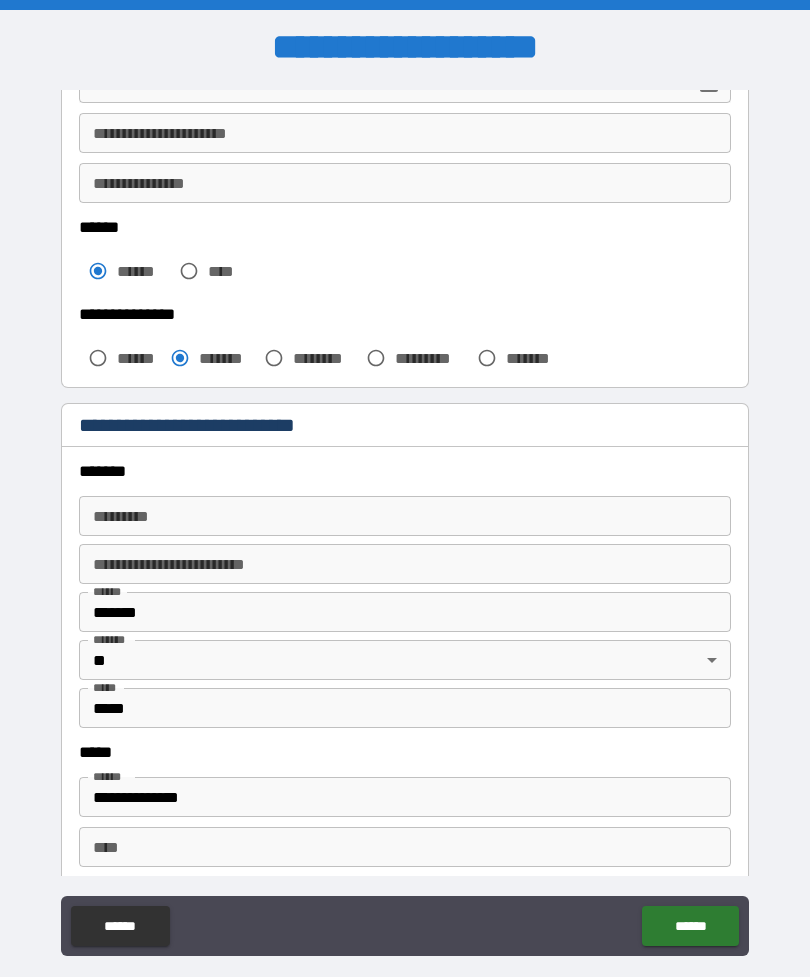 scroll, scrollTop: 416, scrollLeft: 0, axis: vertical 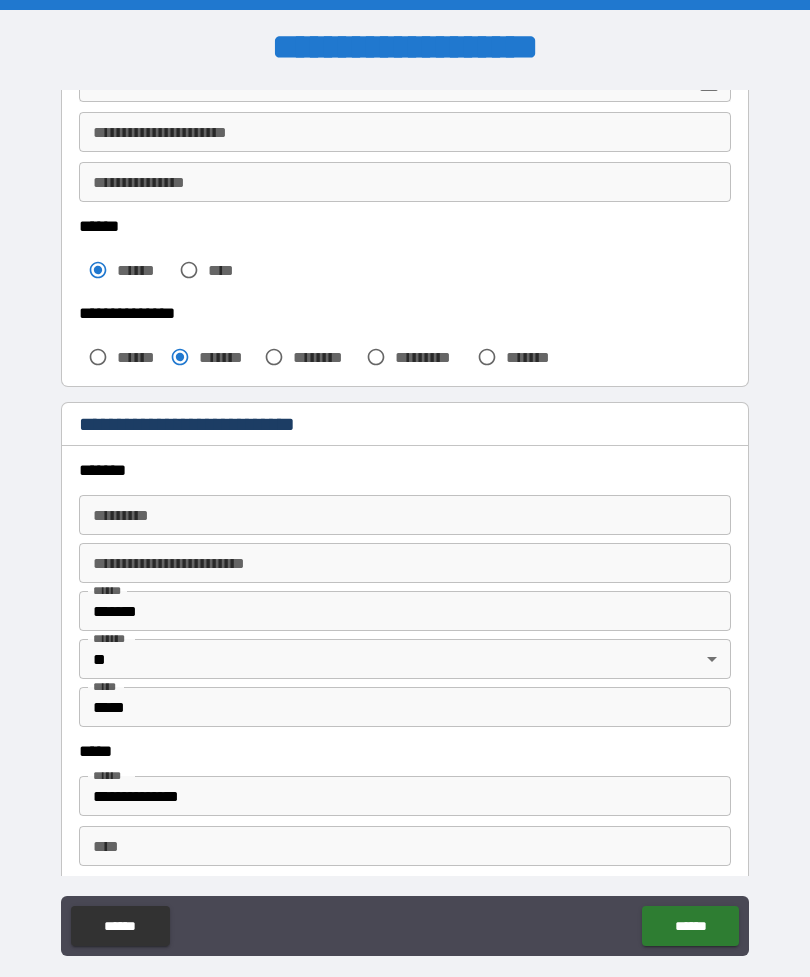 click on "*******   * *******   *" at bounding box center [405, 515] 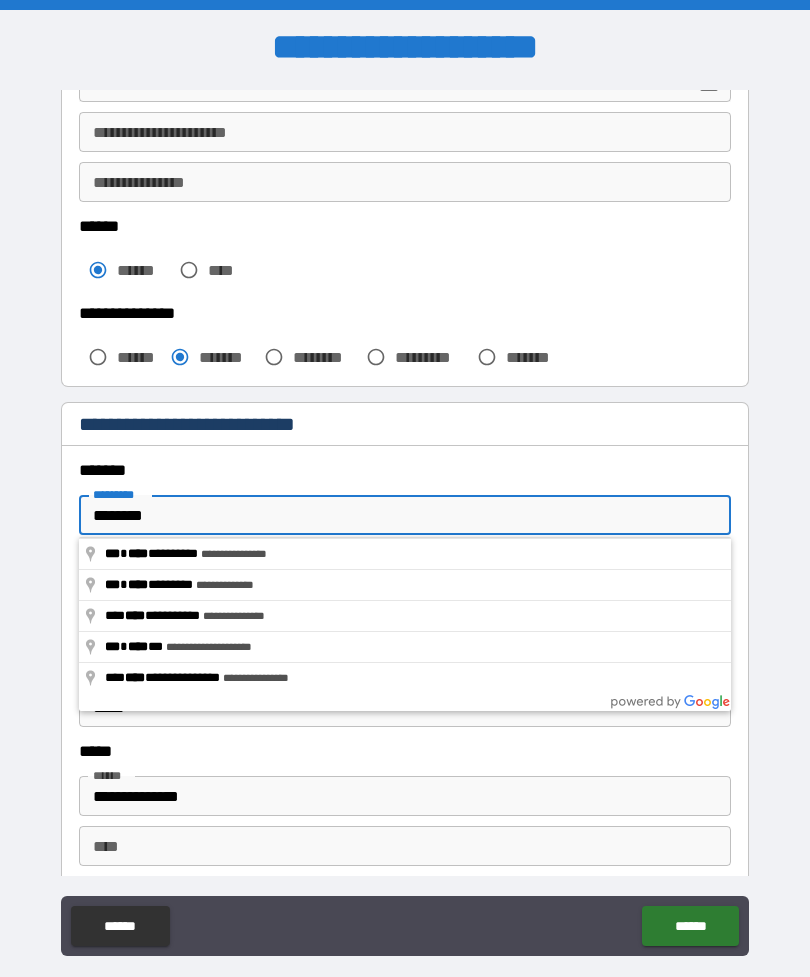 type on "**********" 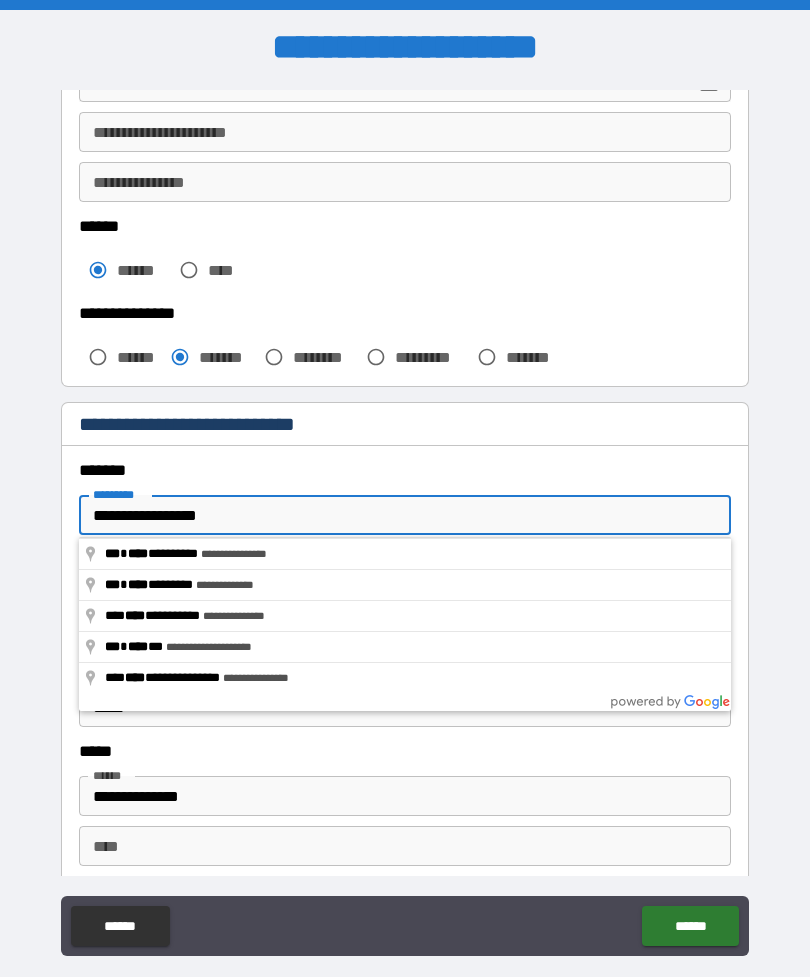 type on "*****" 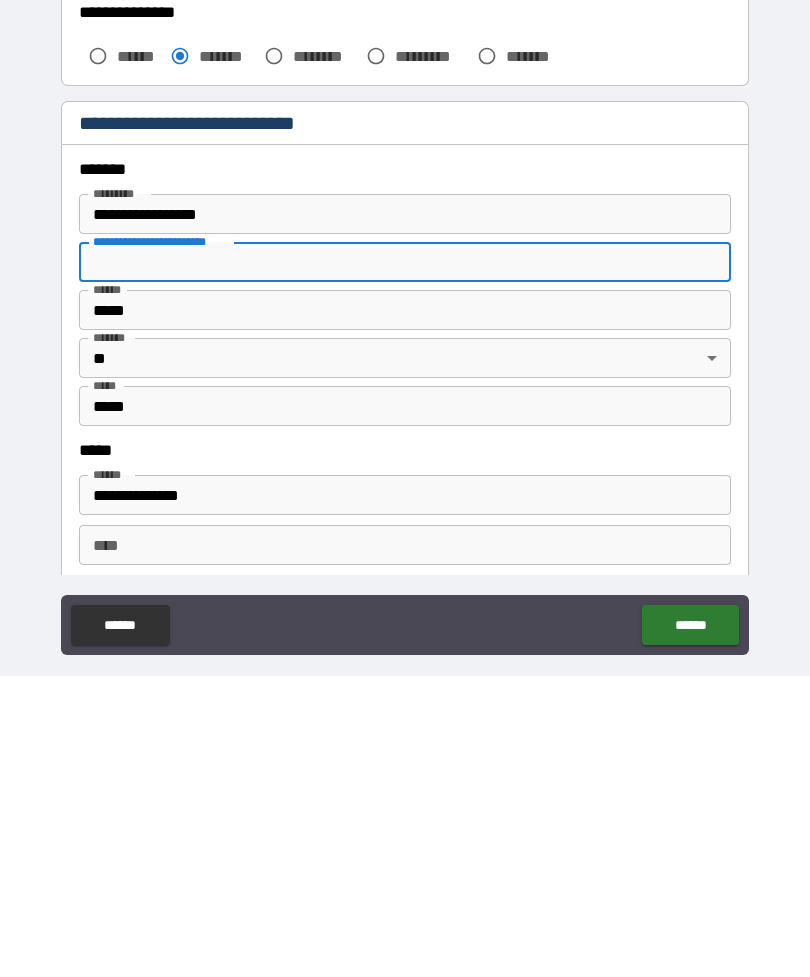 scroll, scrollTop: 64, scrollLeft: 0, axis: vertical 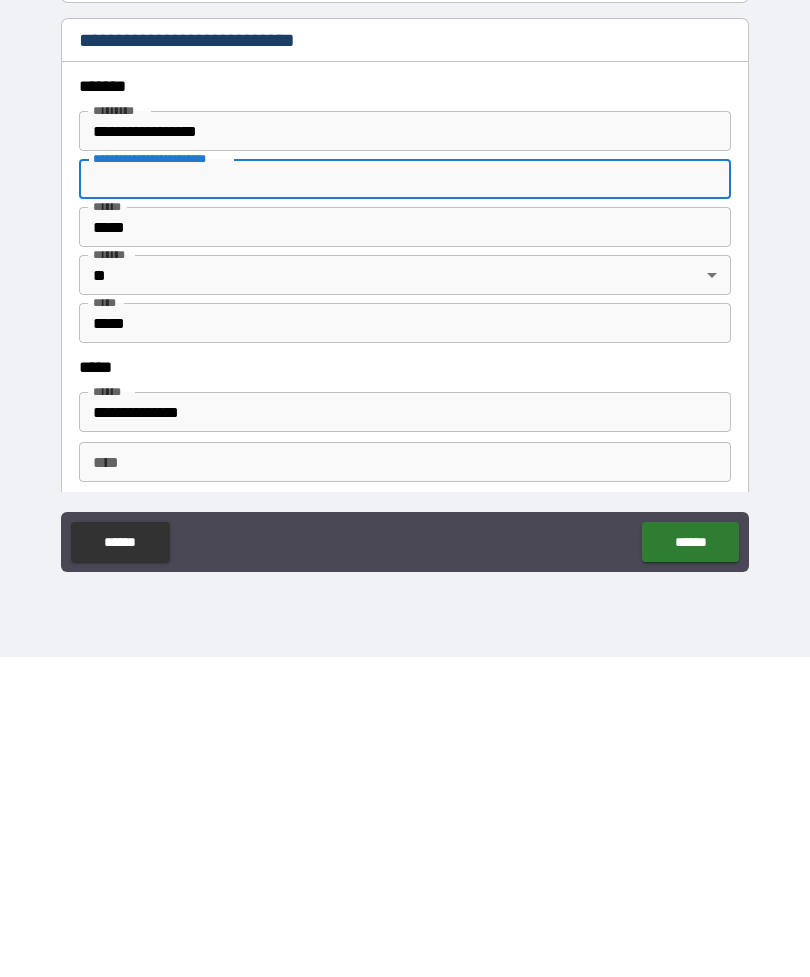 click on "******" at bounding box center [690, 862] 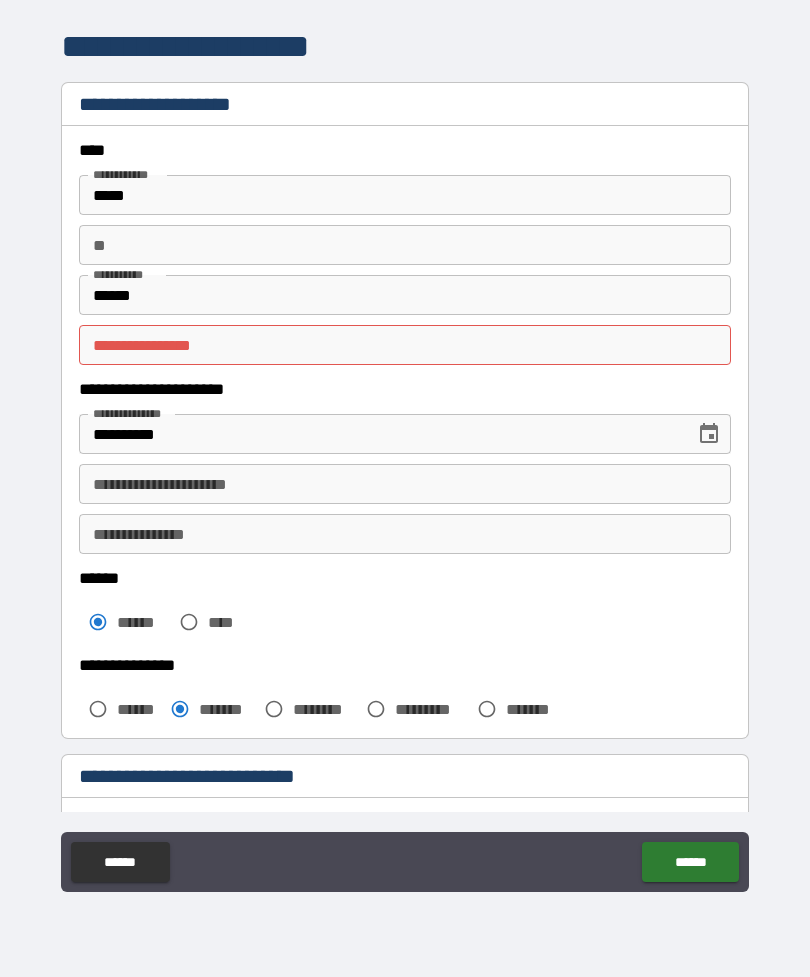 scroll, scrollTop: 0, scrollLeft: 0, axis: both 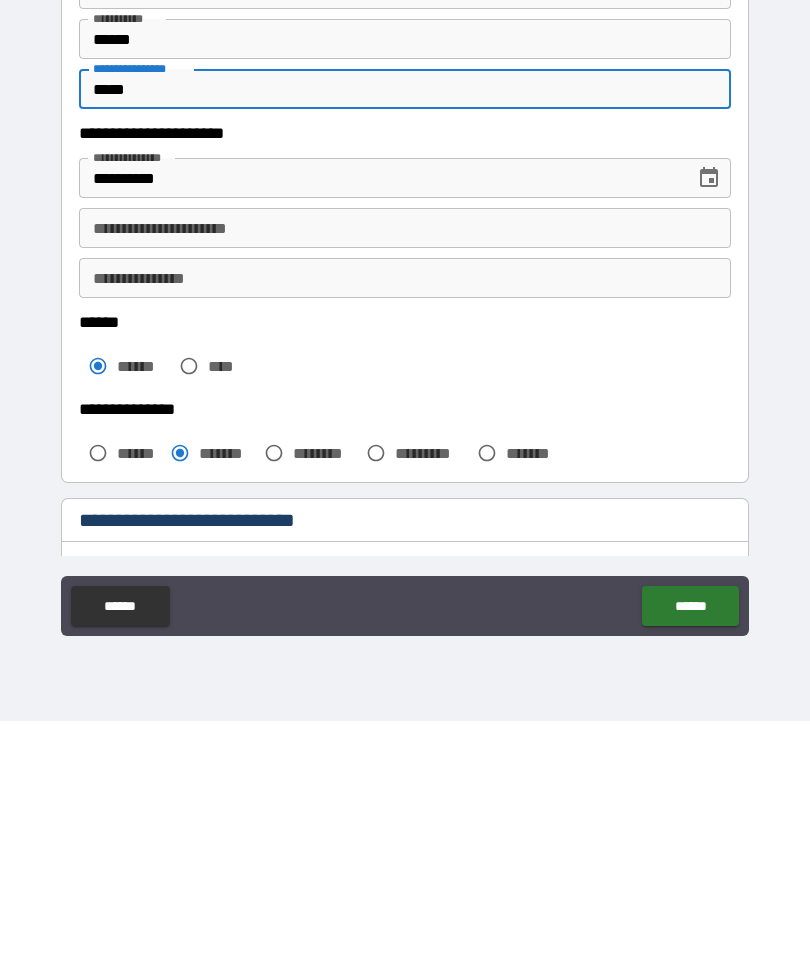 type on "*****" 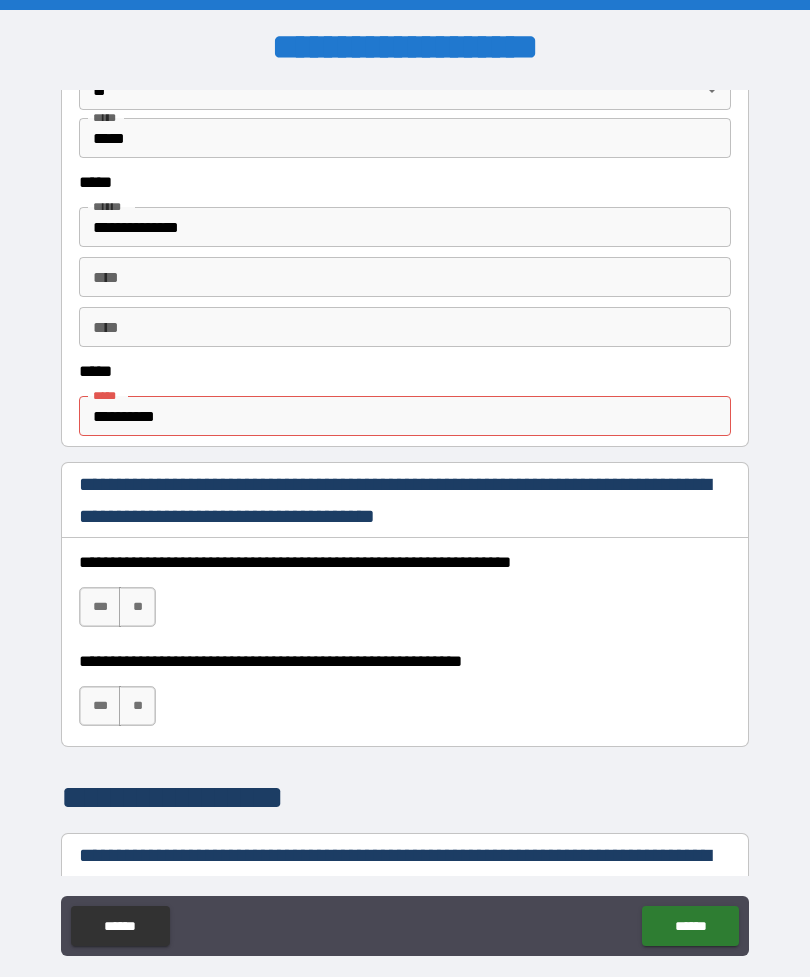 scroll, scrollTop: 977, scrollLeft: 0, axis: vertical 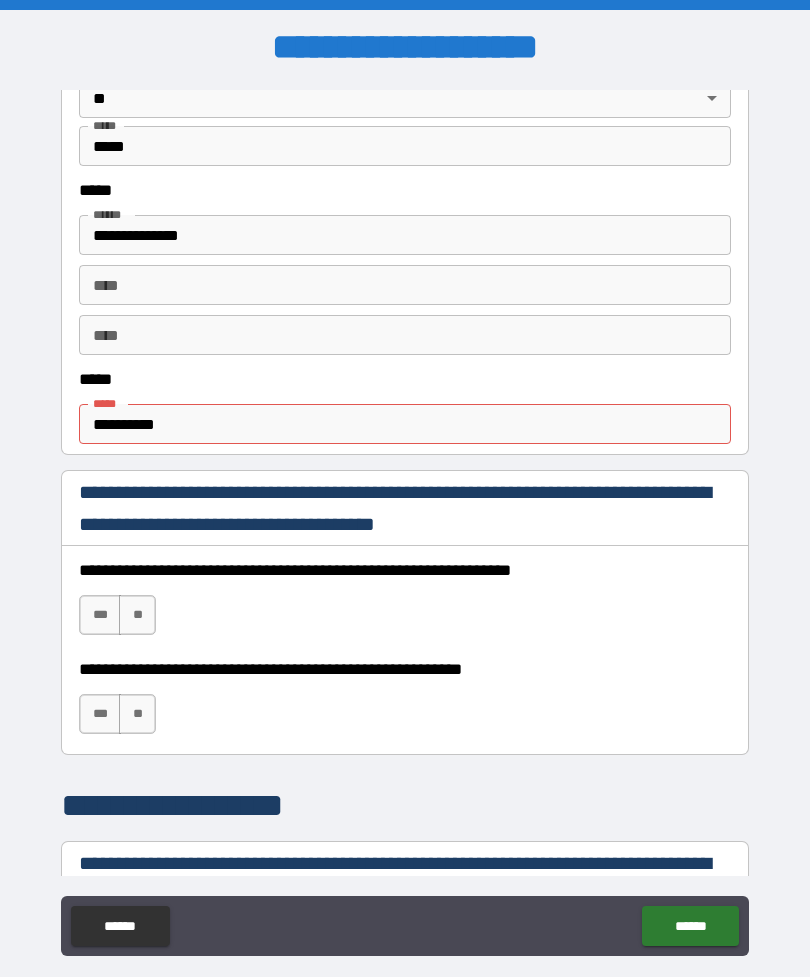 click on "**********" at bounding box center (405, 424) 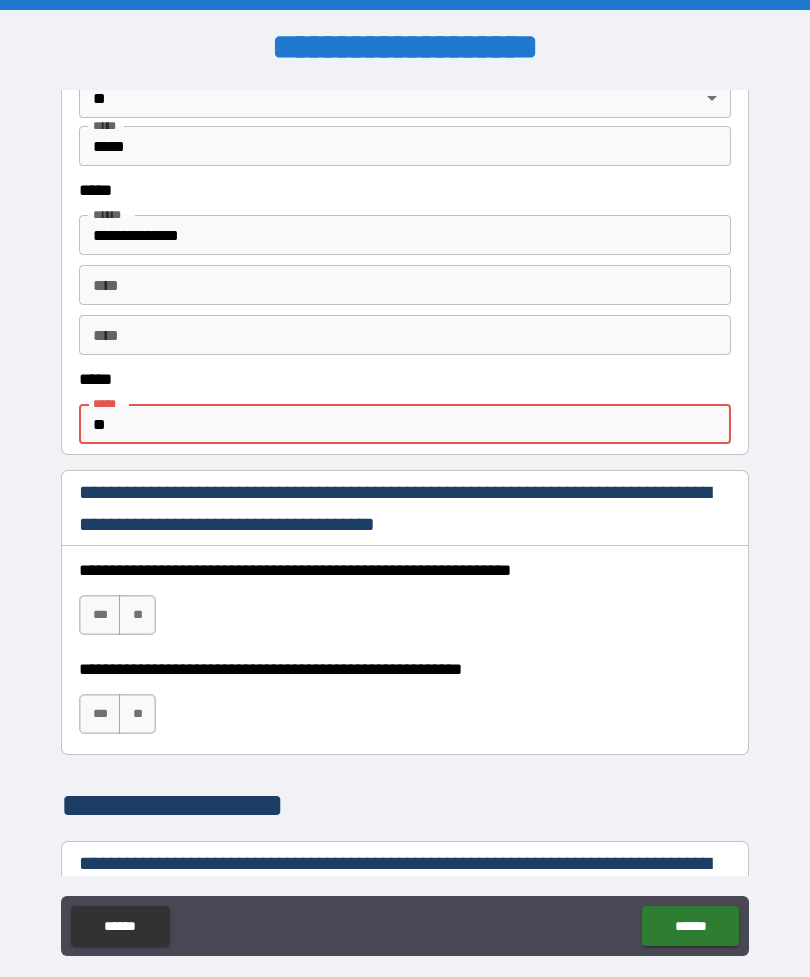 type on "*" 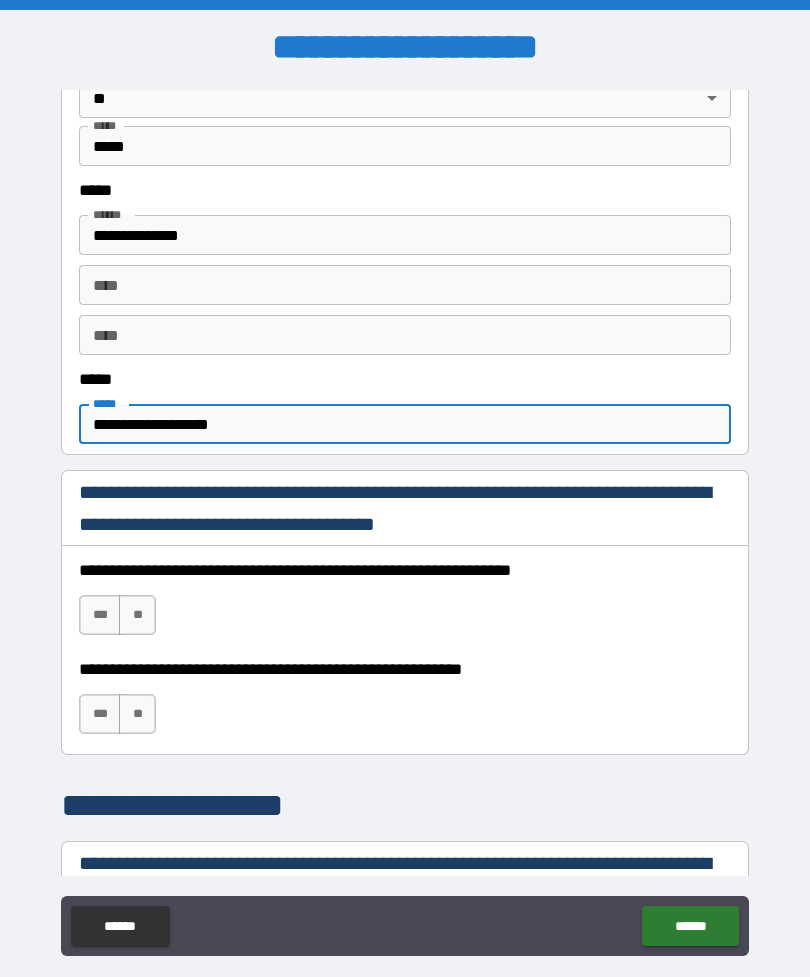 type on "**********" 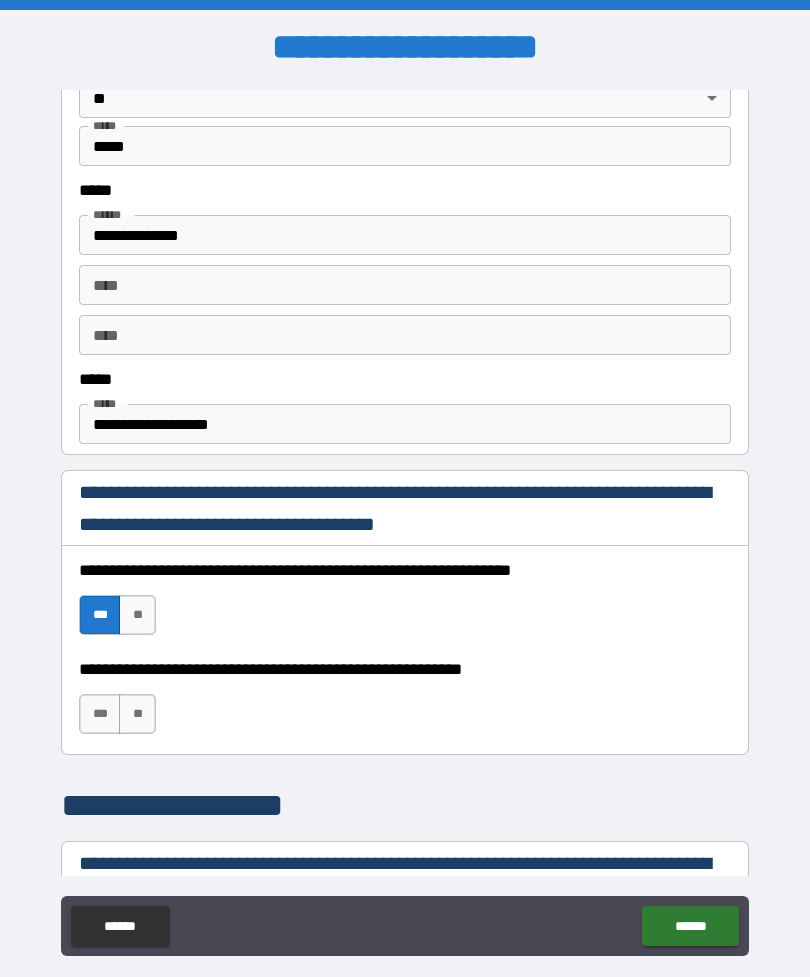 click on "***" at bounding box center (100, 714) 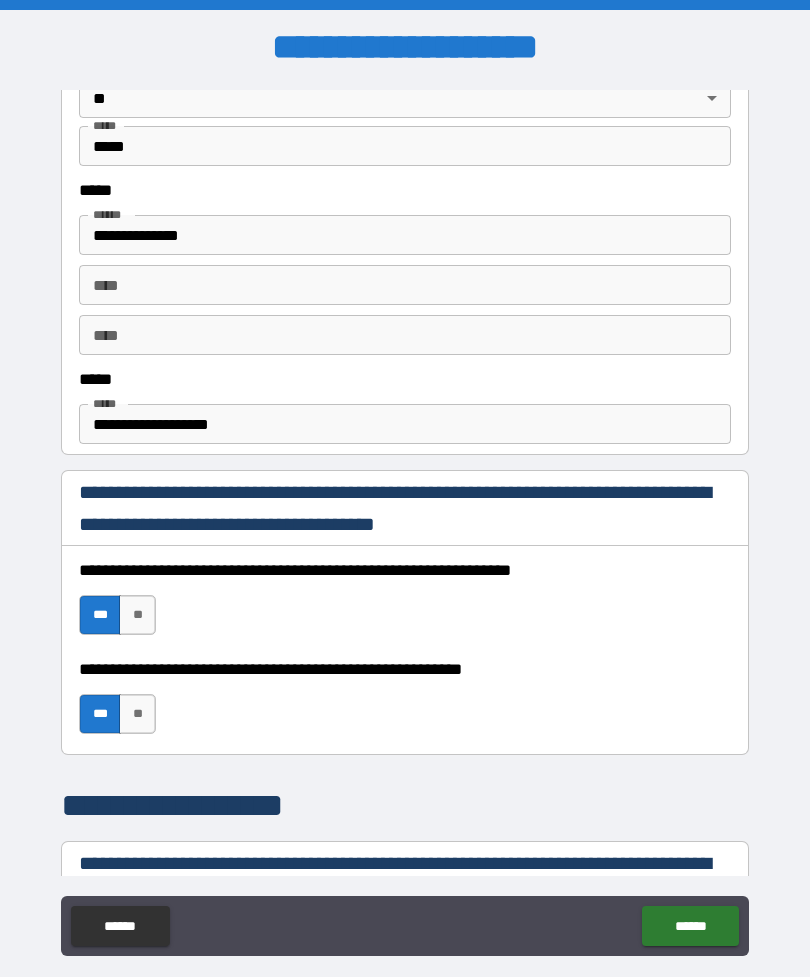 click on "******" at bounding box center [690, 926] 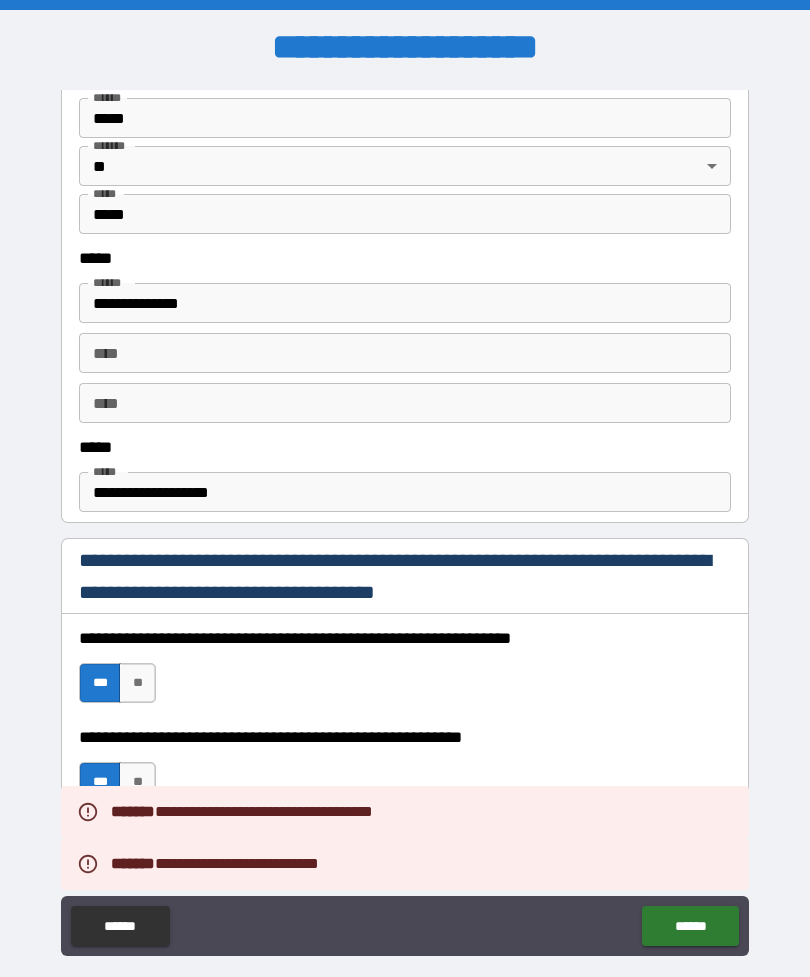 scroll, scrollTop: 908, scrollLeft: 0, axis: vertical 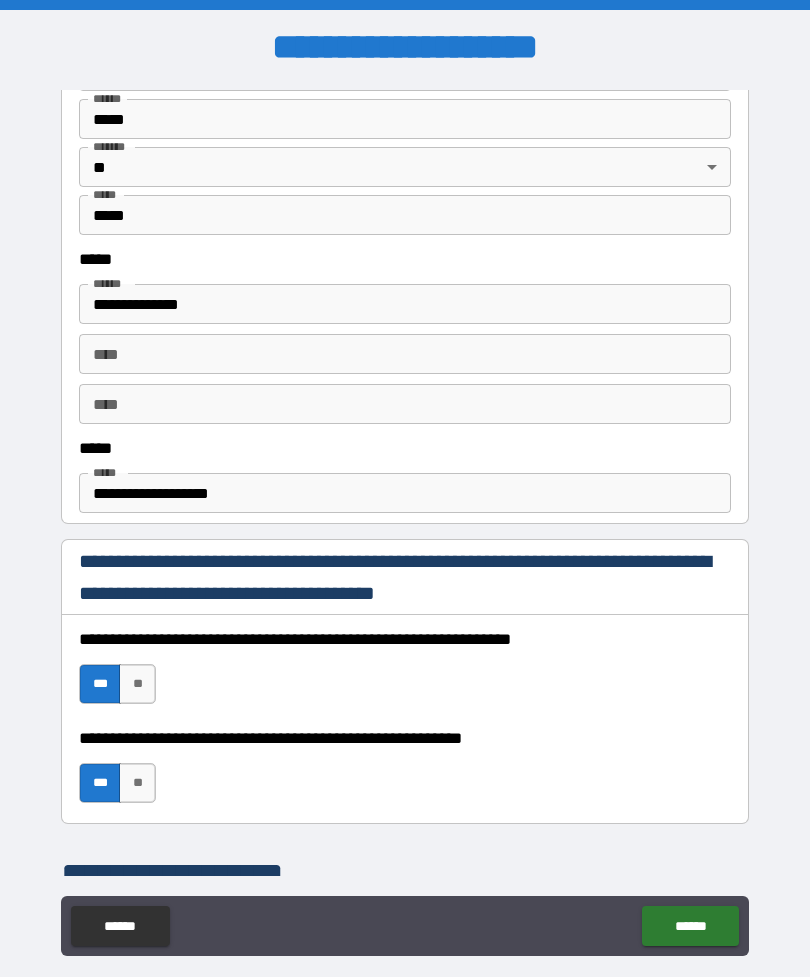 click on "******" at bounding box center [690, 926] 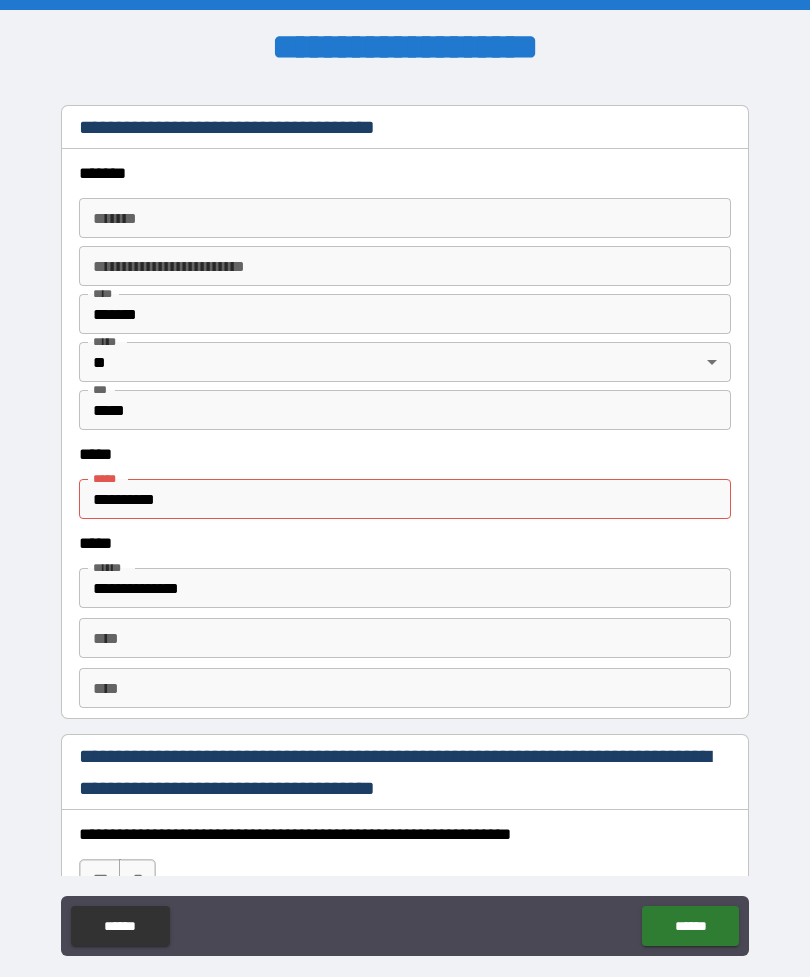 scroll, scrollTop: 2333, scrollLeft: 0, axis: vertical 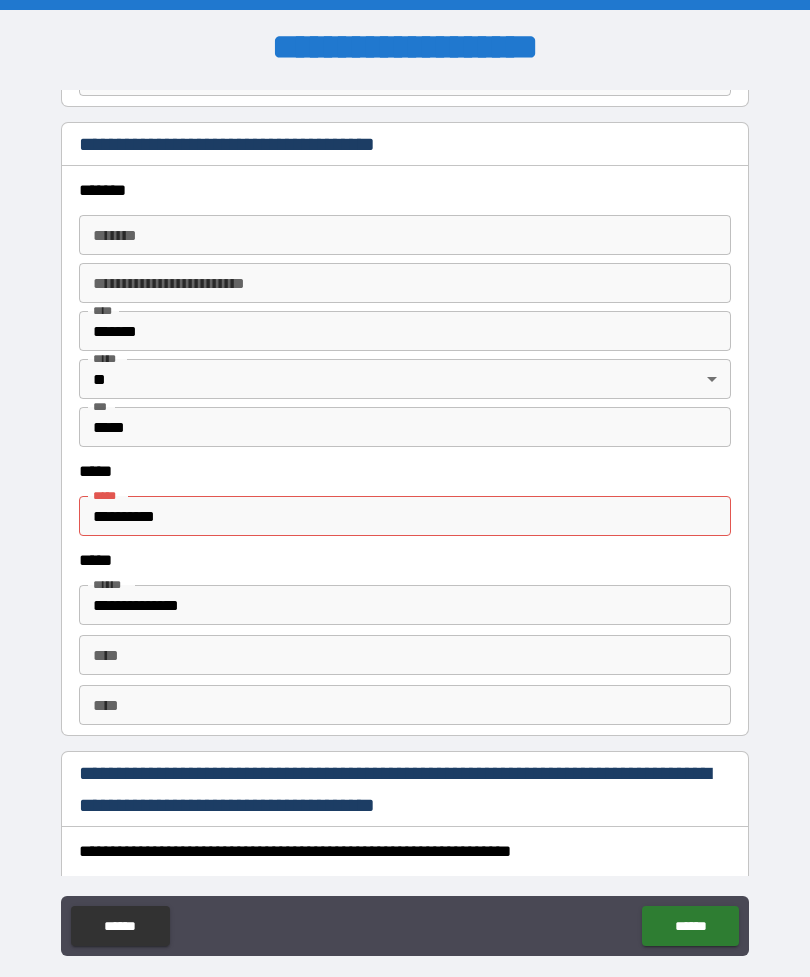 click on "**********" at bounding box center (405, 516) 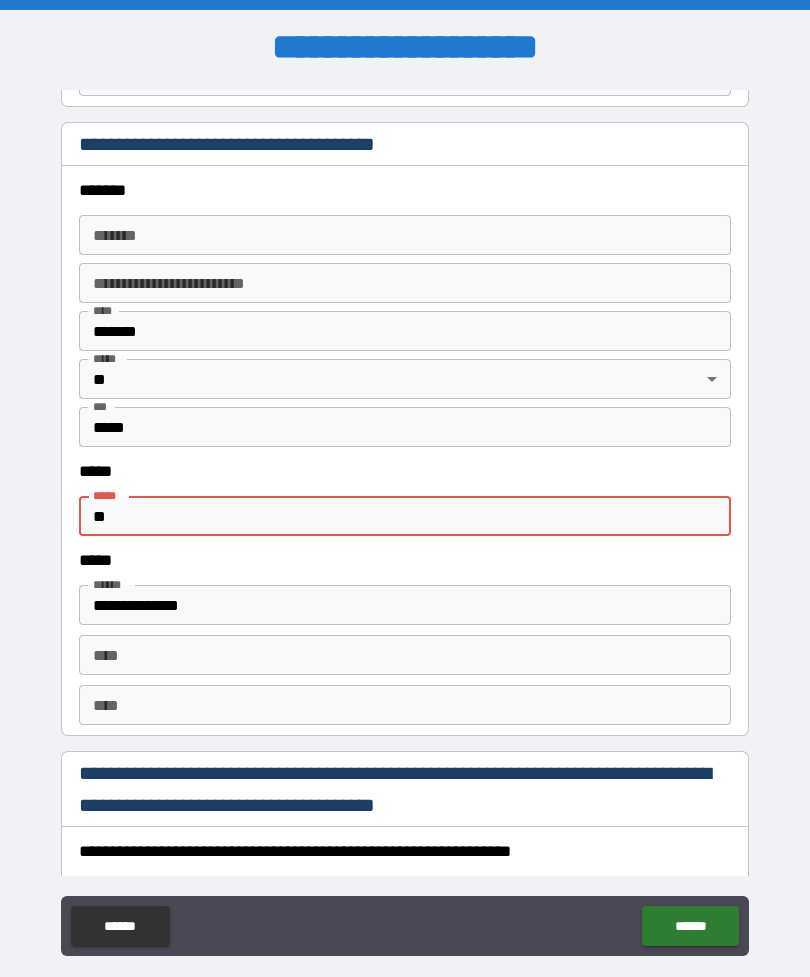 type on "*" 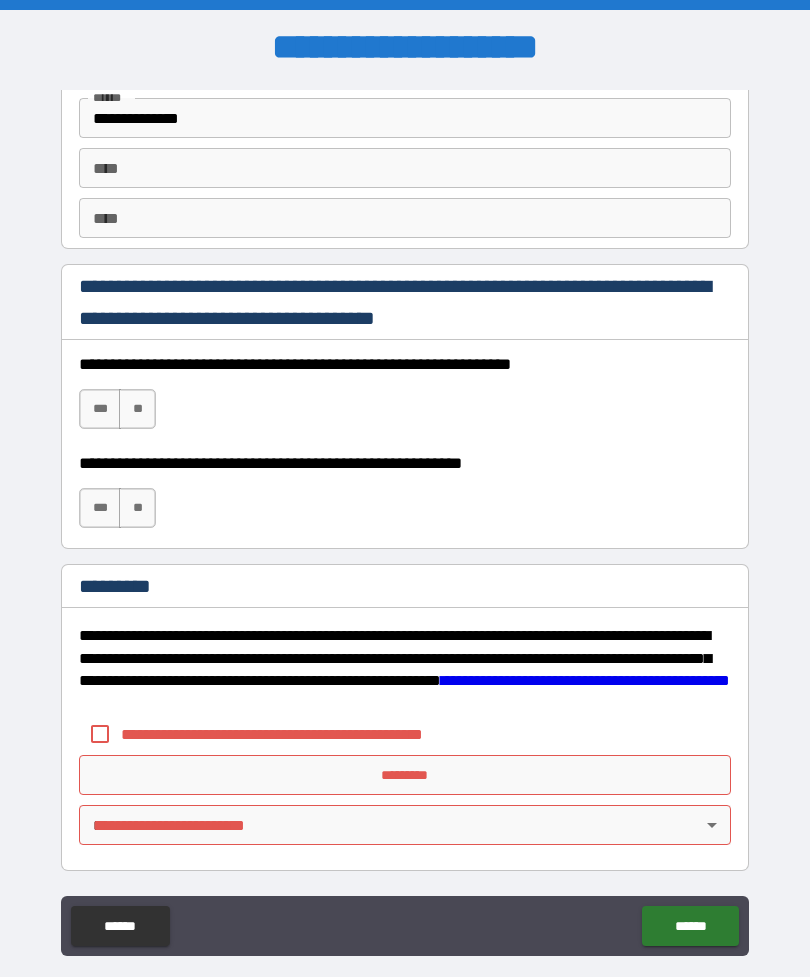 scroll, scrollTop: 2820, scrollLeft: 0, axis: vertical 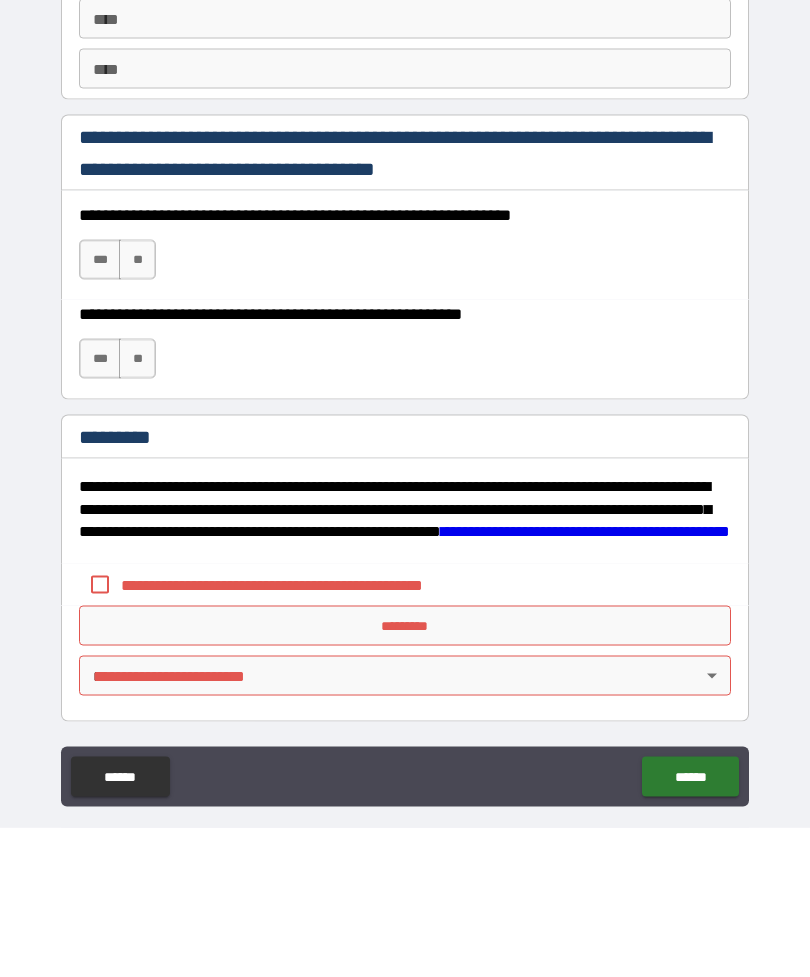 type on "**********" 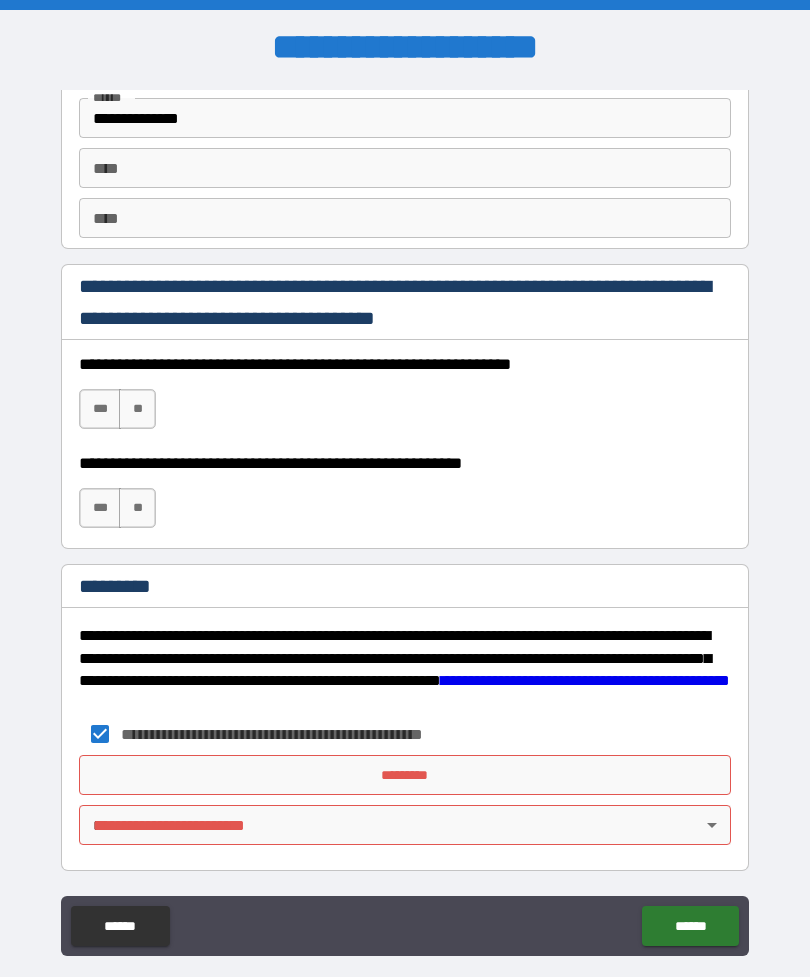 click on "*********" at bounding box center [405, 775] 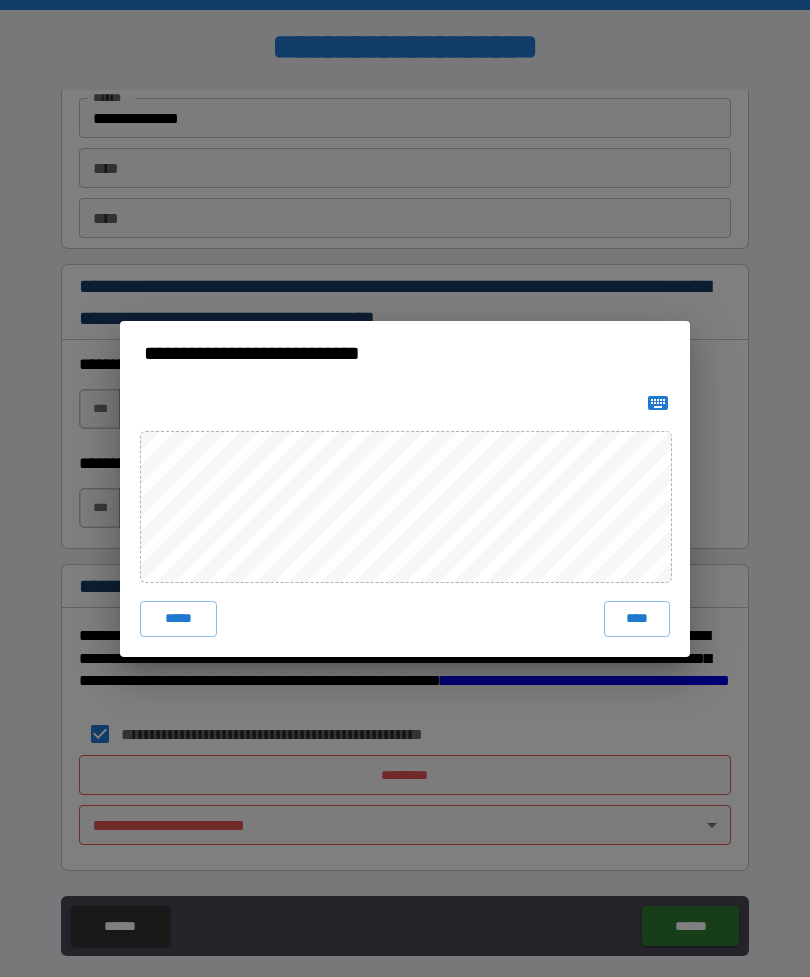 click on "****" at bounding box center [637, 619] 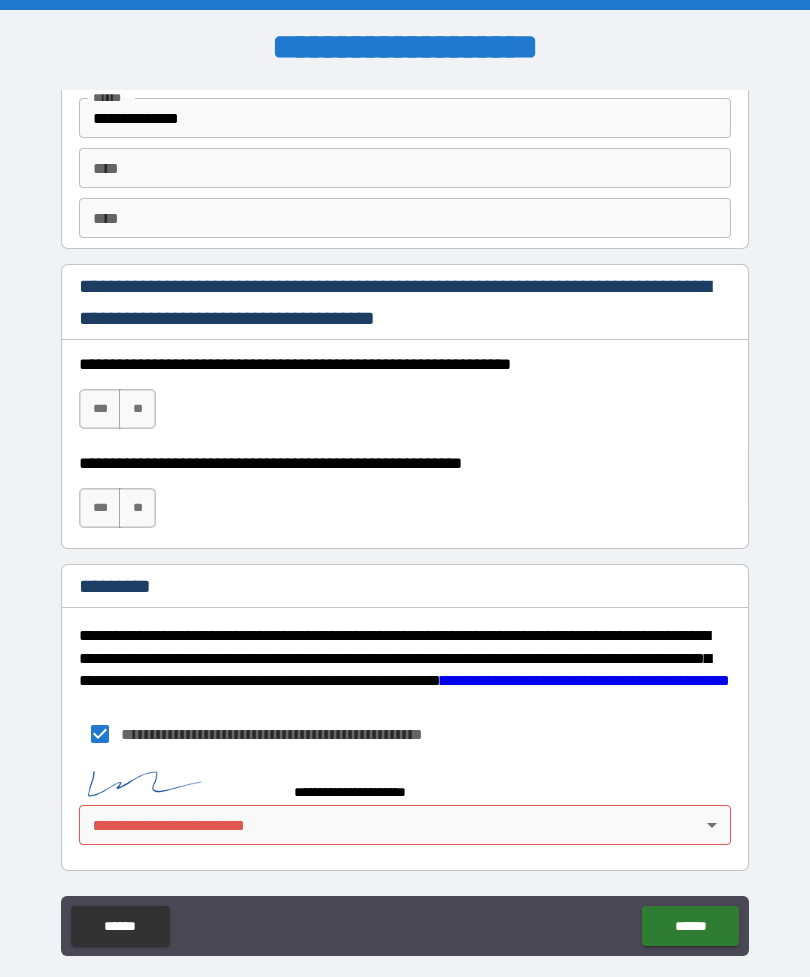 scroll, scrollTop: 2810, scrollLeft: 0, axis: vertical 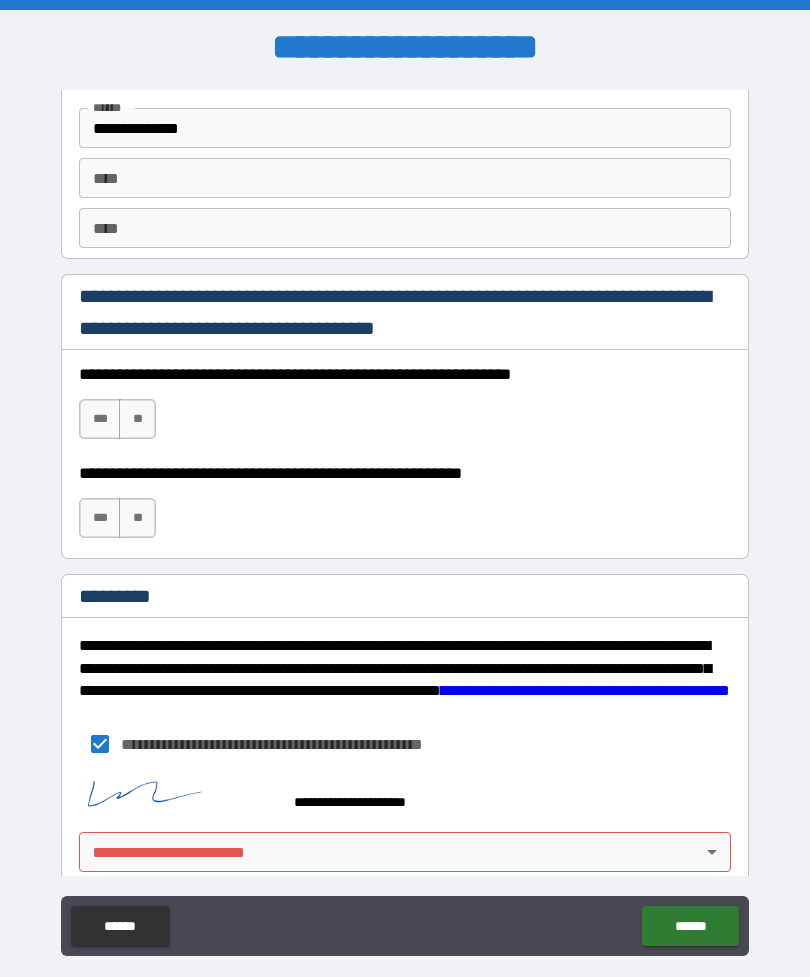 click on "******" at bounding box center (690, 926) 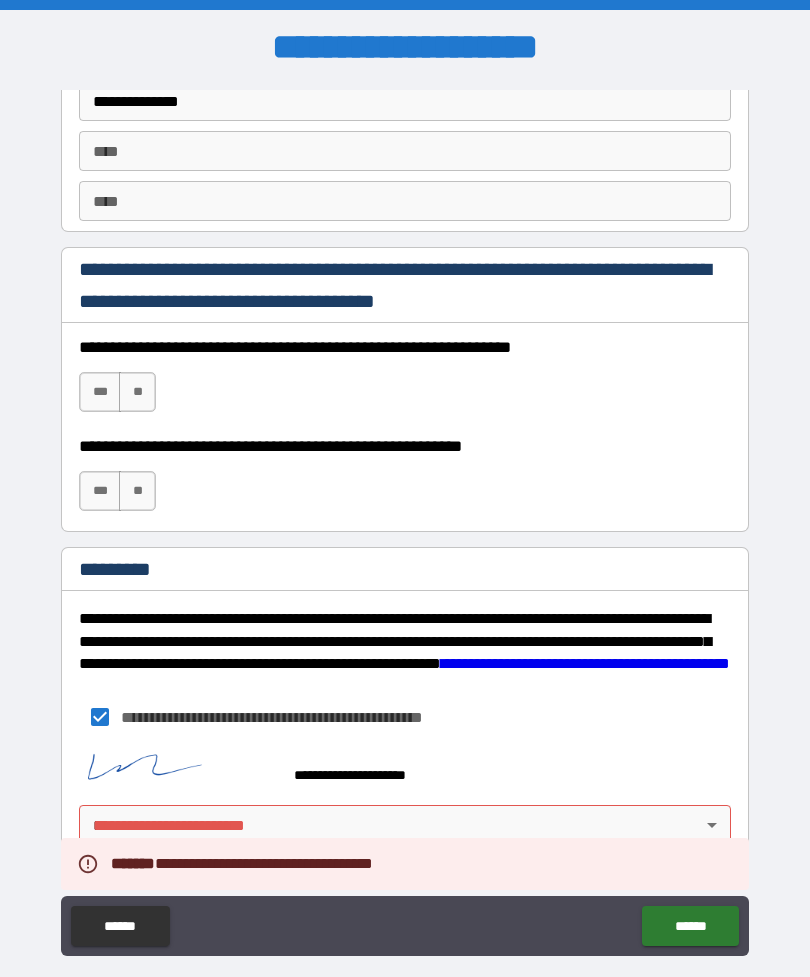 scroll, scrollTop: 2837, scrollLeft: 0, axis: vertical 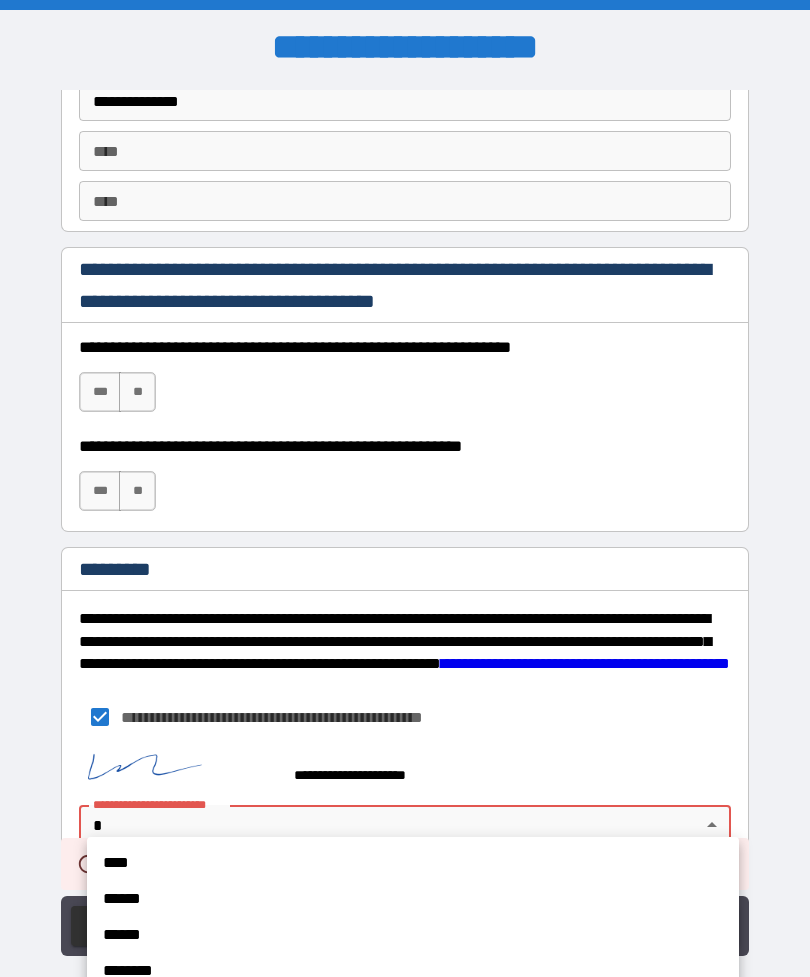 click on "****" at bounding box center [413, 863] 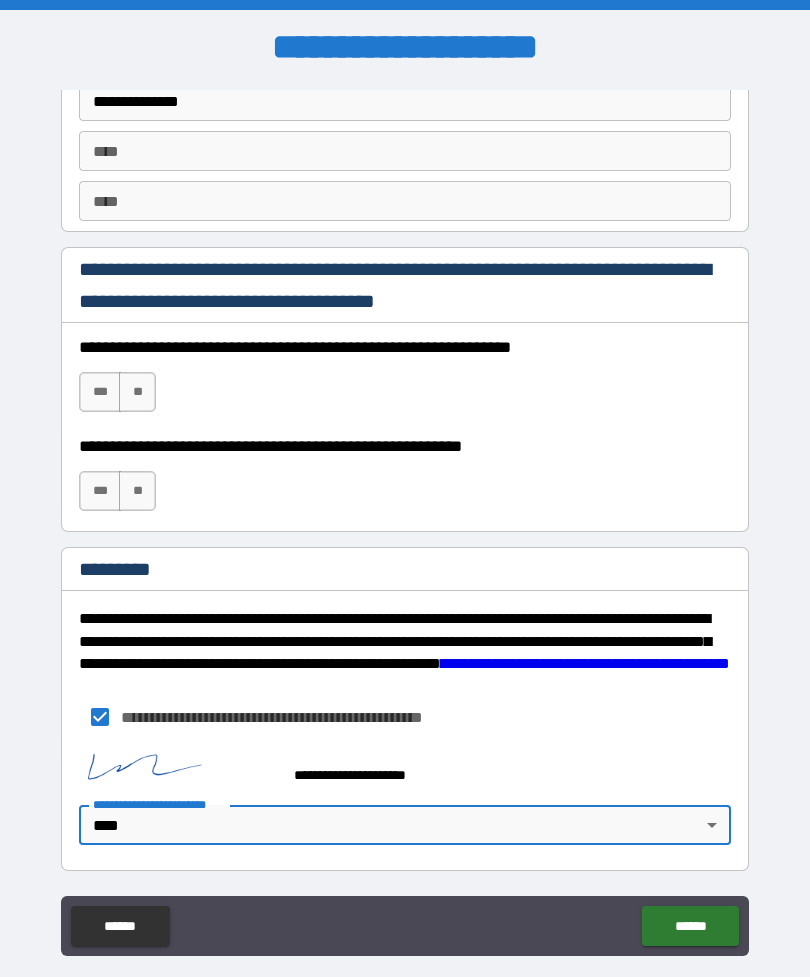 click on "******" at bounding box center (690, 926) 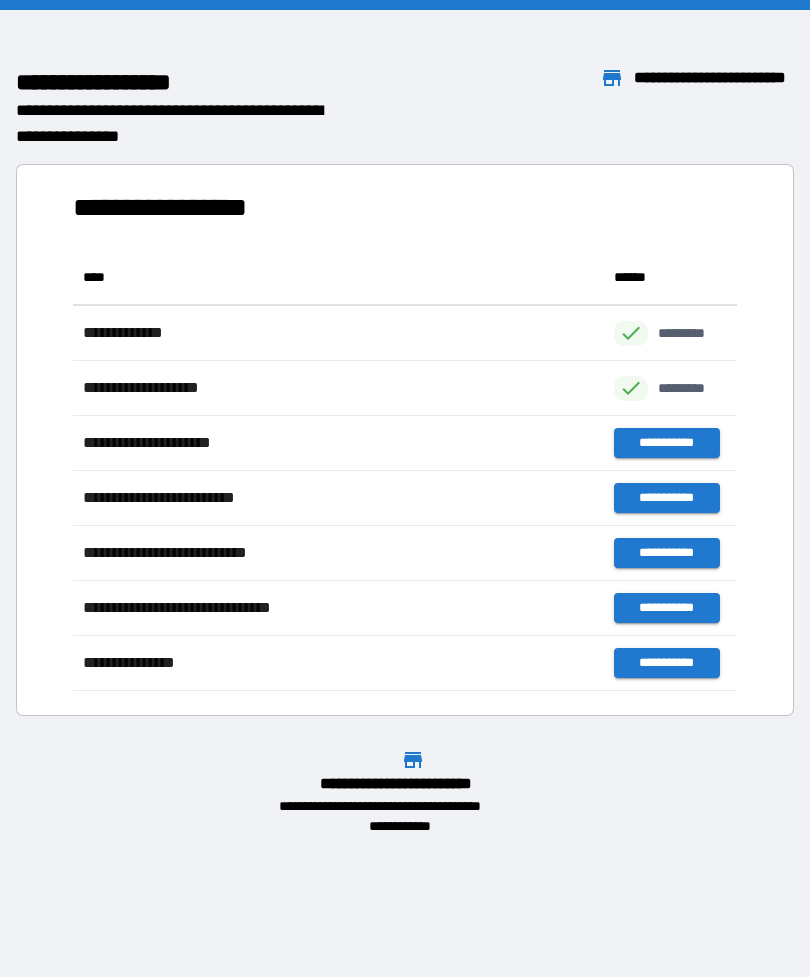 scroll, scrollTop: 441, scrollLeft: 664, axis: both 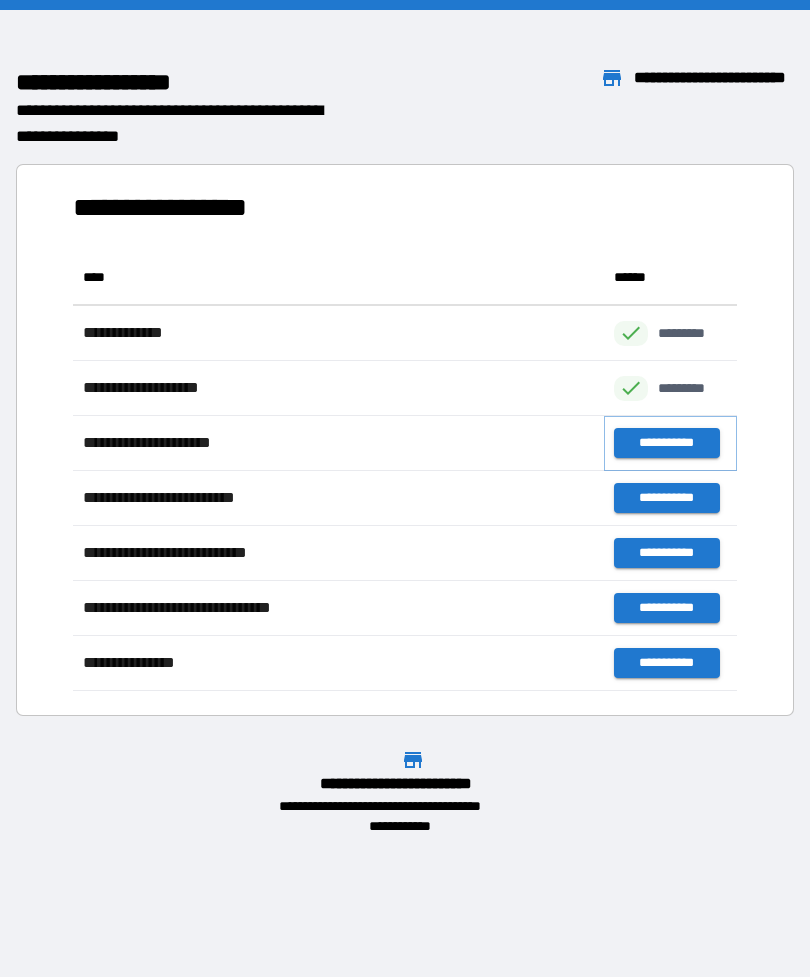 click on "**********" at bounding box center [666, 443] 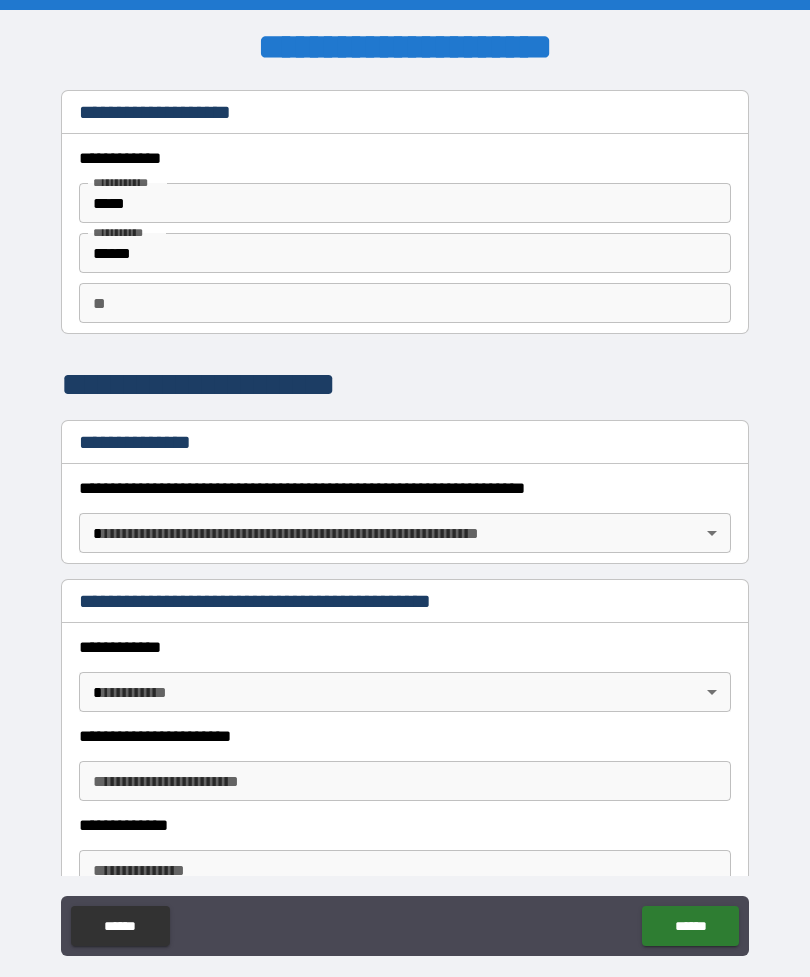 click on "**********" at bounding box center (405, 520) 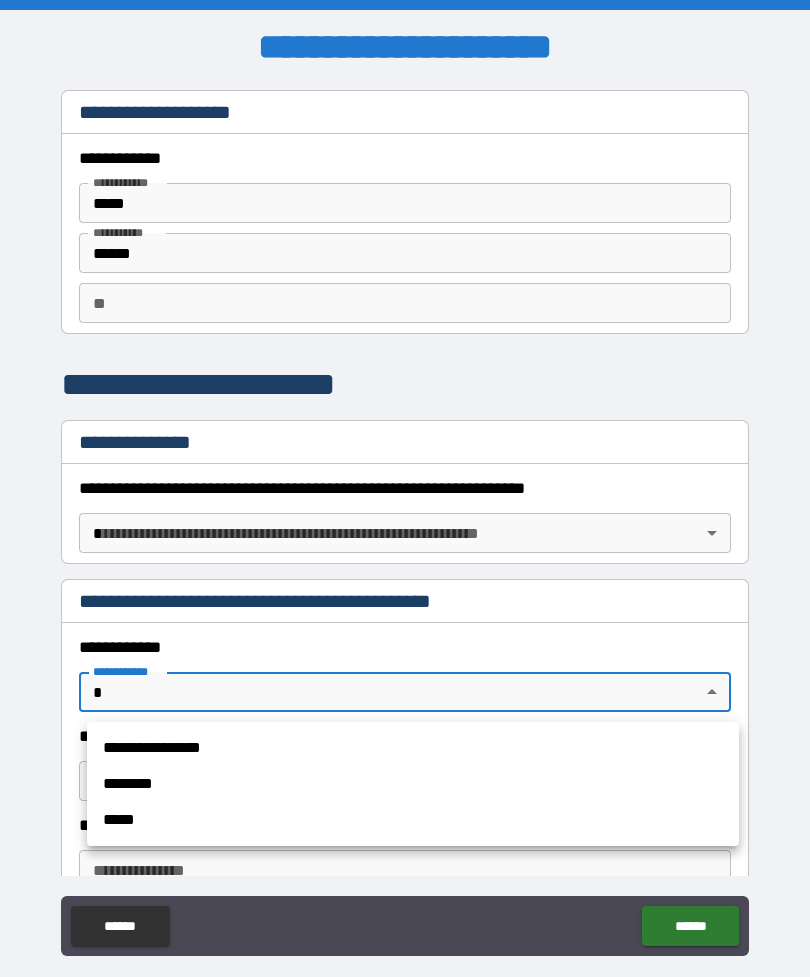 click on "**********" at bounding box center [413, 748] 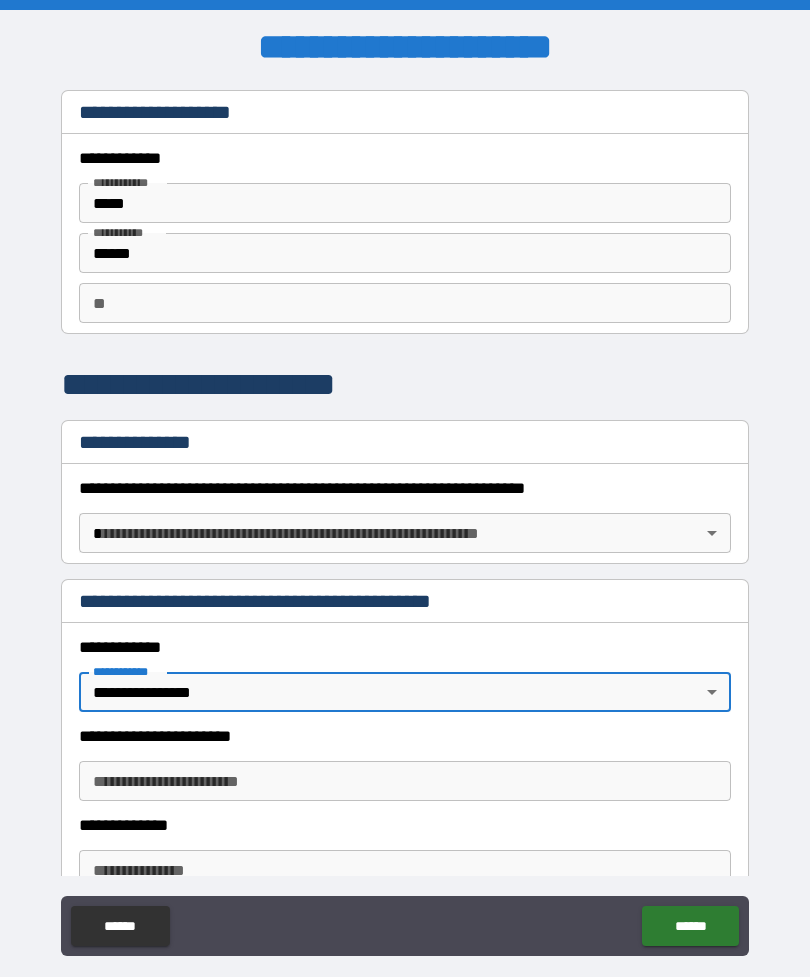 click on "**********" at bounding box center [405, 781] 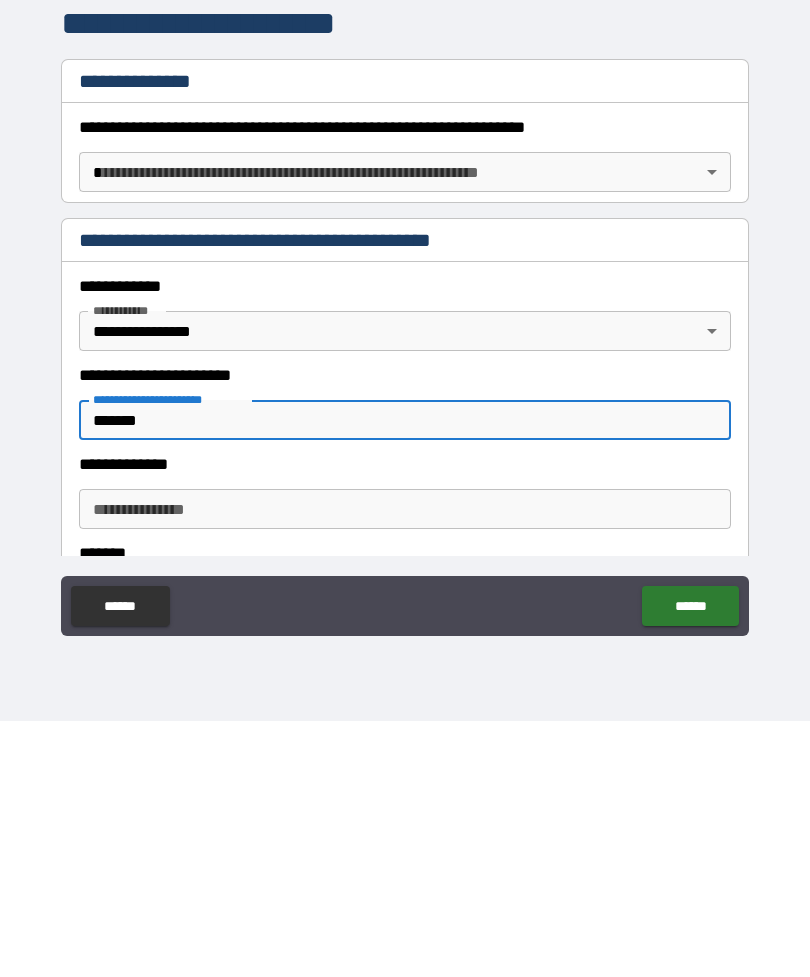 scroll, scrollTop: 49, scrollLeft: 0, axis: vertical 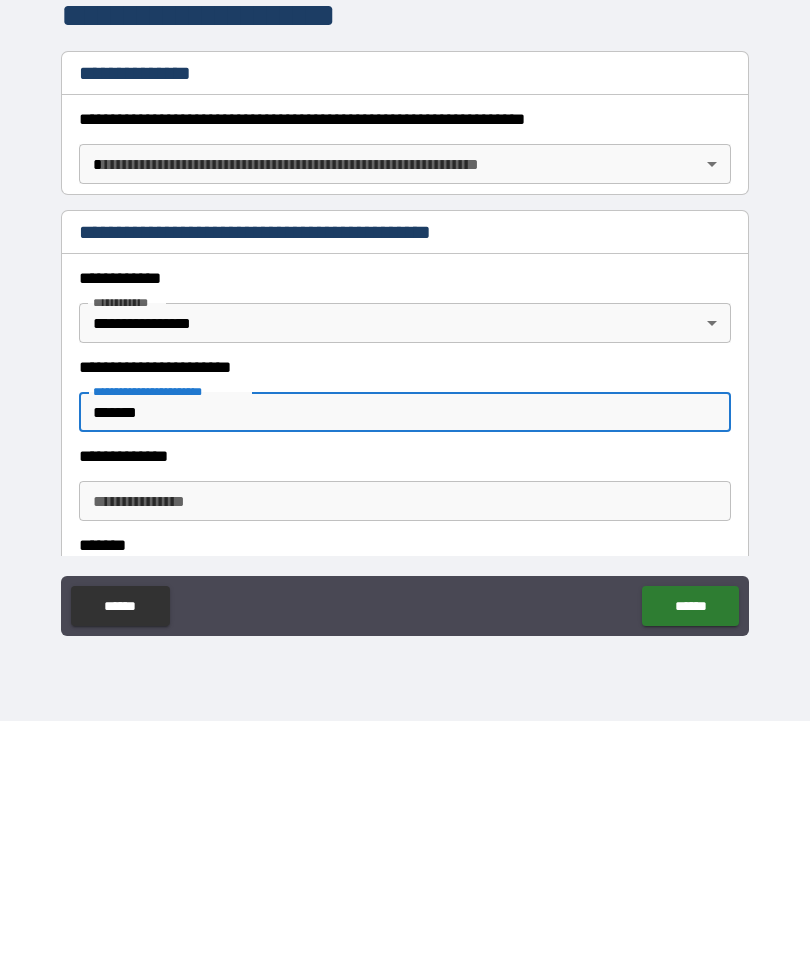 type on "*******" 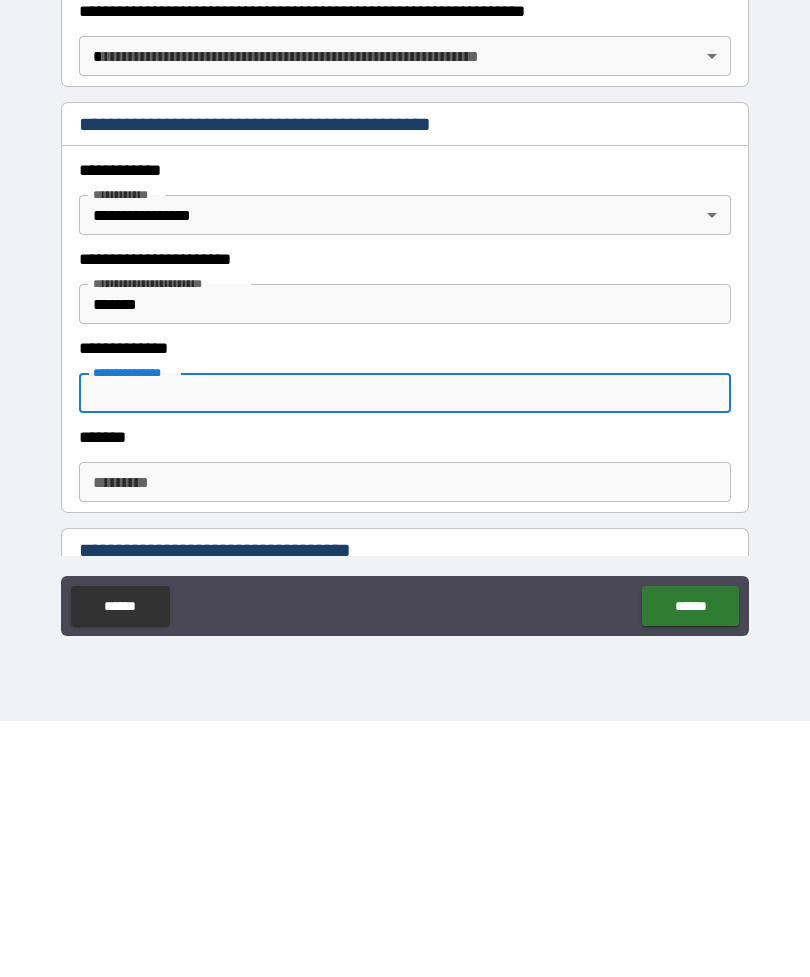scroll, scrollTop: 160, scrollLeft: 0, axis: vertical 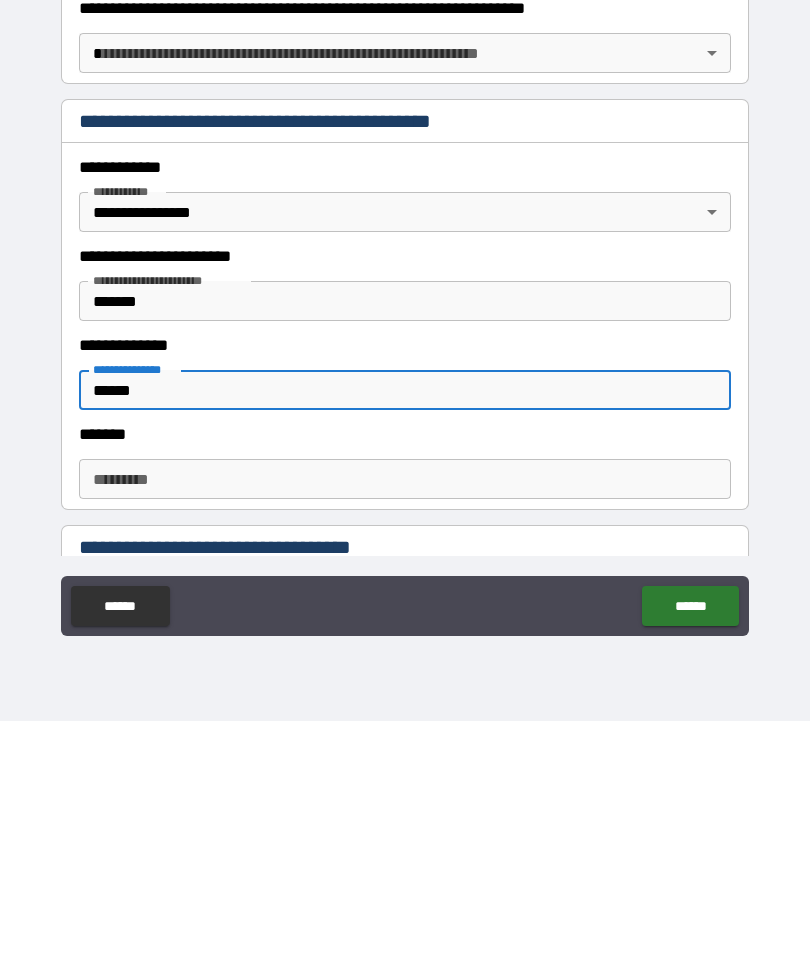 type on "******" 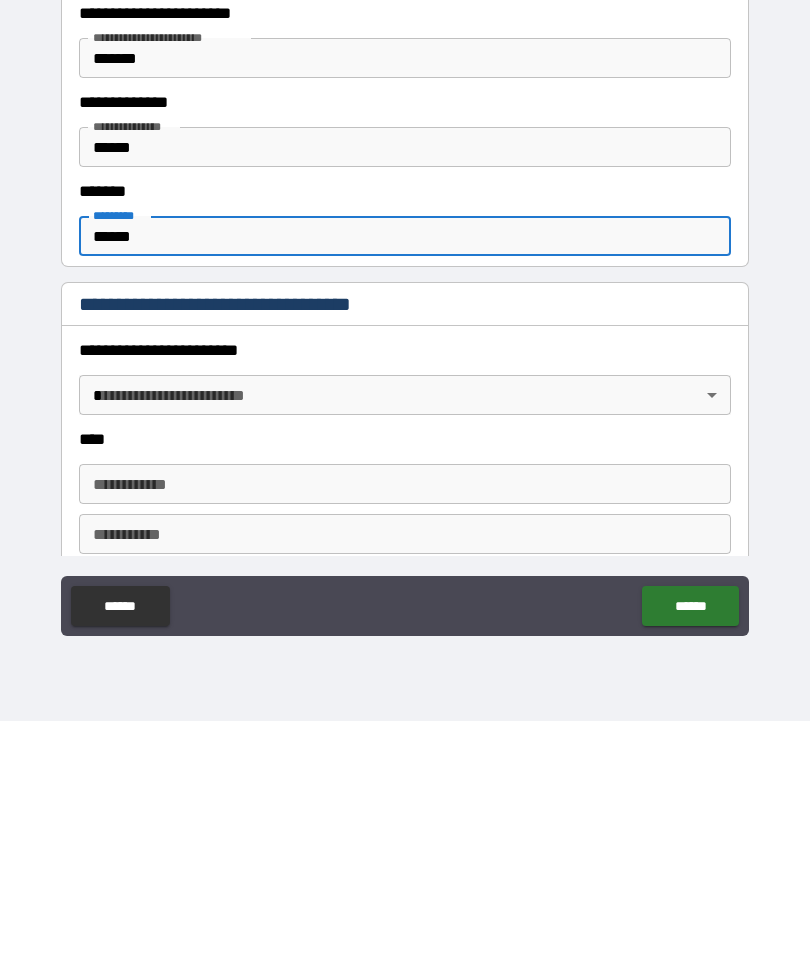 scroll, scrollTop: 402, scrollLeft: 0, axis: vertical 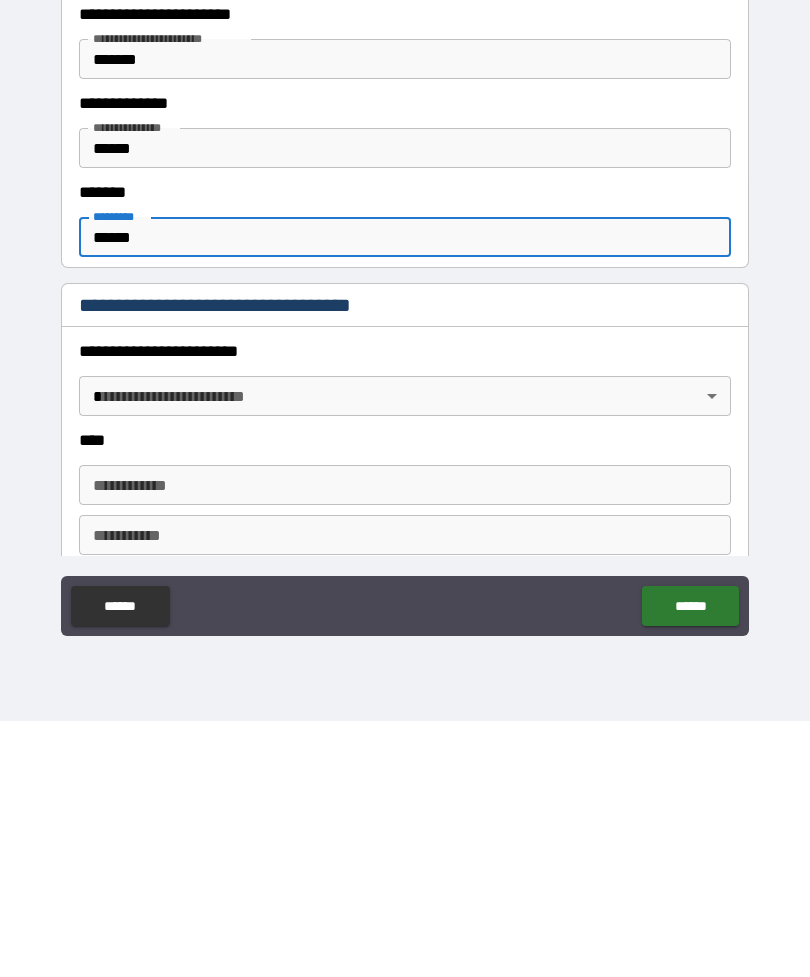 type on "******" 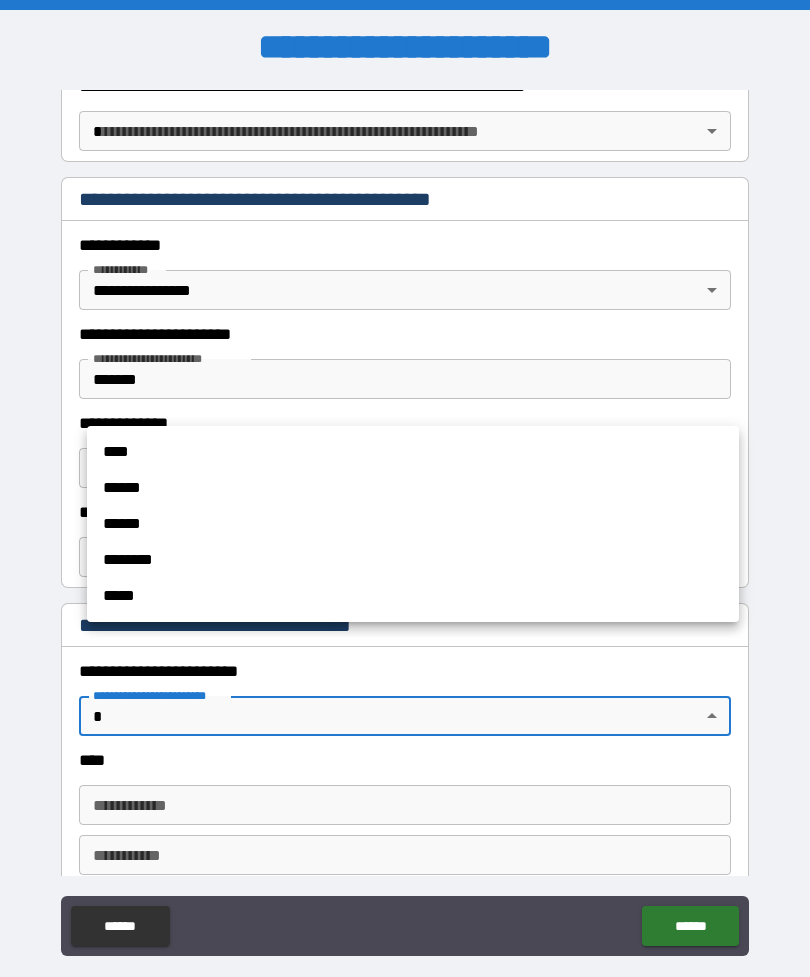 click on "****" at bounding box center [413, 452] 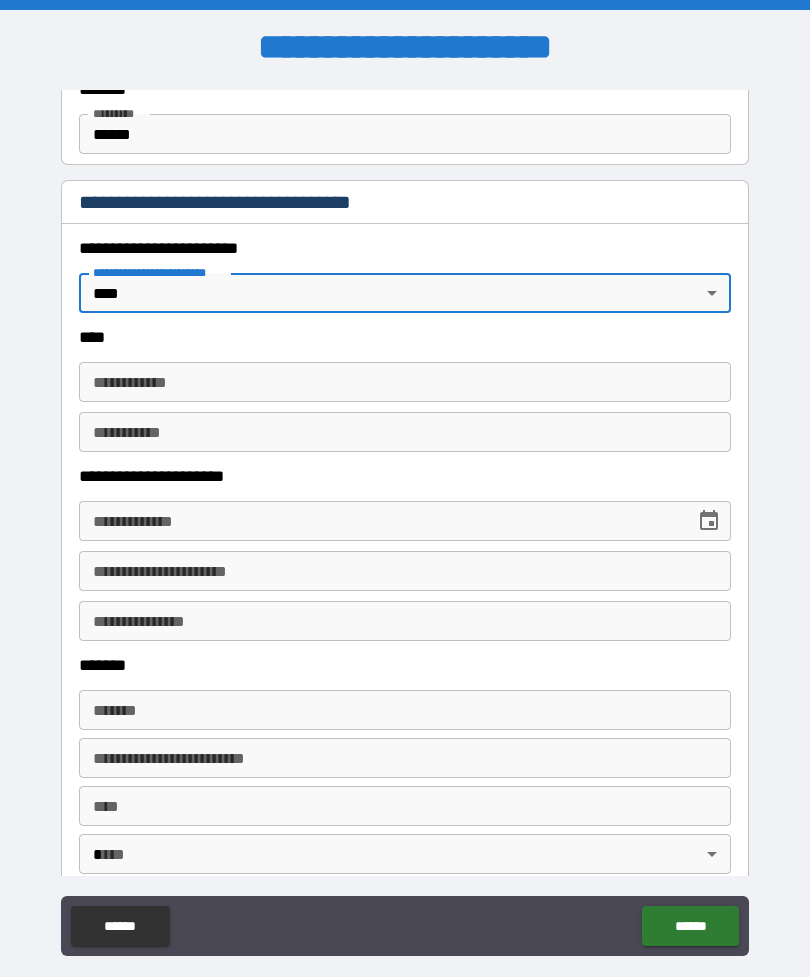 scroll, scrollTop: 826, scrollLeft: 0, axis: vertical 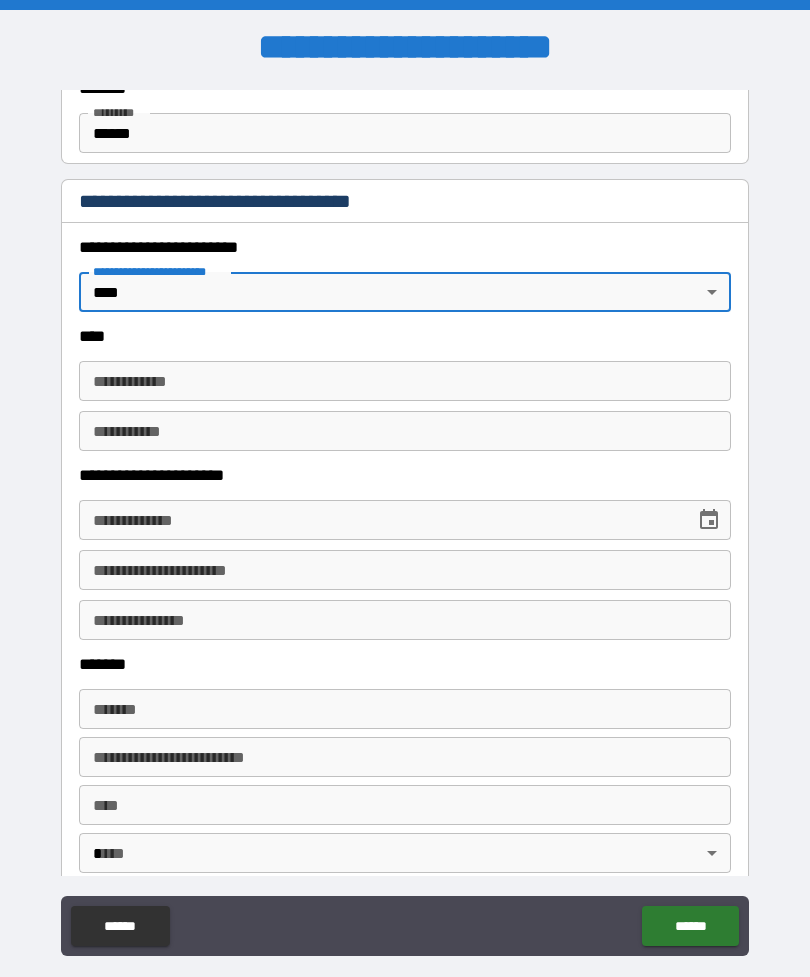 click on "**********" at bounding box center [405, 381] 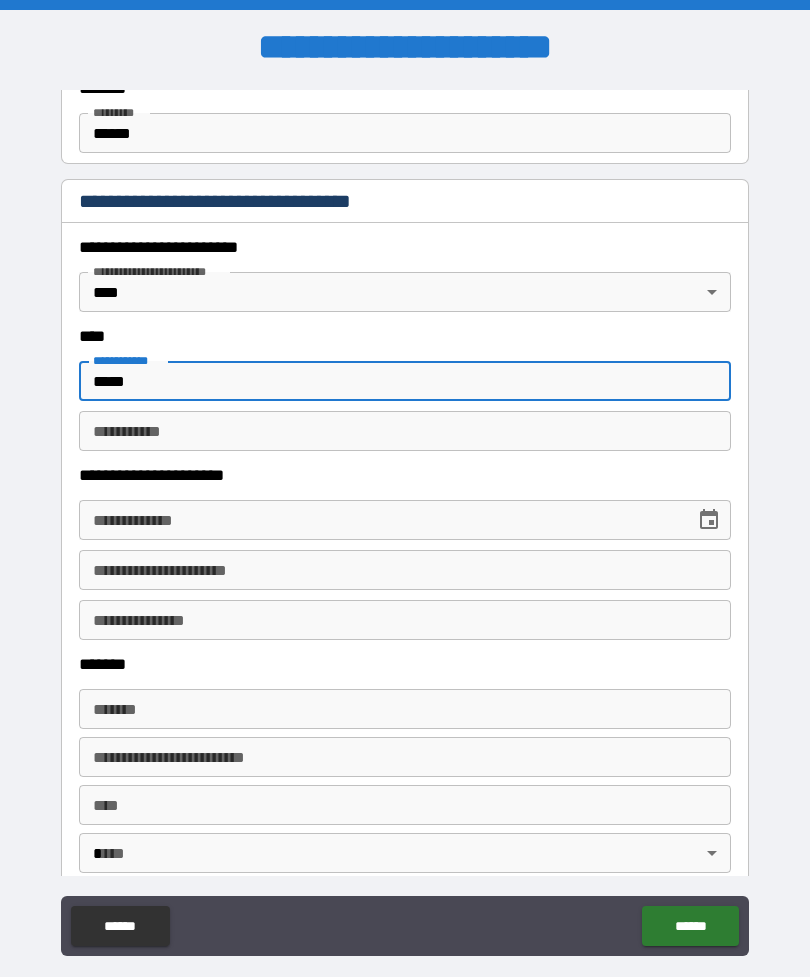 type on "*****" 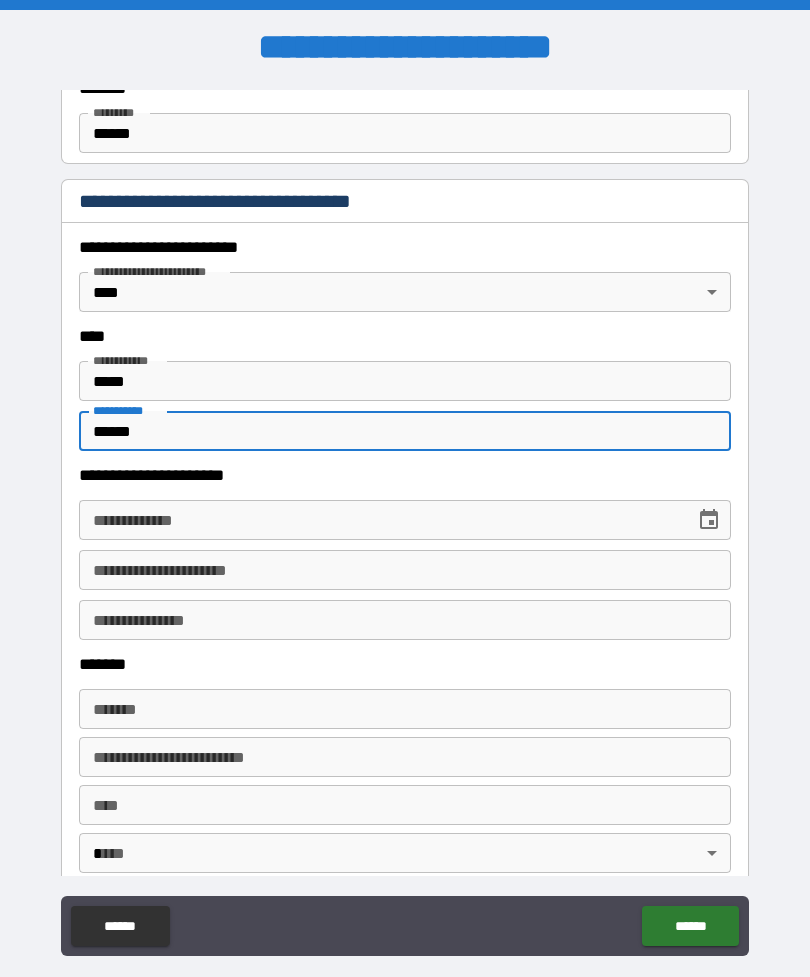 type on "******" 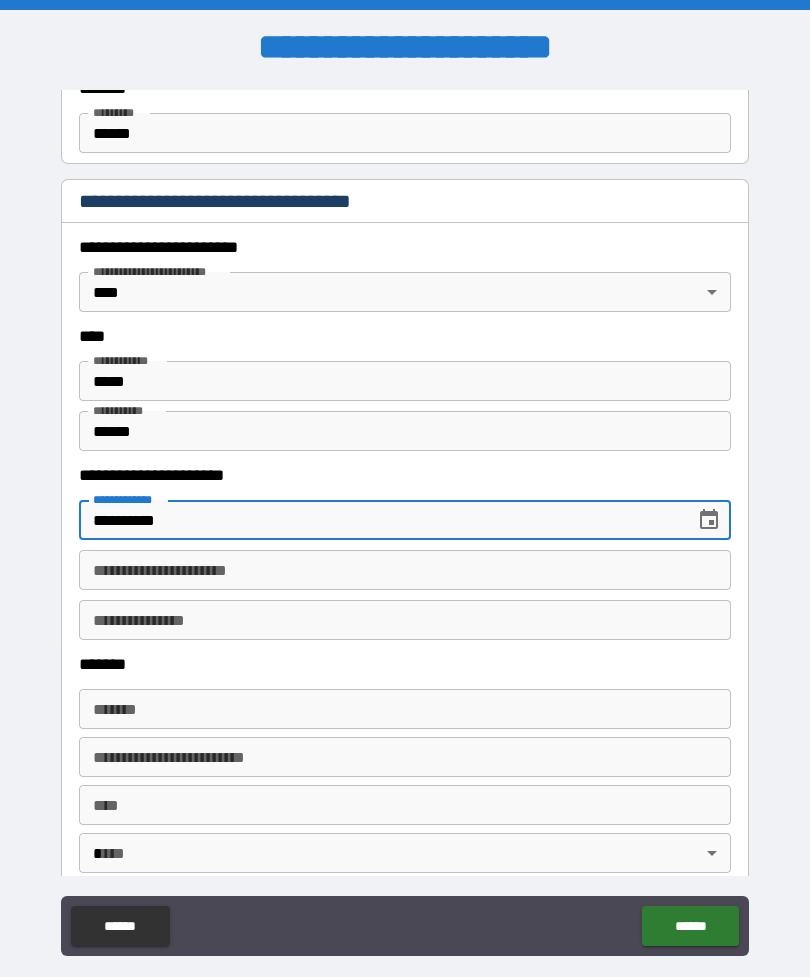 type on "**********" 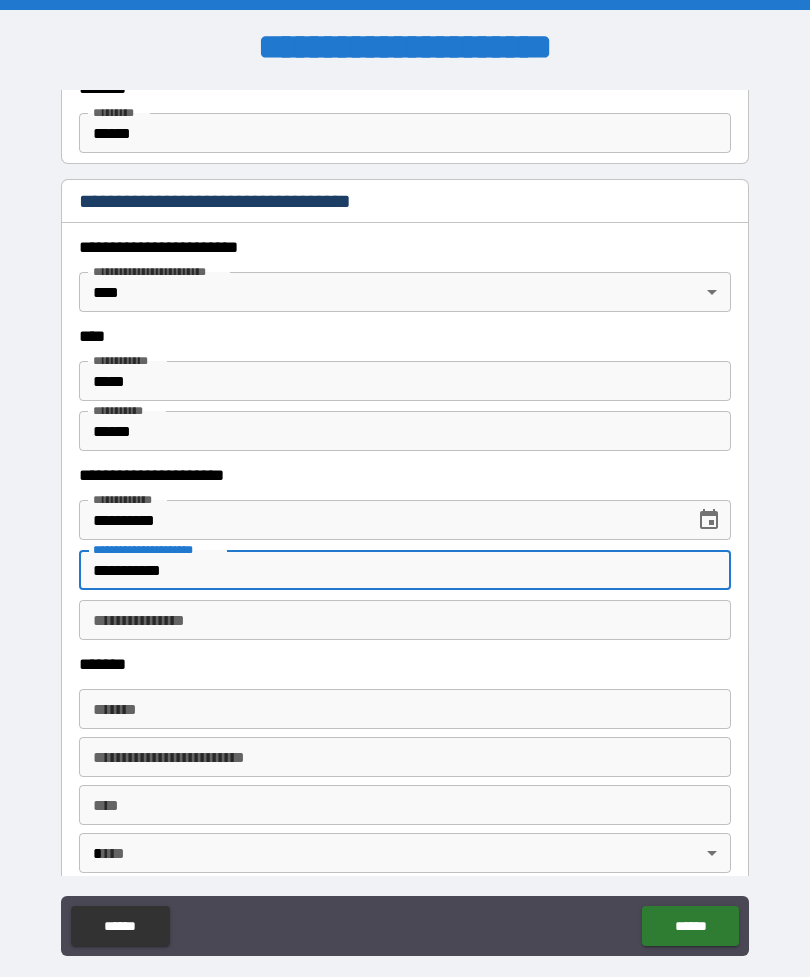 type on "**********" 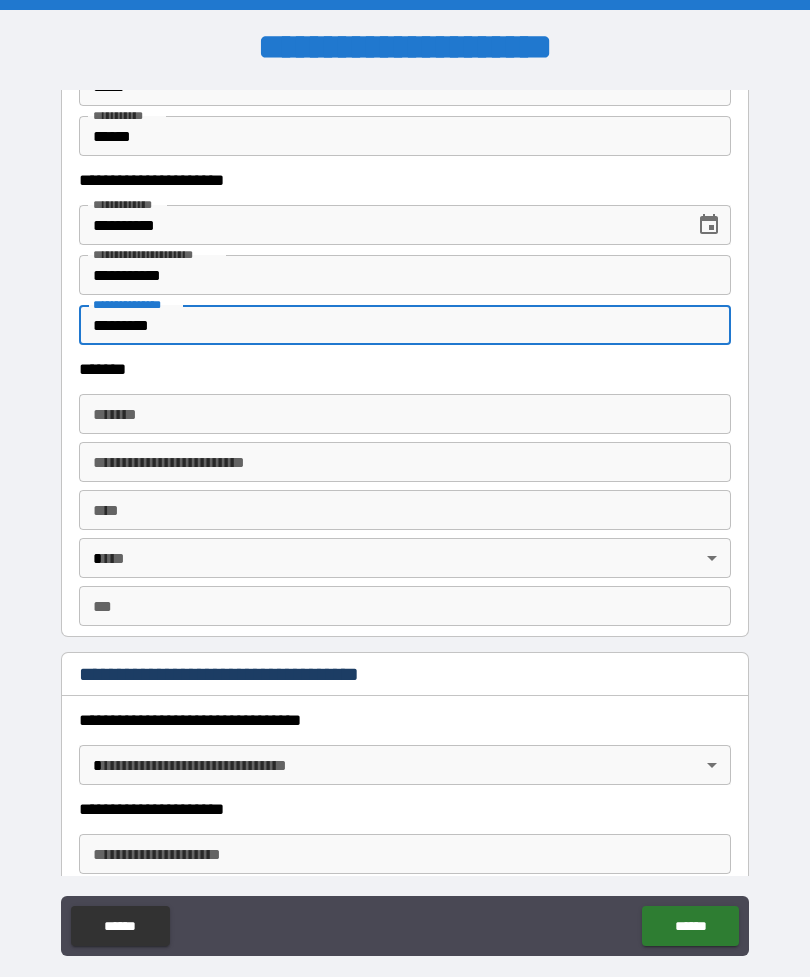 scroll, scrollTop: 1122, scrollLeft: 0, axis: vertical 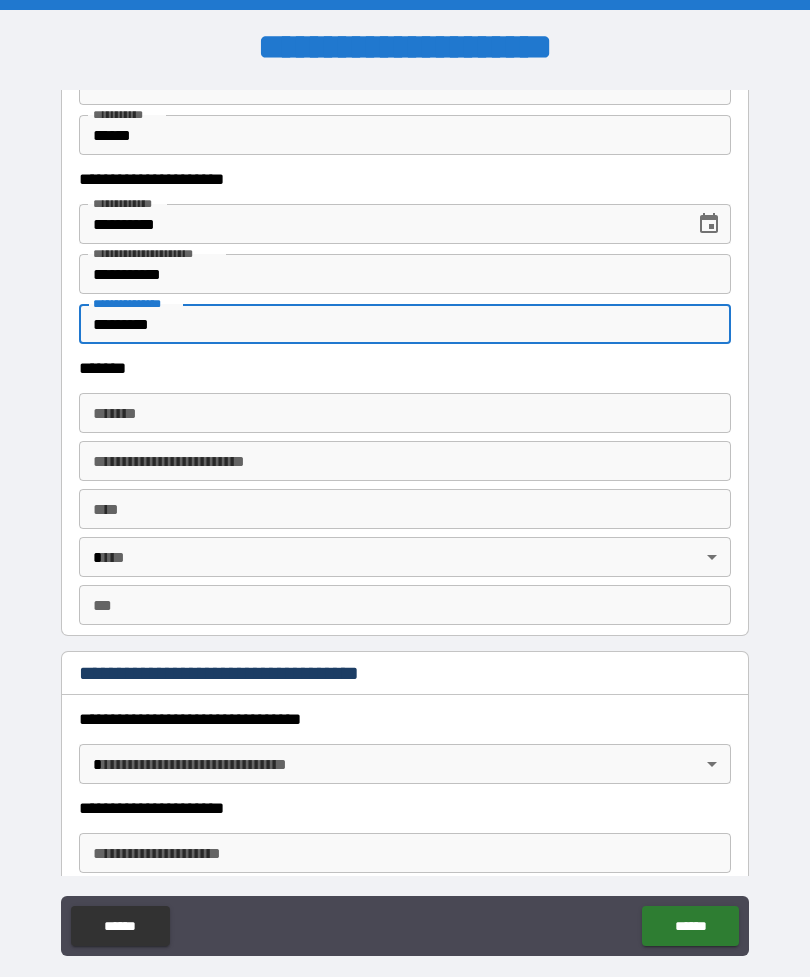 type on "*********" 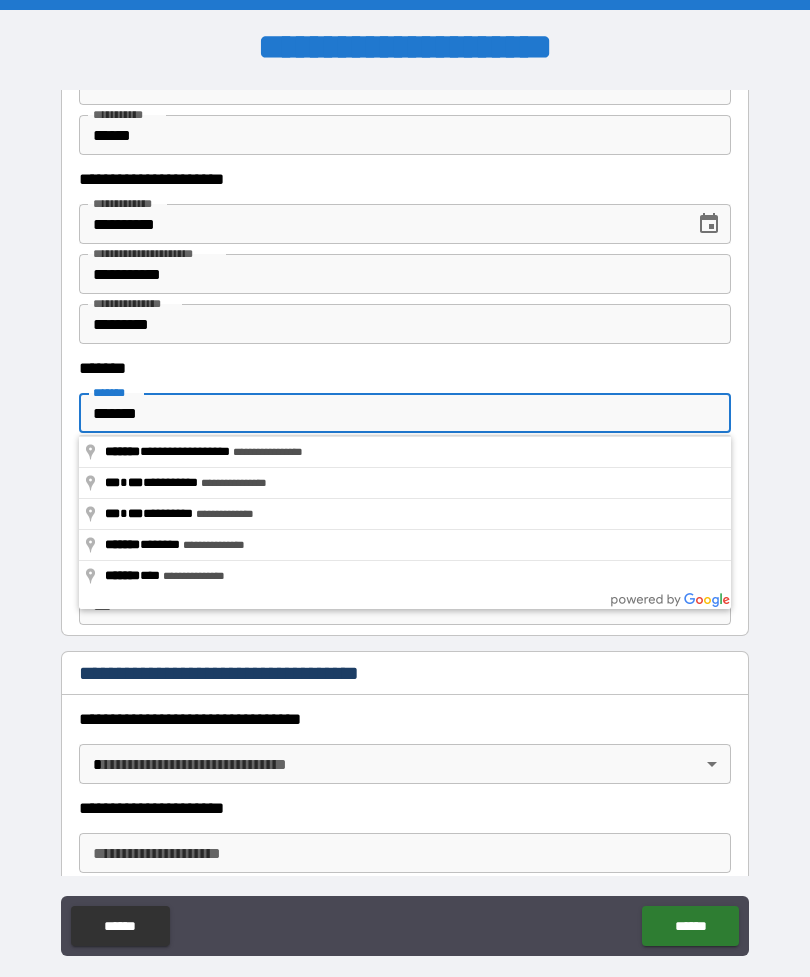 type on "**********" 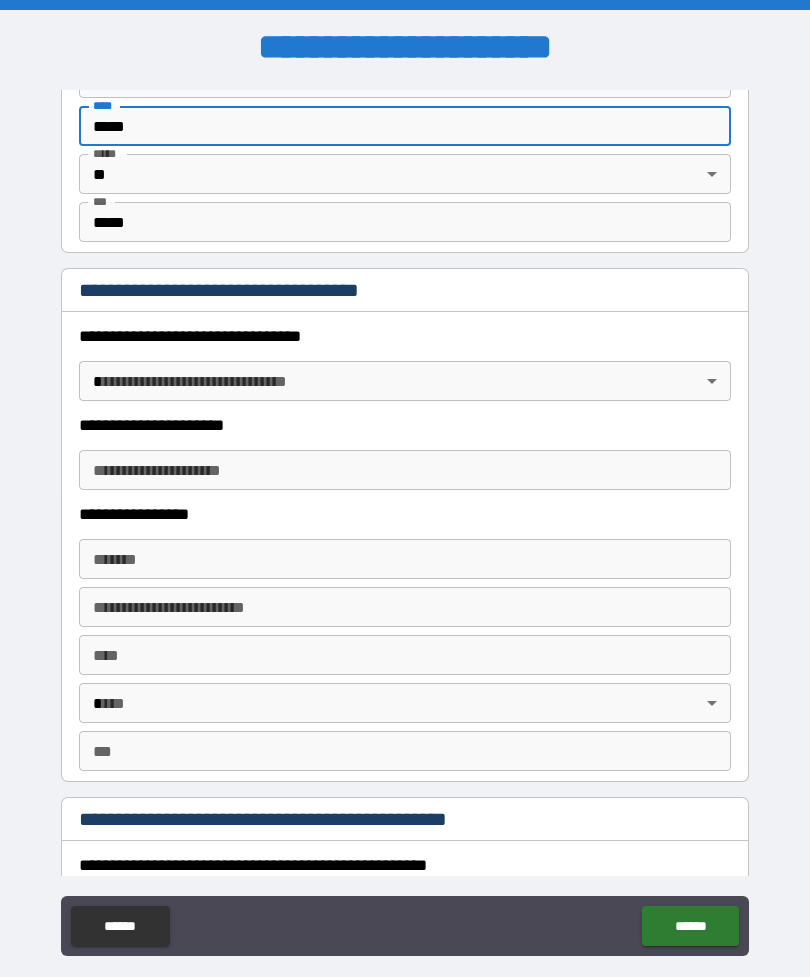 scroll, scrollTop: 1507, scrollLeft: 0, axis: vertical 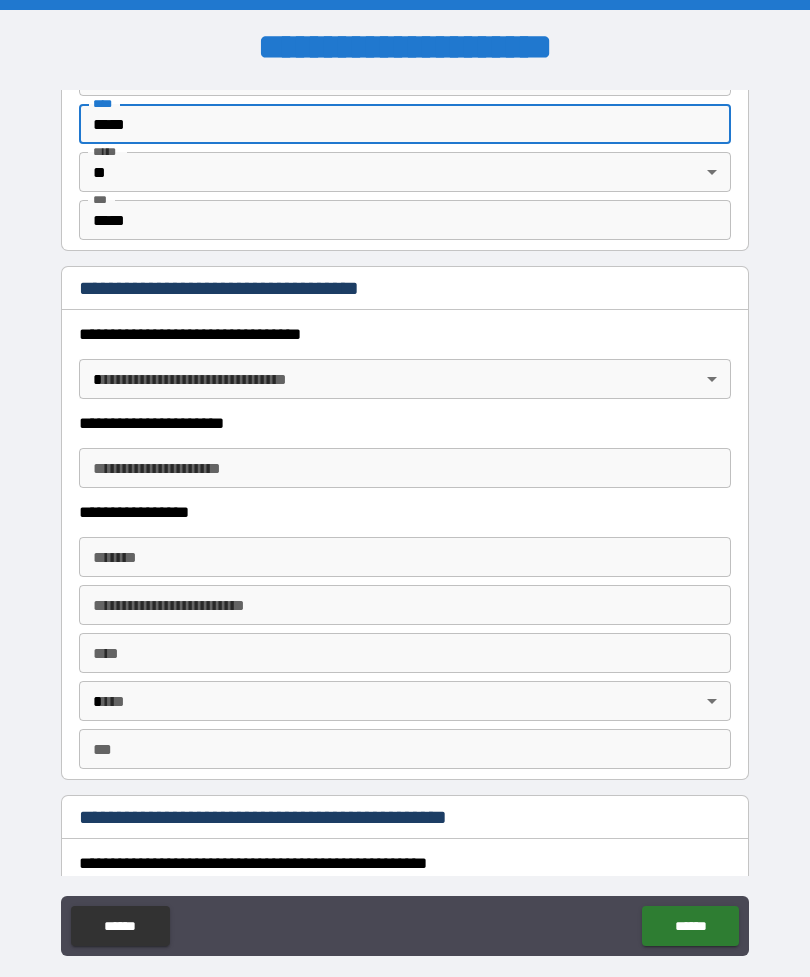 click on "**********" at bounding box center [405, 520] 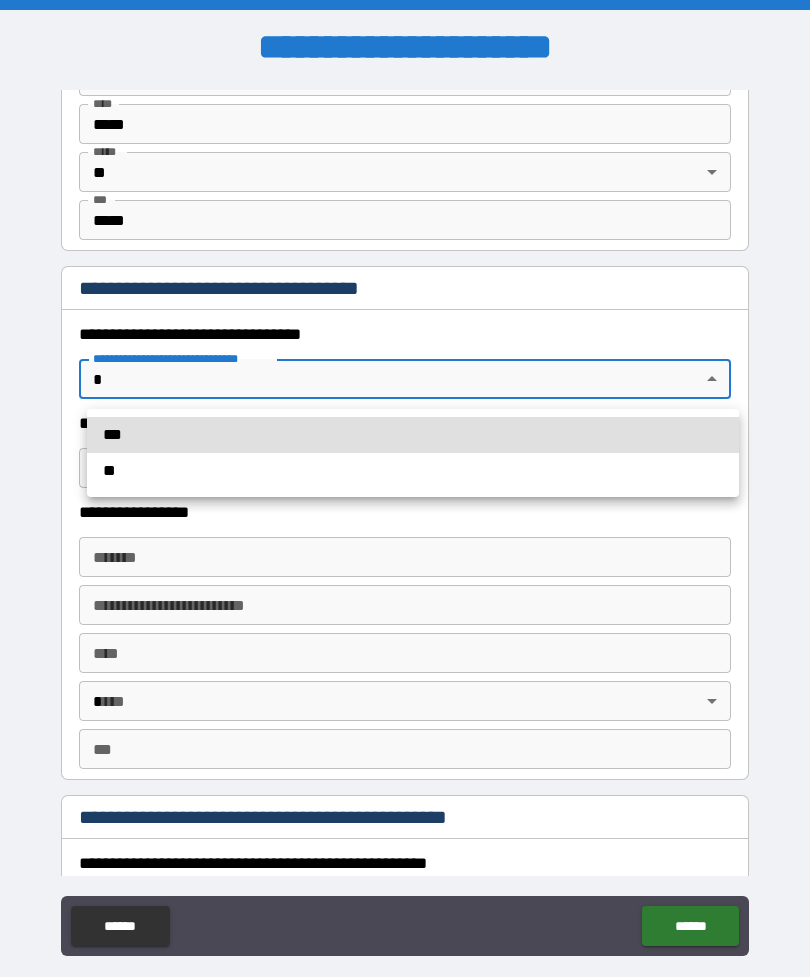 click on "***" at bounding box center (413, 435) 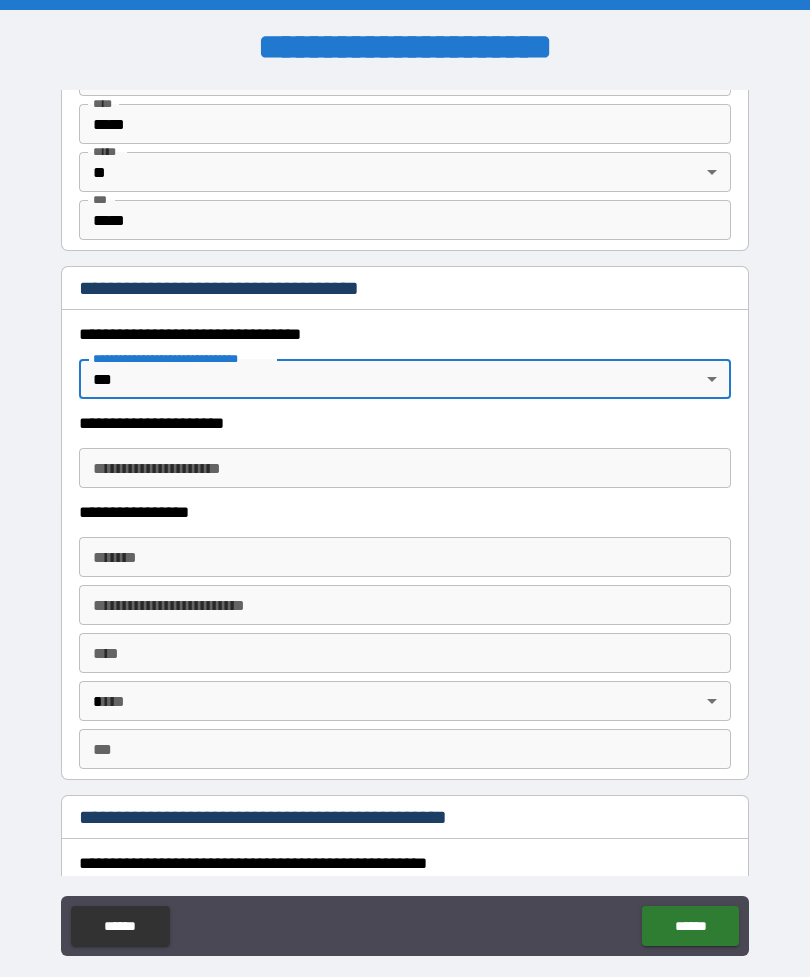 click on "**********" at bounding box center (405, 468) 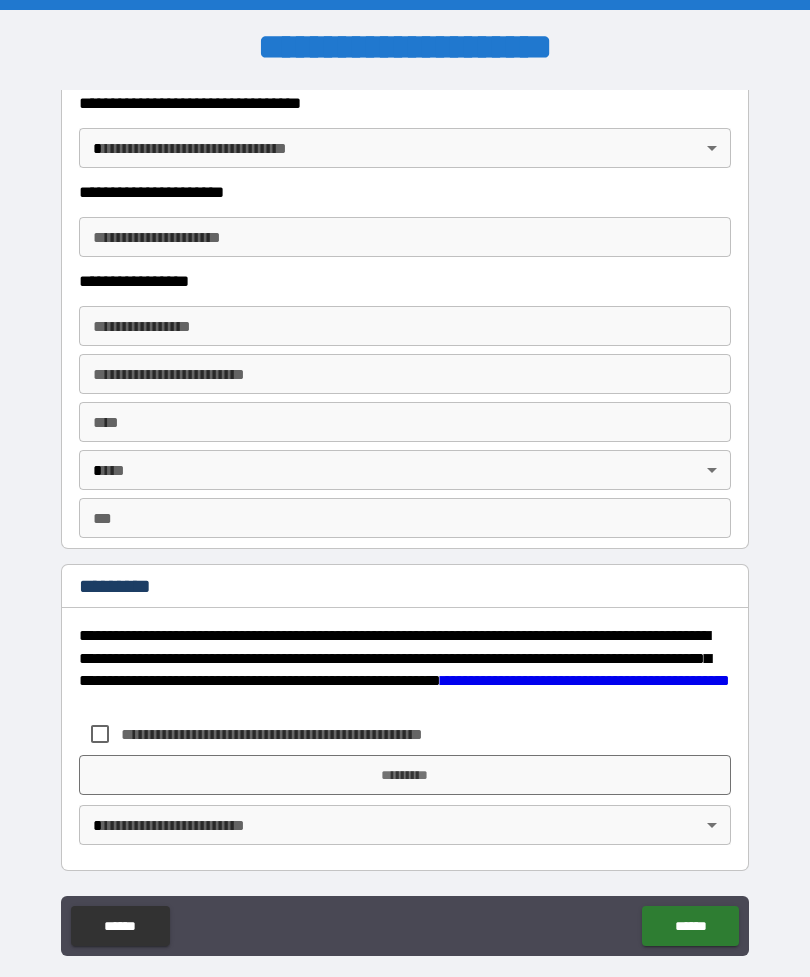 scroll, scrollTop: 3550, scrollLeft: 0, axis: vertical 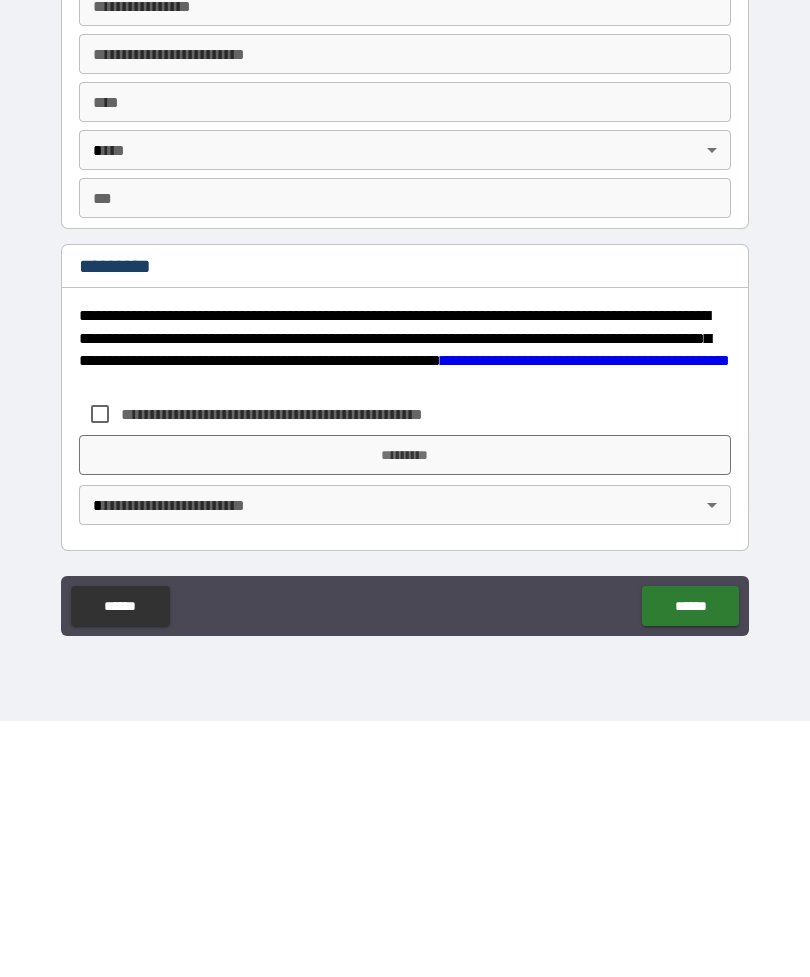 type on "********" 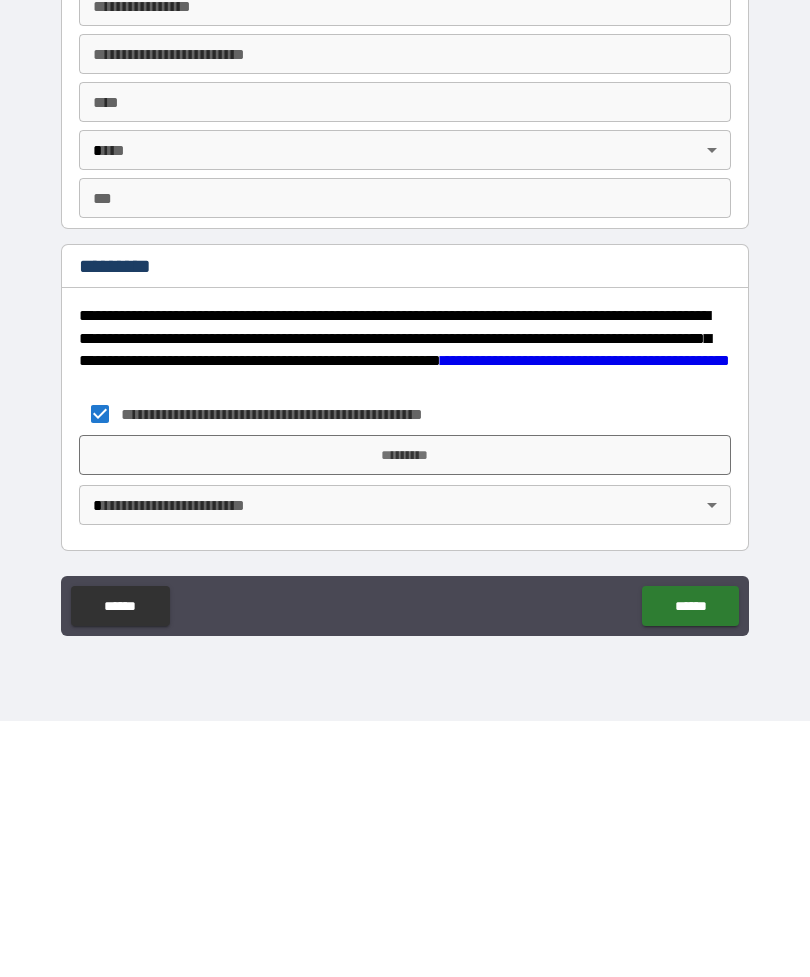 scroll, scrollTop: 0, scrollLeft: 0, axis: both 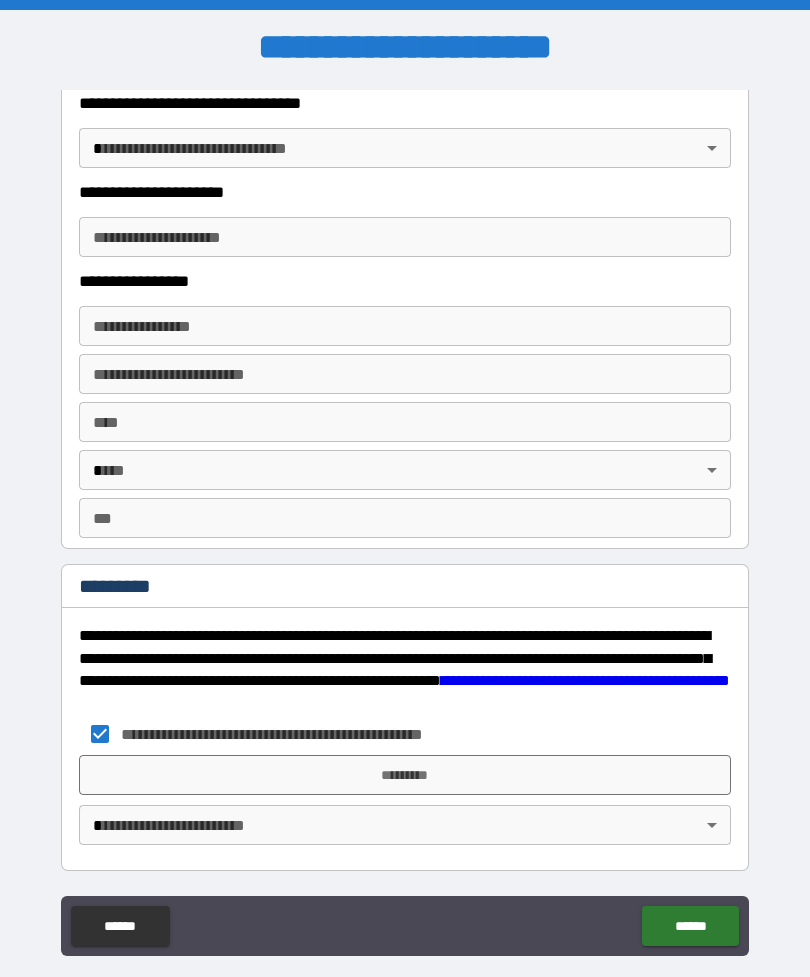 click on "*********" at bounding box center [405, 775] 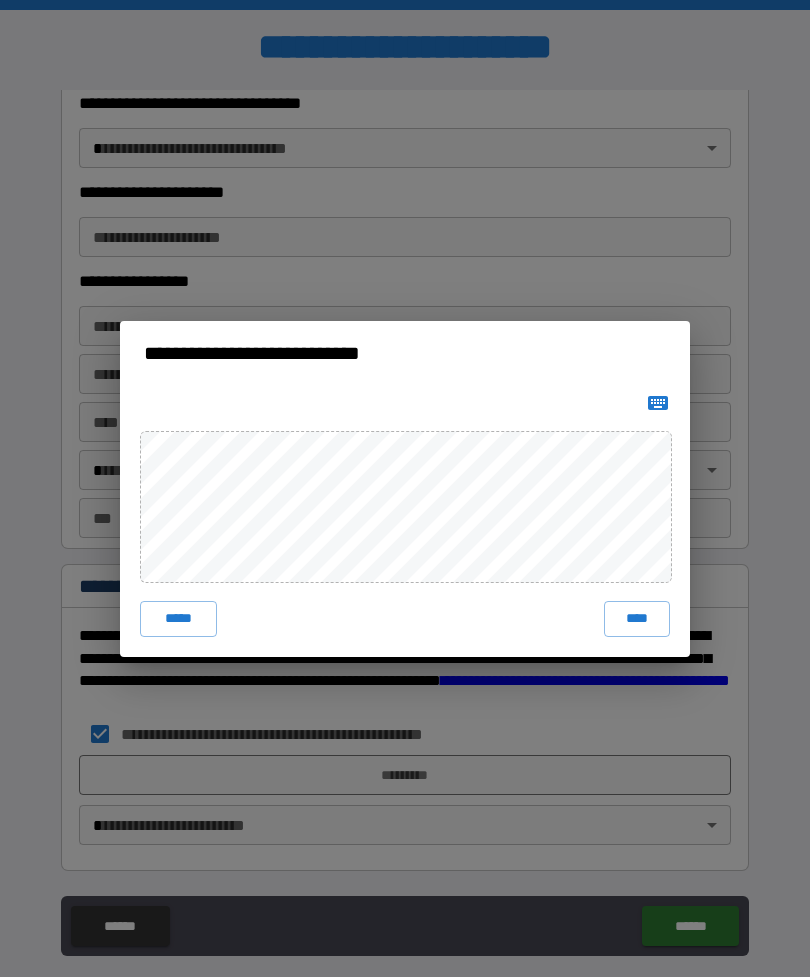 click on "****" at bounding box center (637, 619) 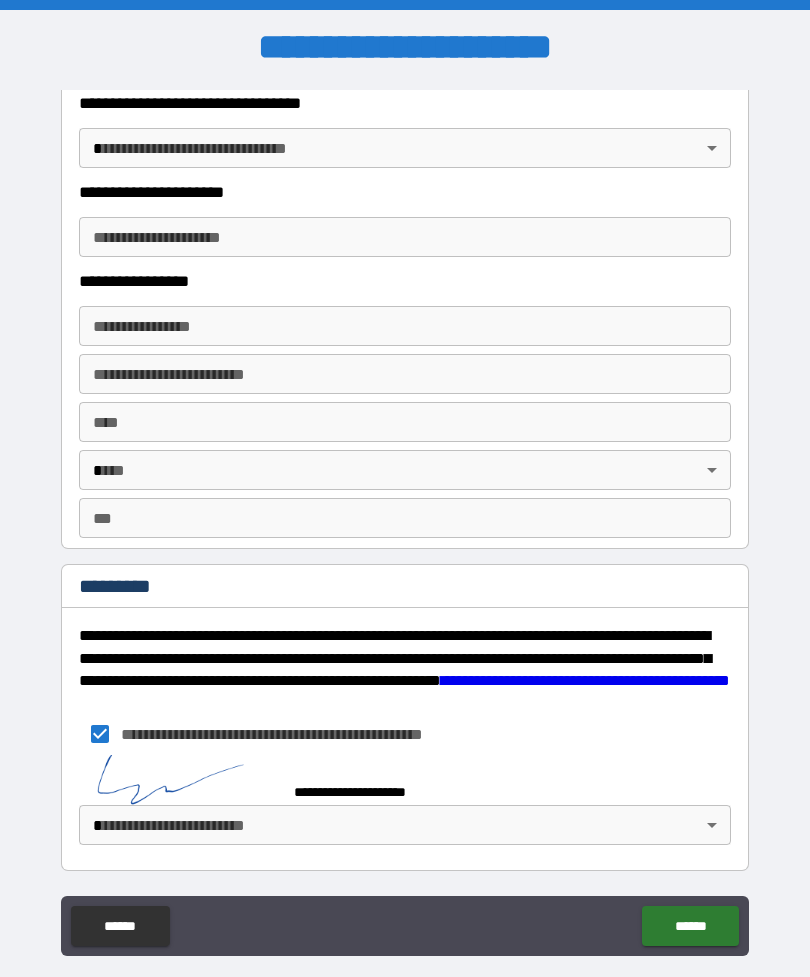 scroll, scrollTop: 3540, scrollLeft: 0, axis: vertical 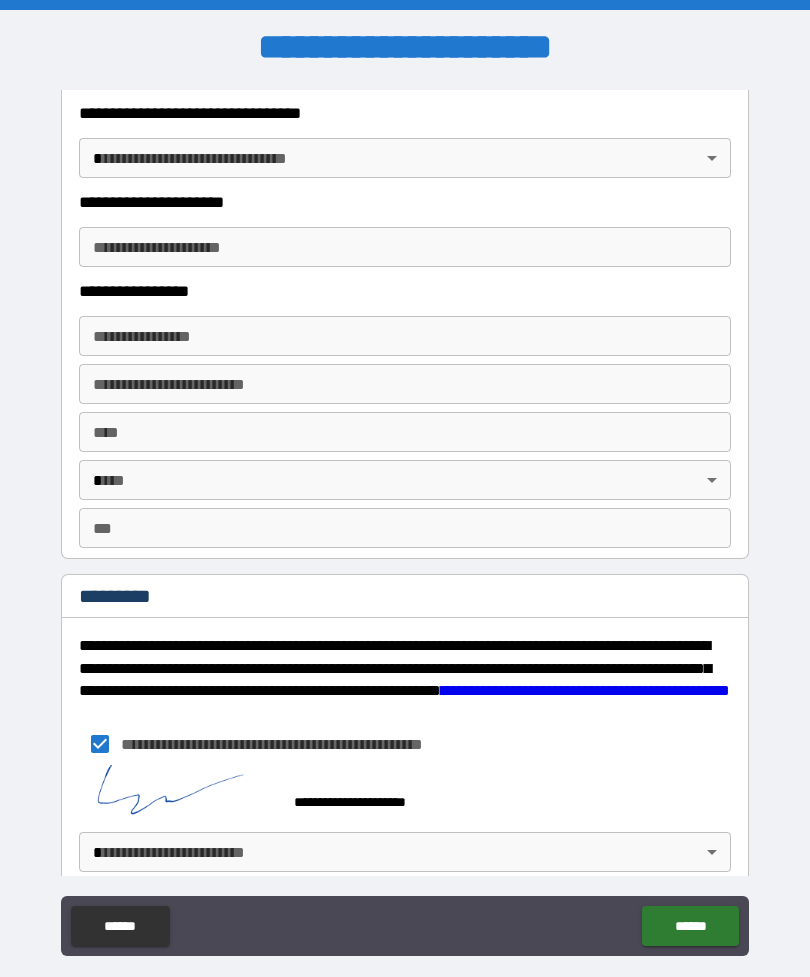 click on "******" at bounding box center [690, 926] 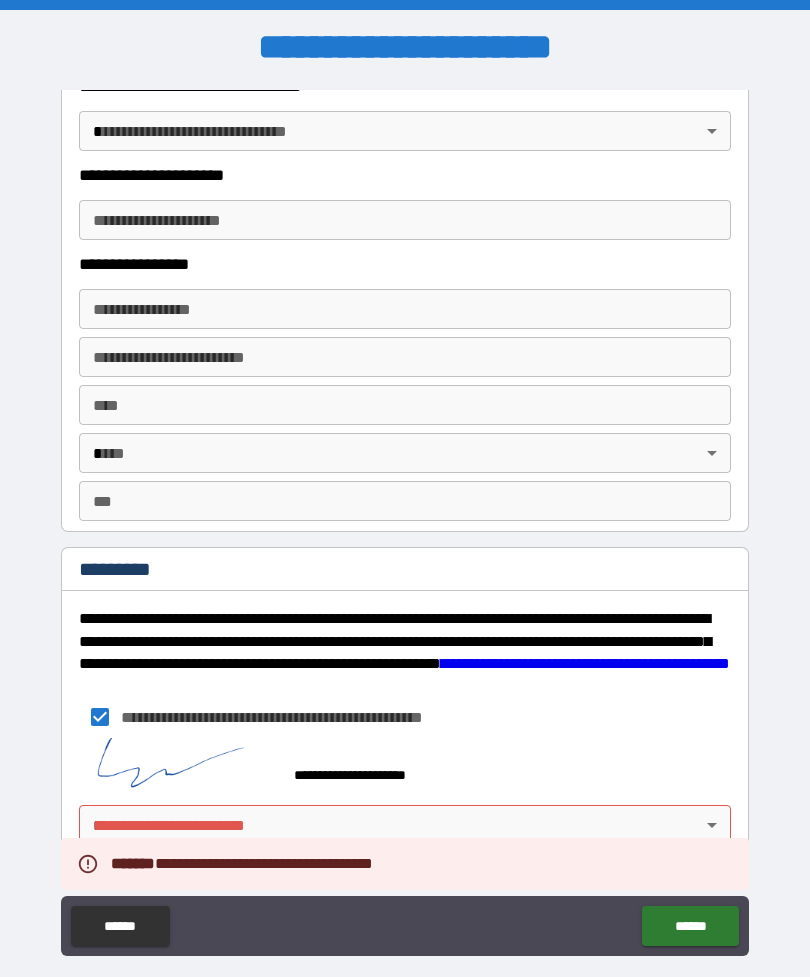 scroll, scrollTop: 3567, scrollLeft: 0, axis: vertical 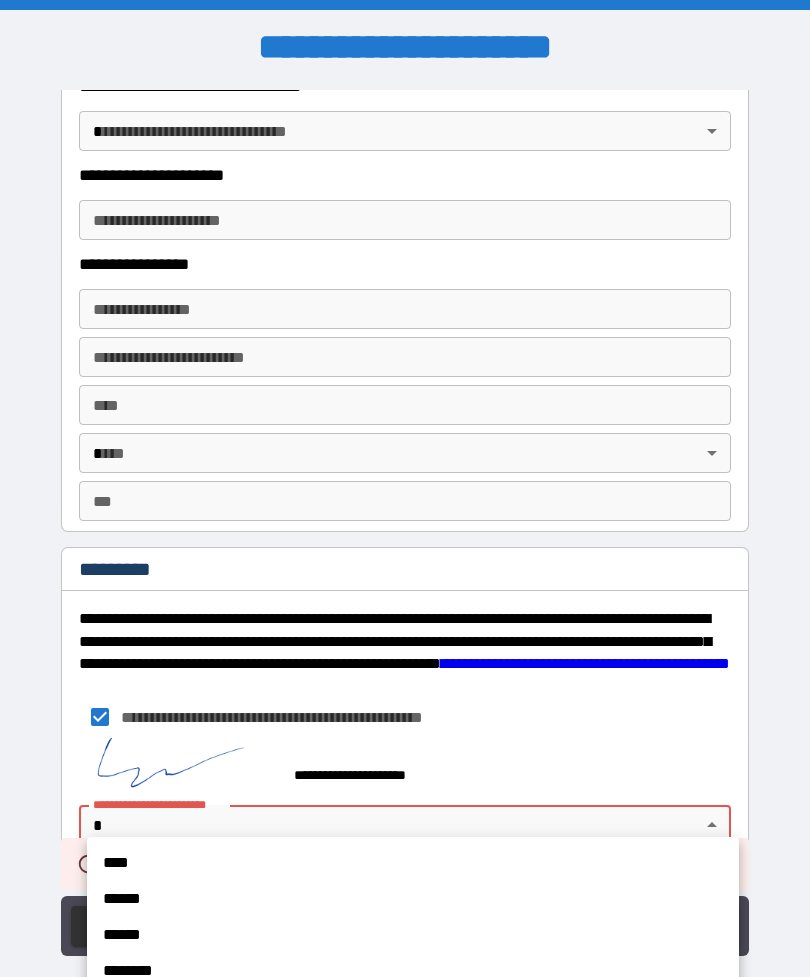 click on "****" at bounding box center [413, 863] 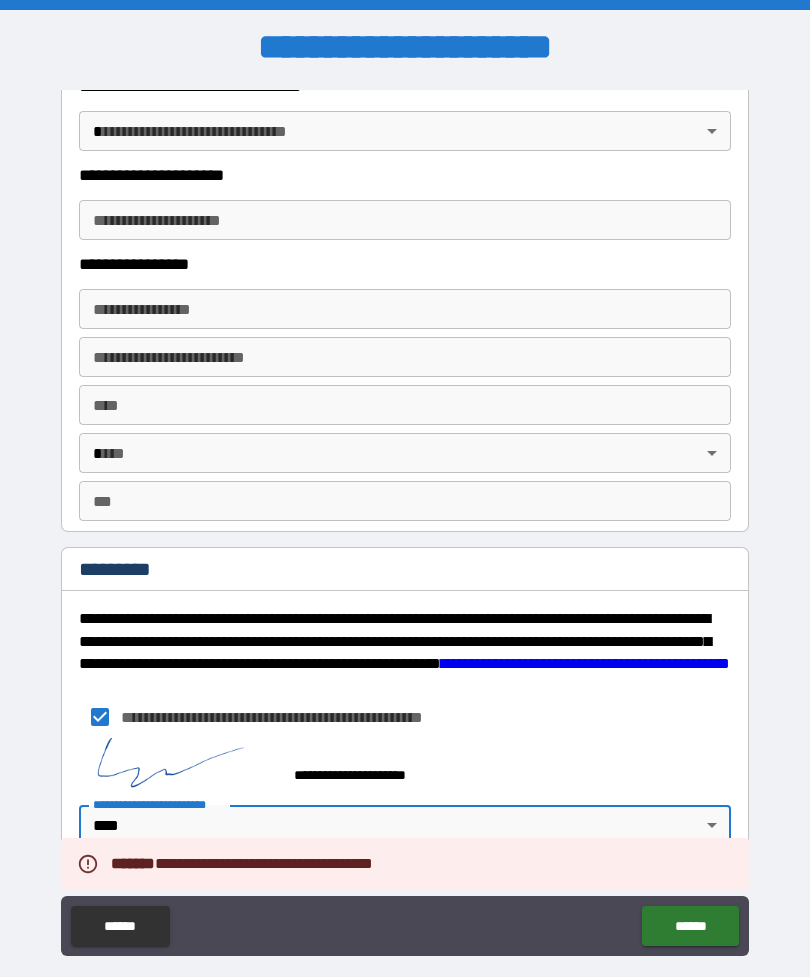 click on "******" at bounding box center (690, 926) 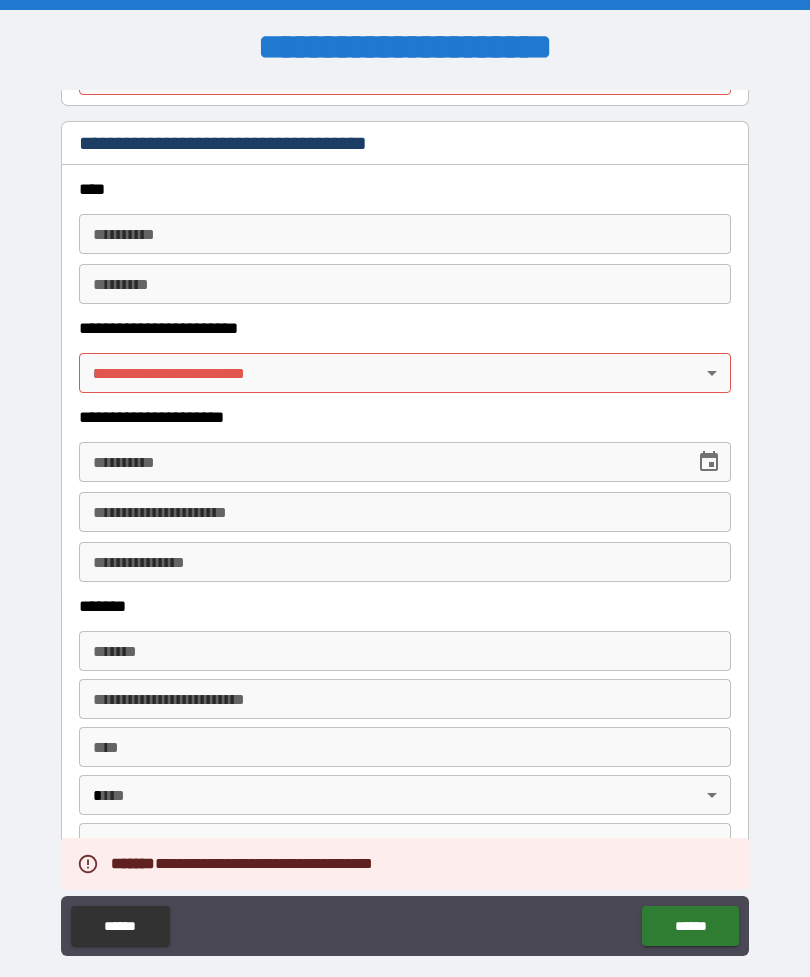 scroll, scrollTop: 2694, scrollLeft: 0, axis: vertical 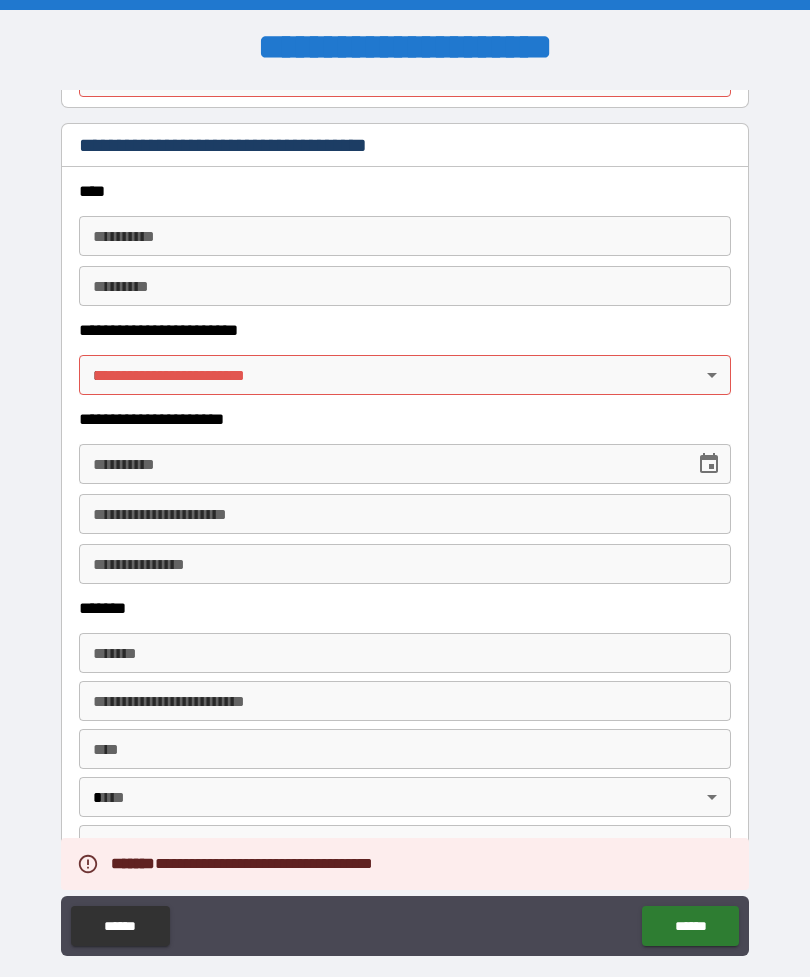 click on "**********" at bounding box center (405, 520) 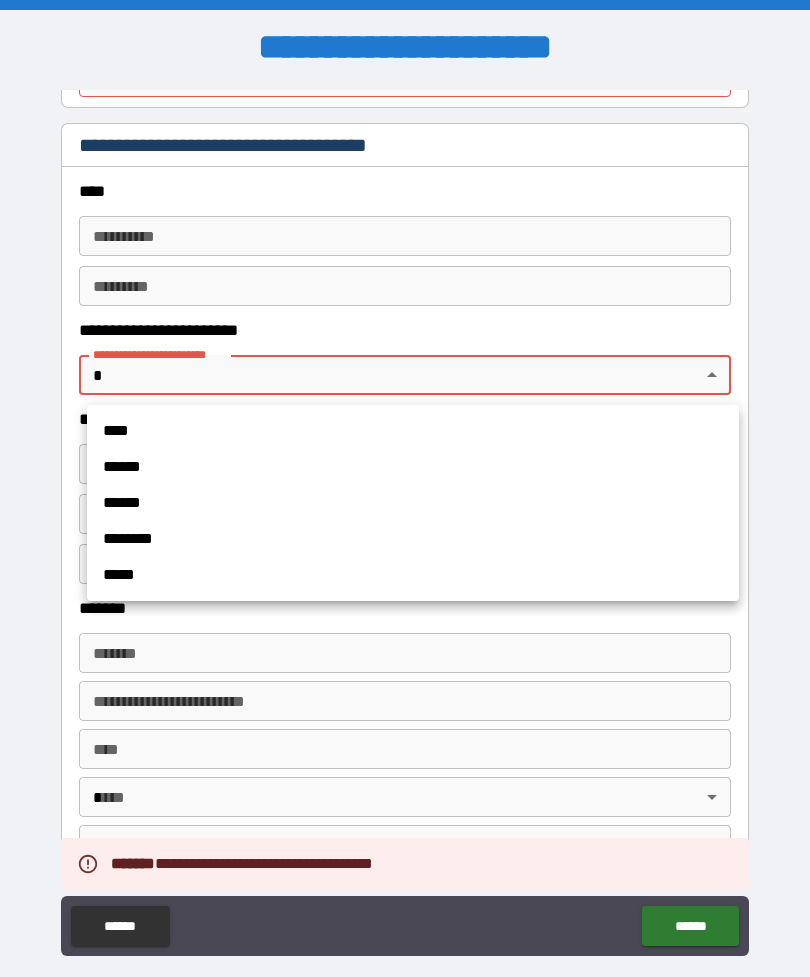 click on "****" at bounding box center (413, 431) 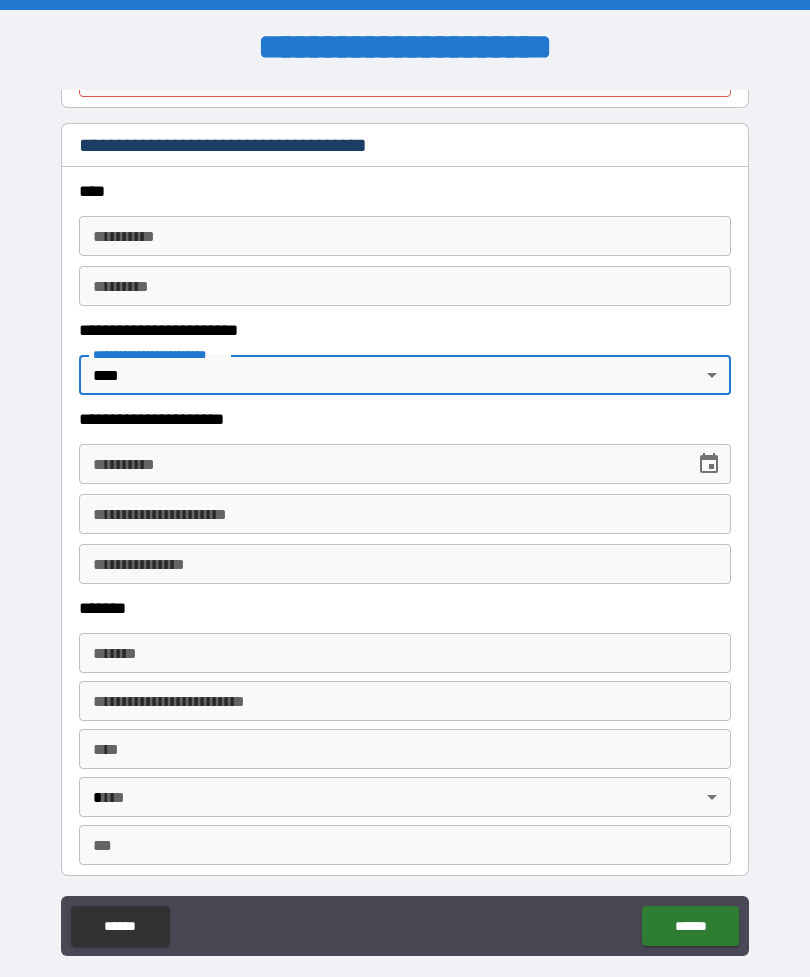 type on "*" 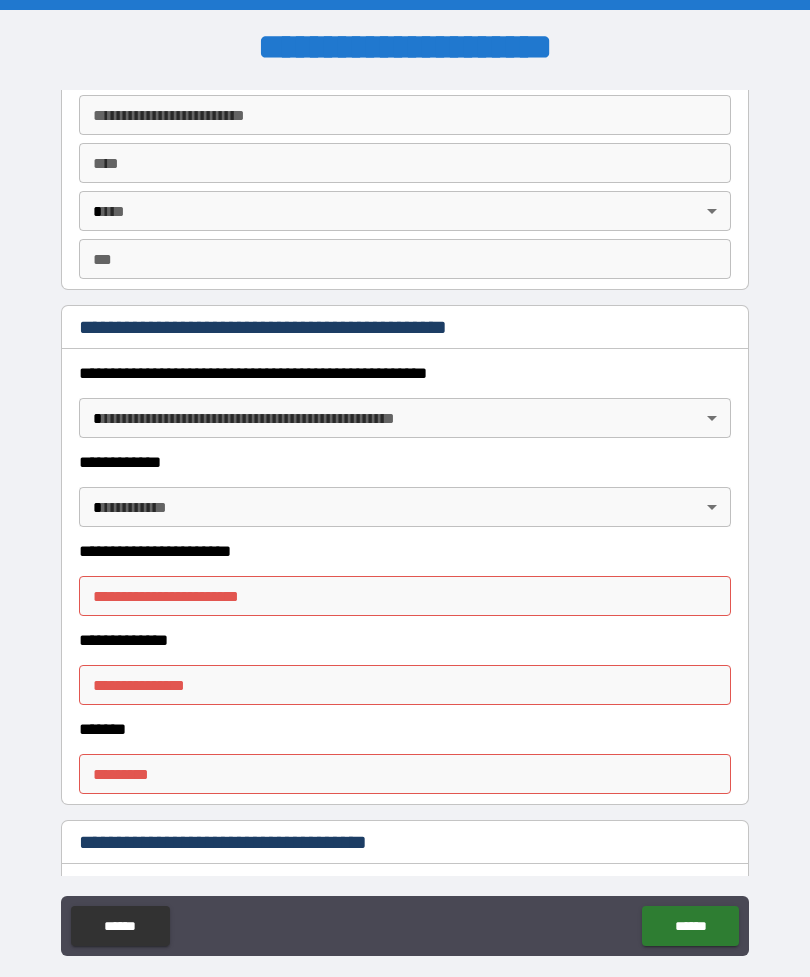 scroll, scrollTop: 1990, scrollLeft: 0, axis: vertical 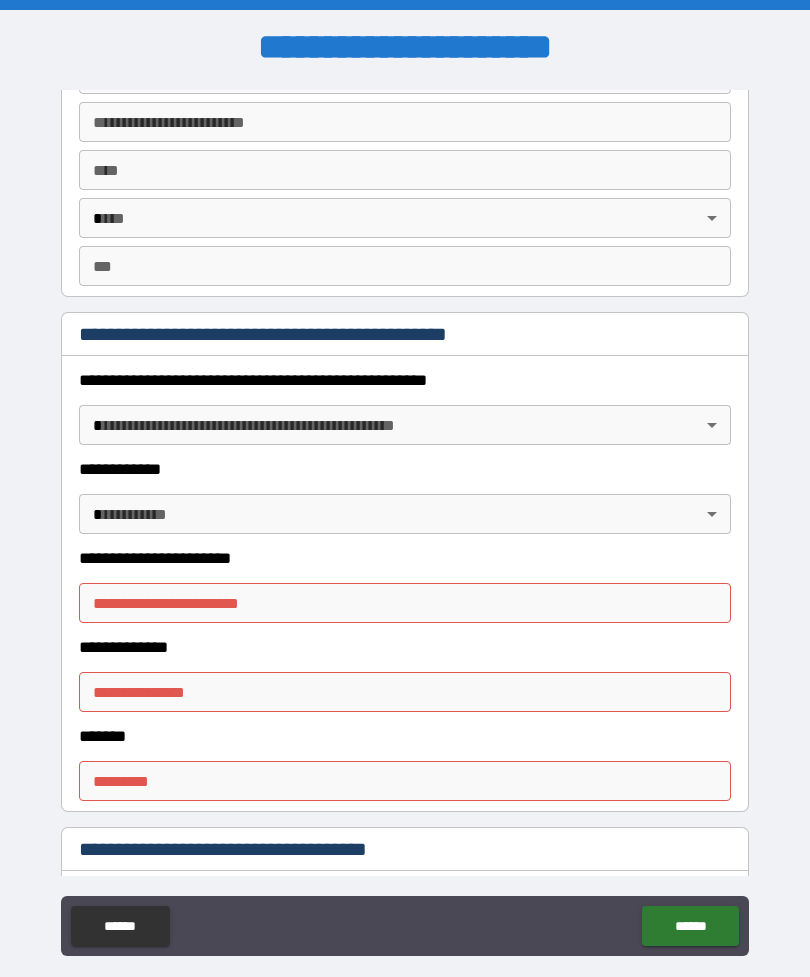 click on "**********" at bounding box center [405, 520] 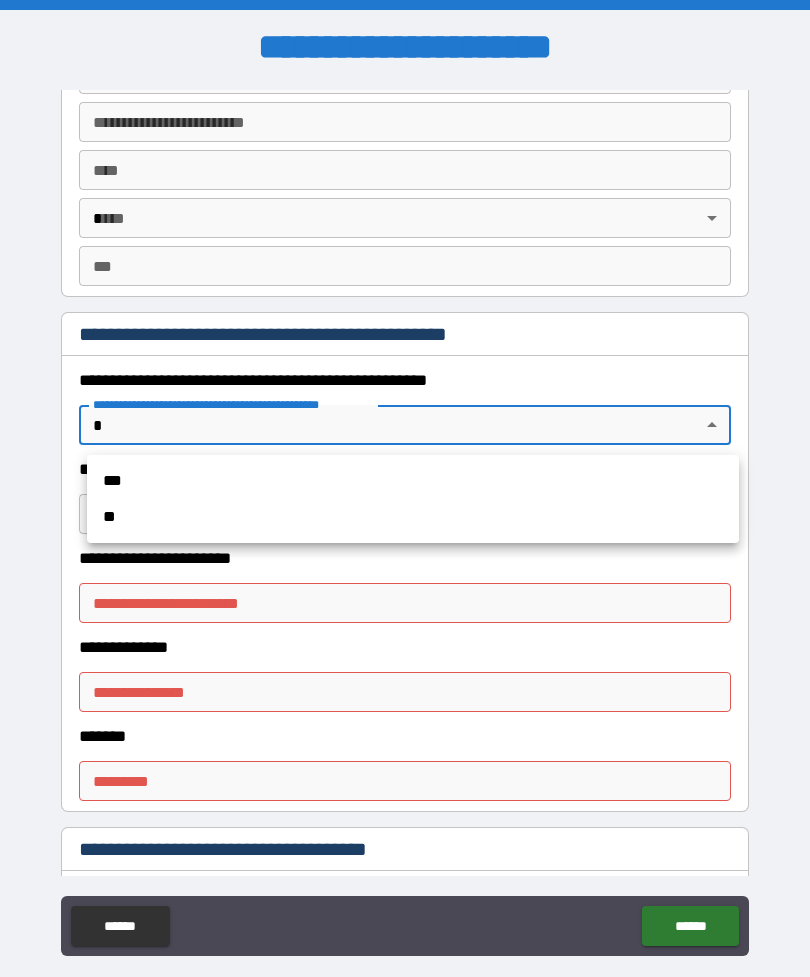 click on "**" at bounding box center [413, 517] 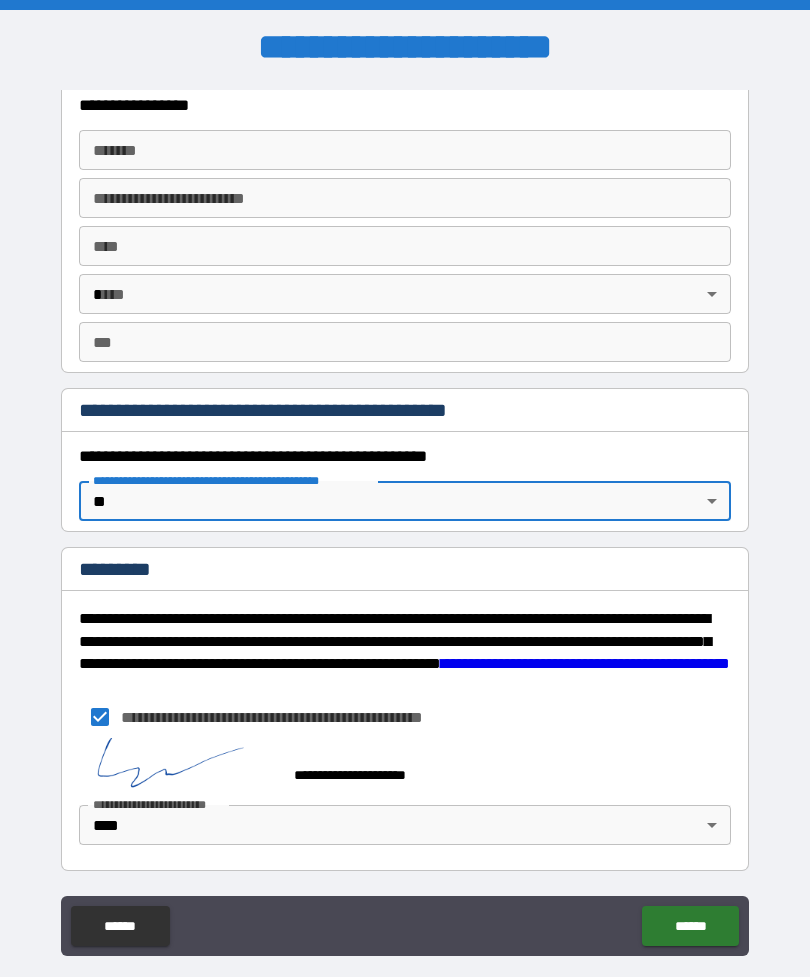 scroll, scrollTop: 1914, scrollLeft: 0, axis: vertical 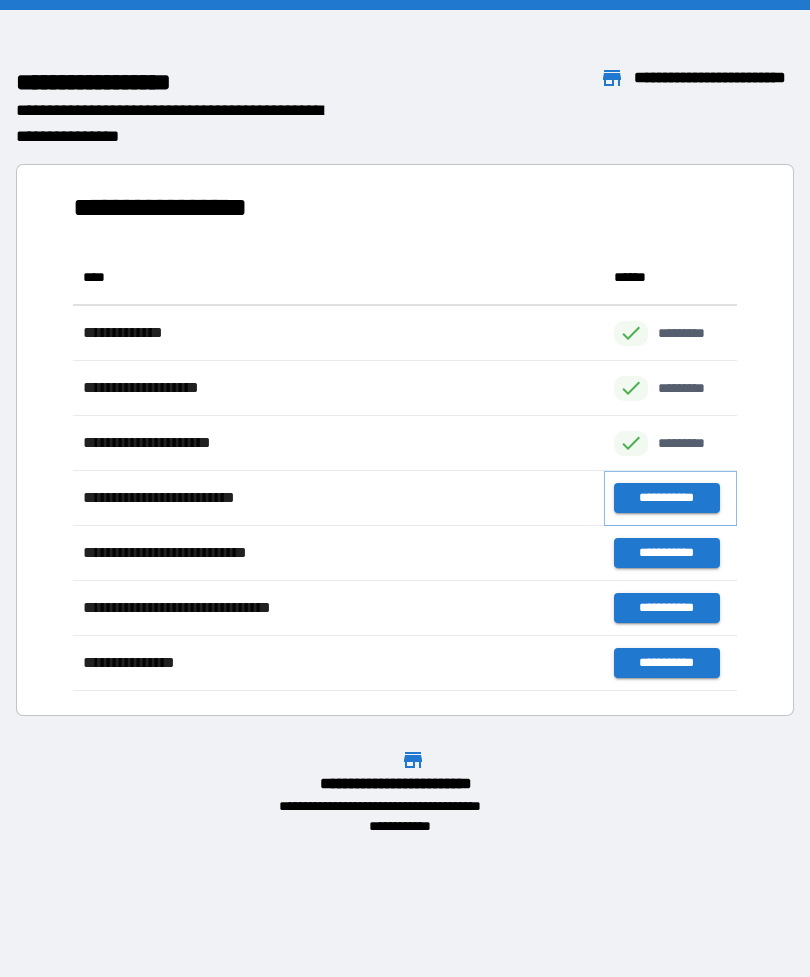 click on "**********" at bounding box center (666, 498) 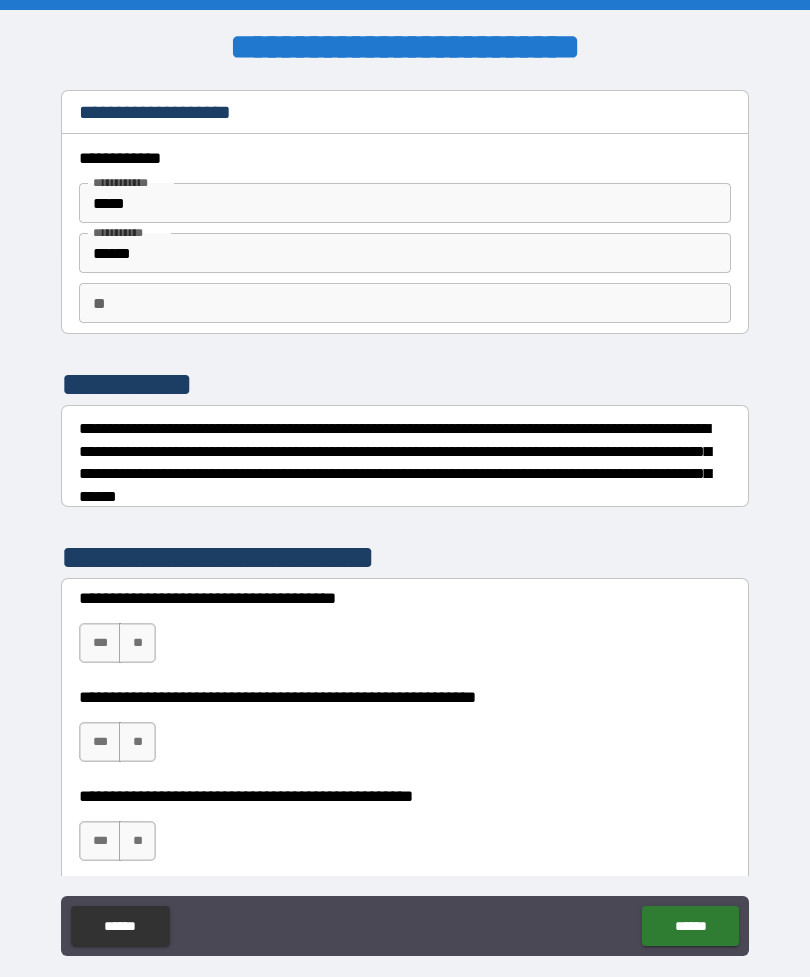 click on "**" at bounding box center [137, 643] 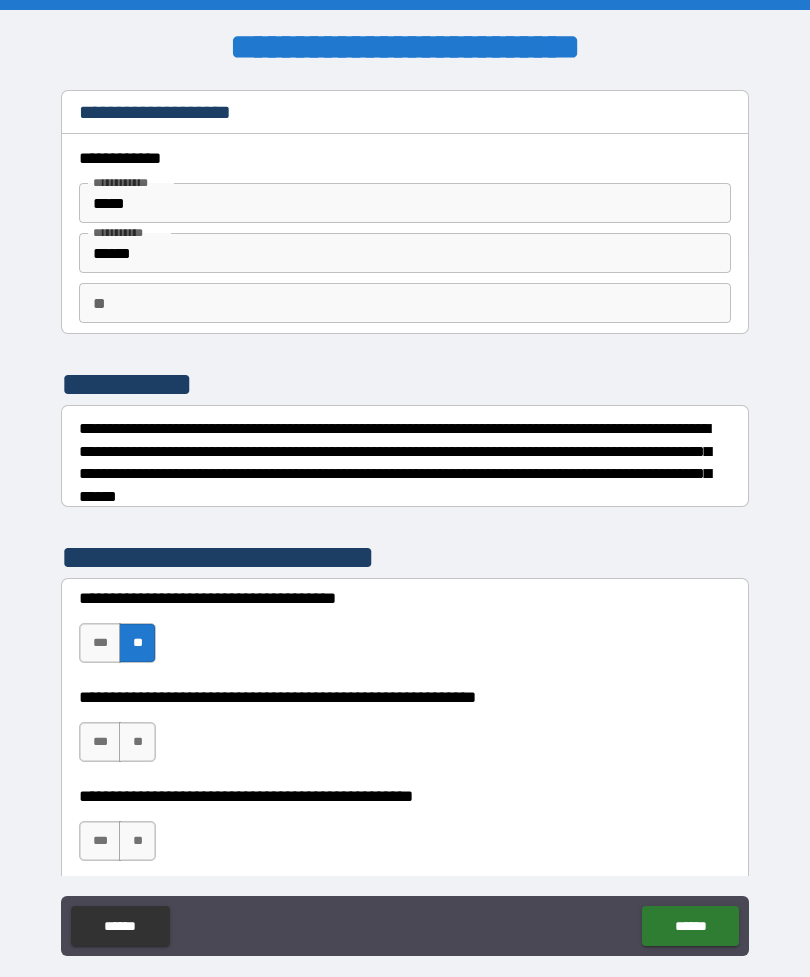 click on "**" at bounding box center (137, 742) 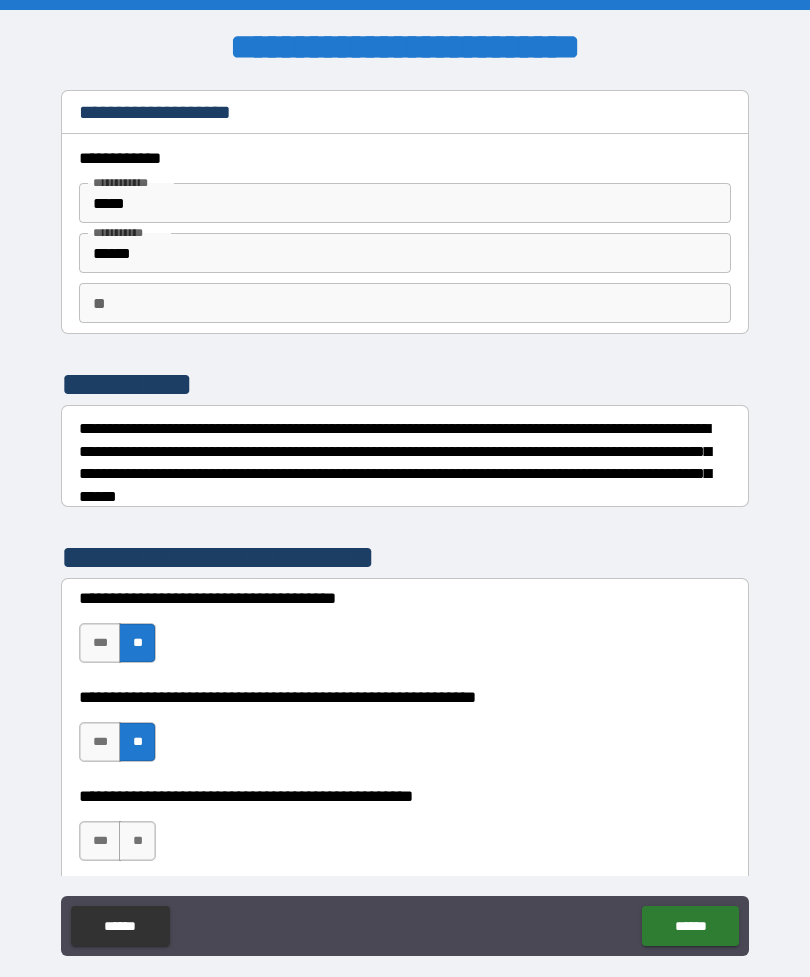 click on "**" at bounding box center [137, 841] 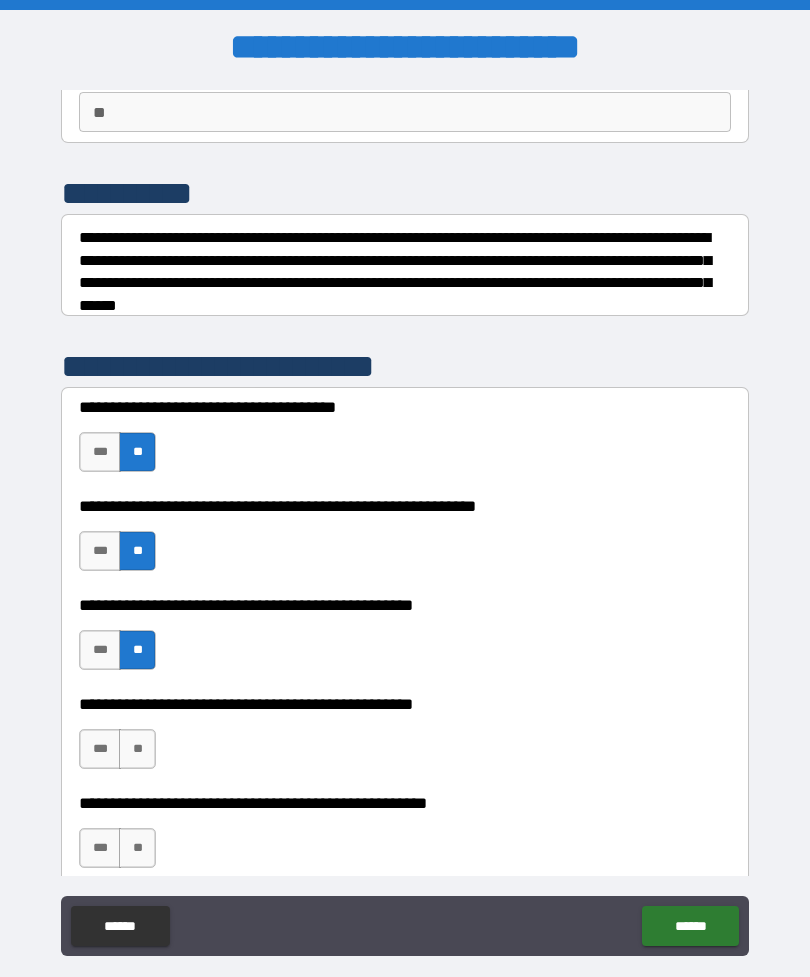 scroll, scrollTop: 205, scrollLeft: 0, axis: vertical 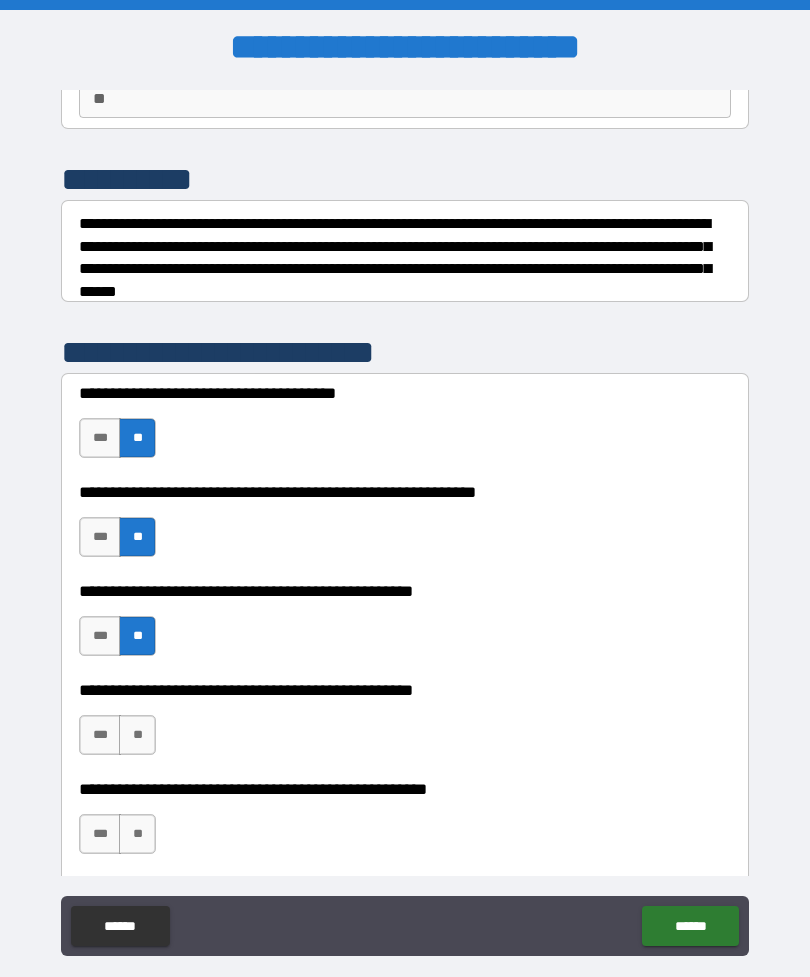 click on "**" at bounding box center (137, 735) 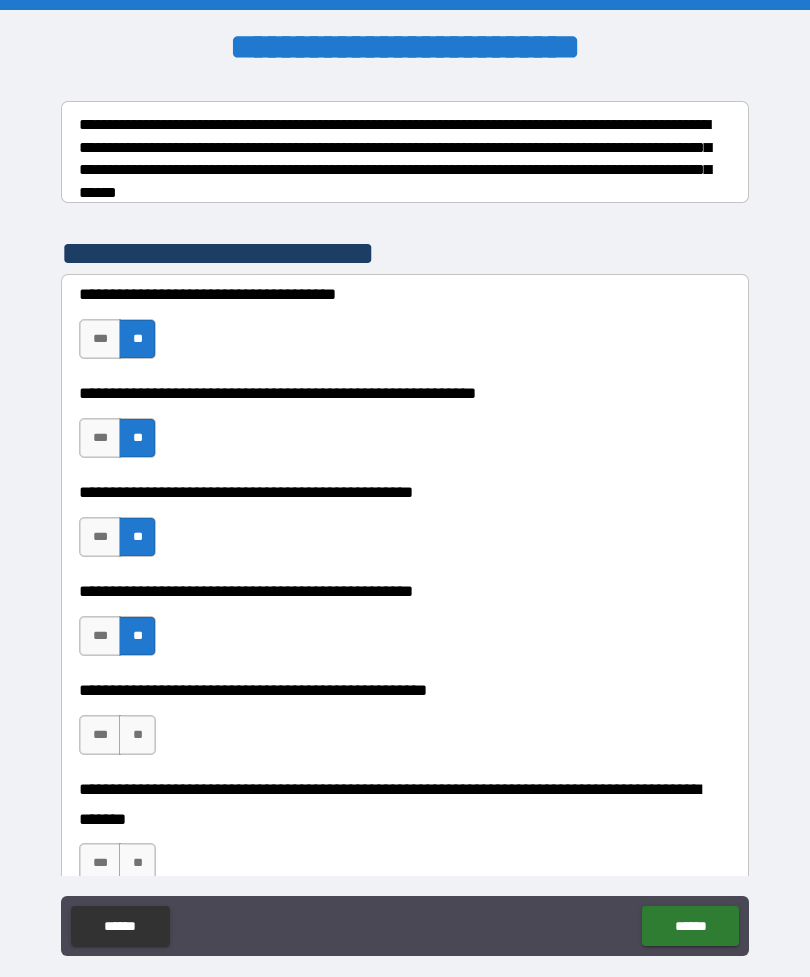 scroll, scrollTop: 317, scrollLeft: 0, axis: vertical 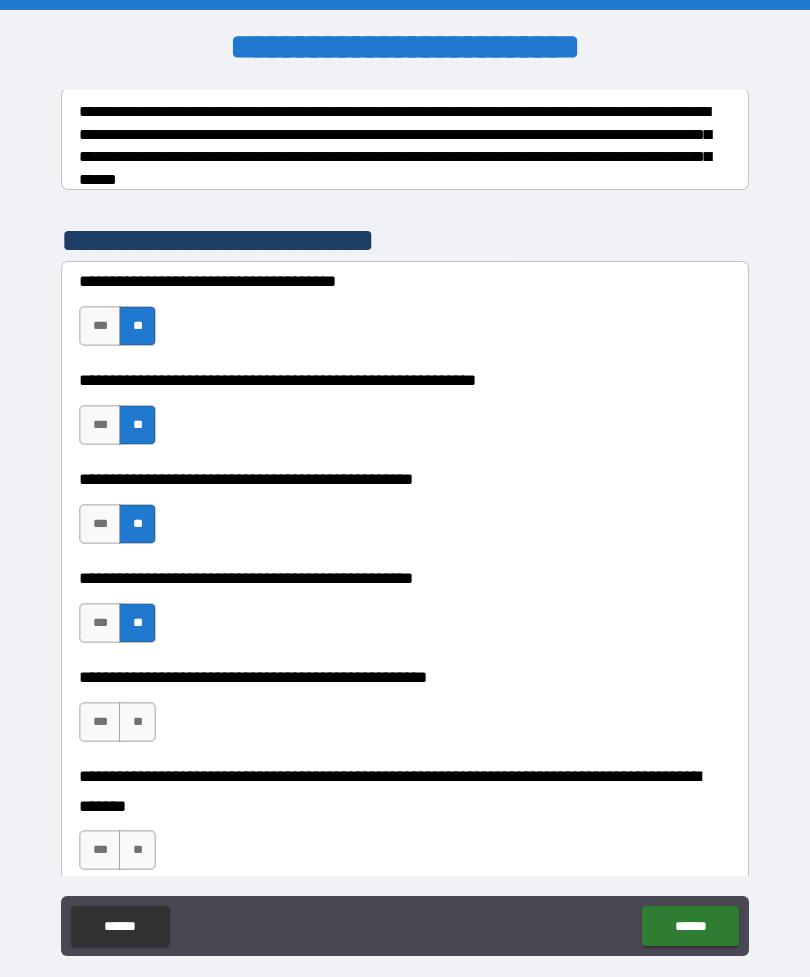 click on "**" at bounding box center (137, 722) 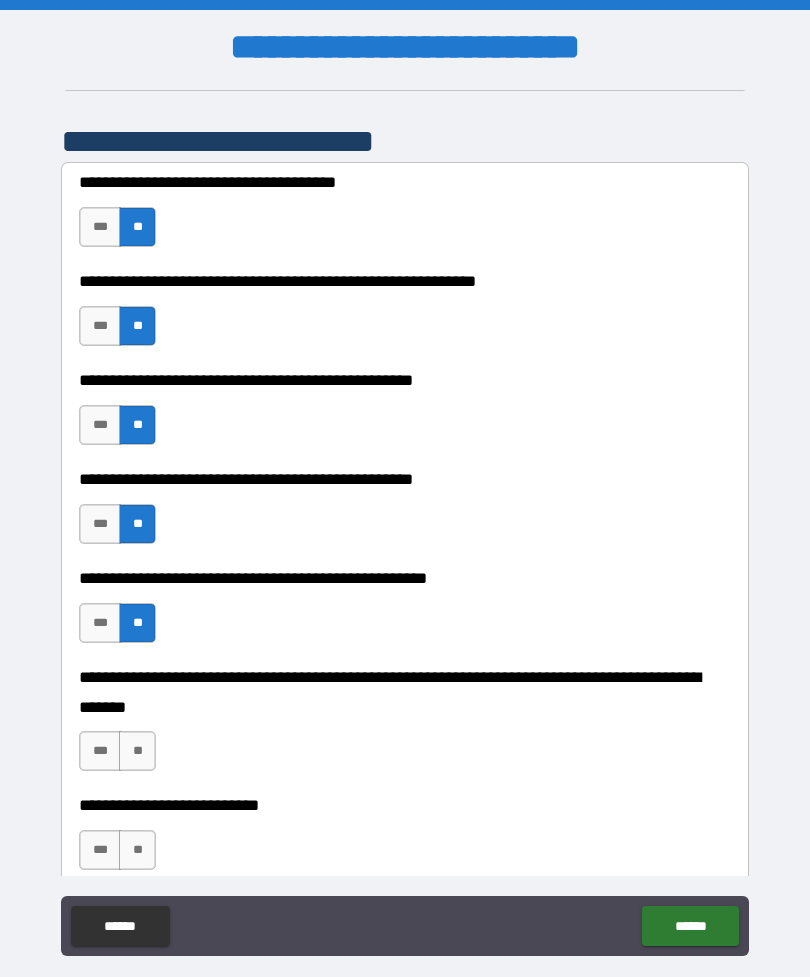scroll, scrollTop: 433, scrollLeft: 0, axis: vertical 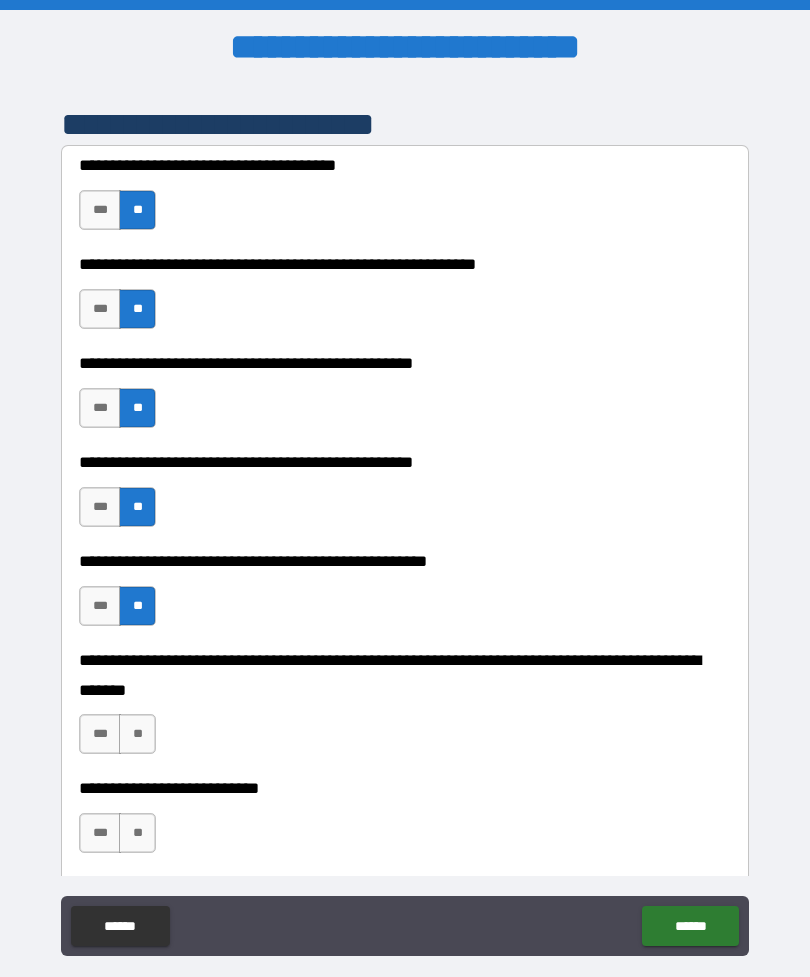 click on "**" at bounding box center [137, 734] 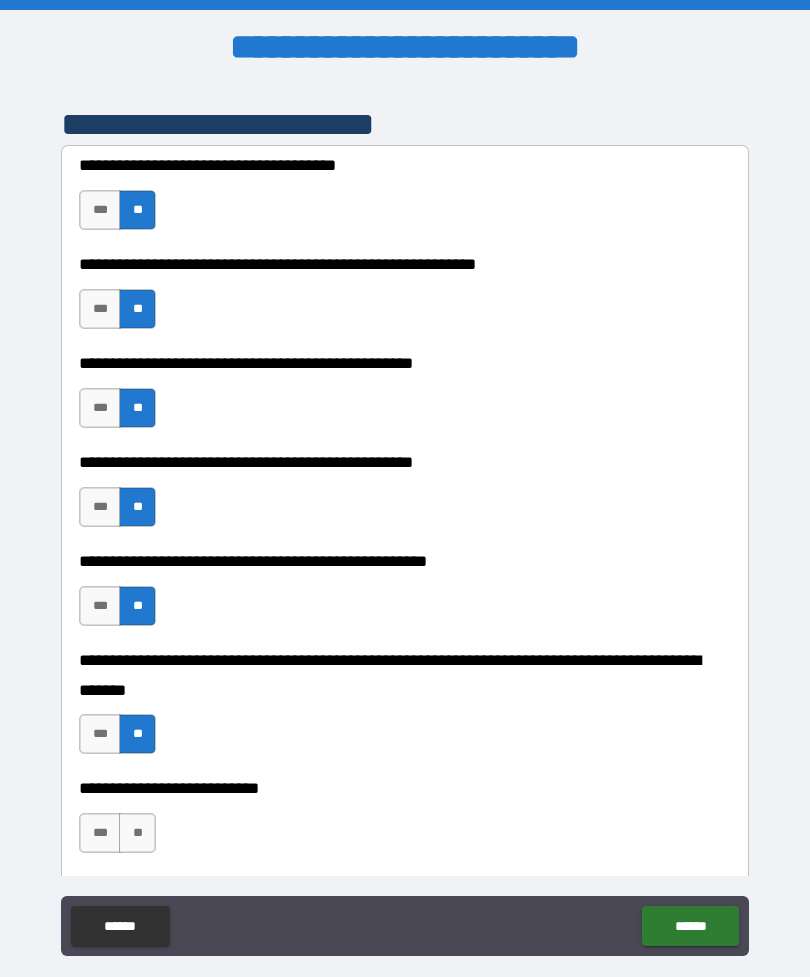 click on "**" at bounding box center [137, 833] 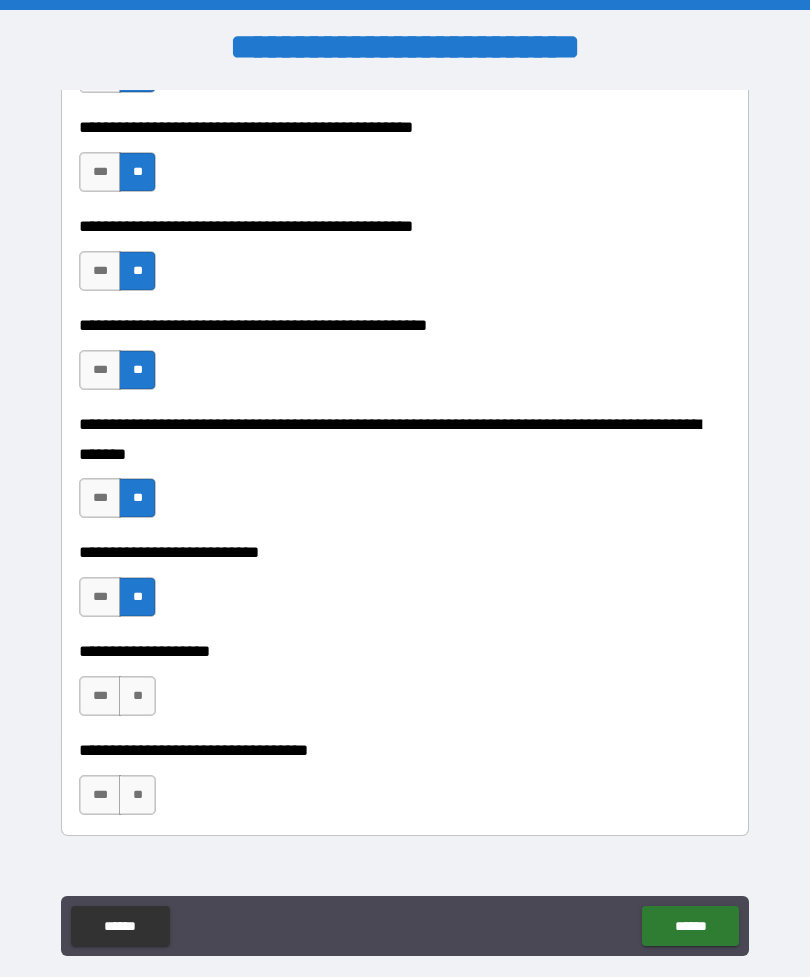 scroll, scrollTop: 678, scrollLeft: 0, axis: vertical 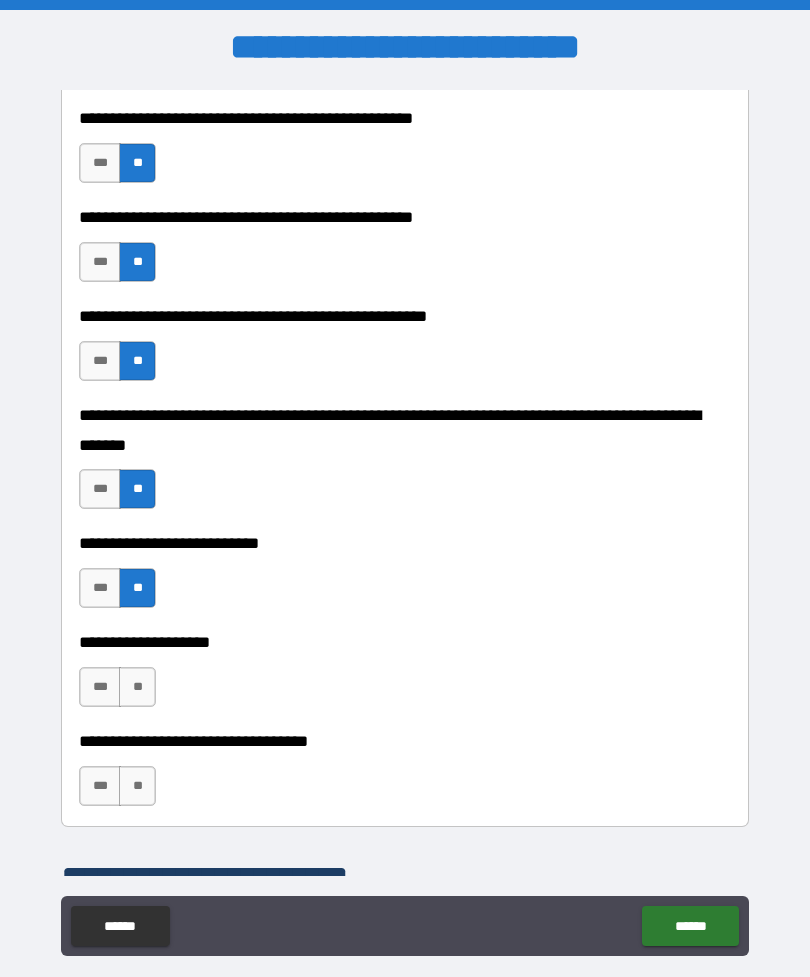click on "**" at bounding box center (137, 687) 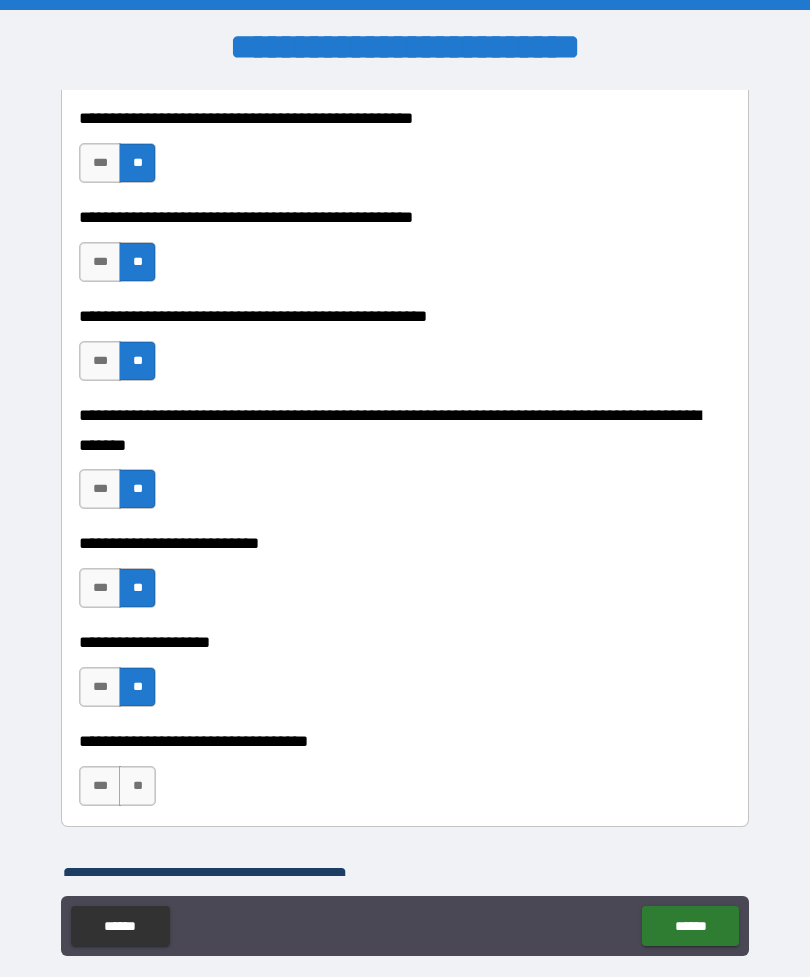 click on "**" at bounding box center [137, 786] 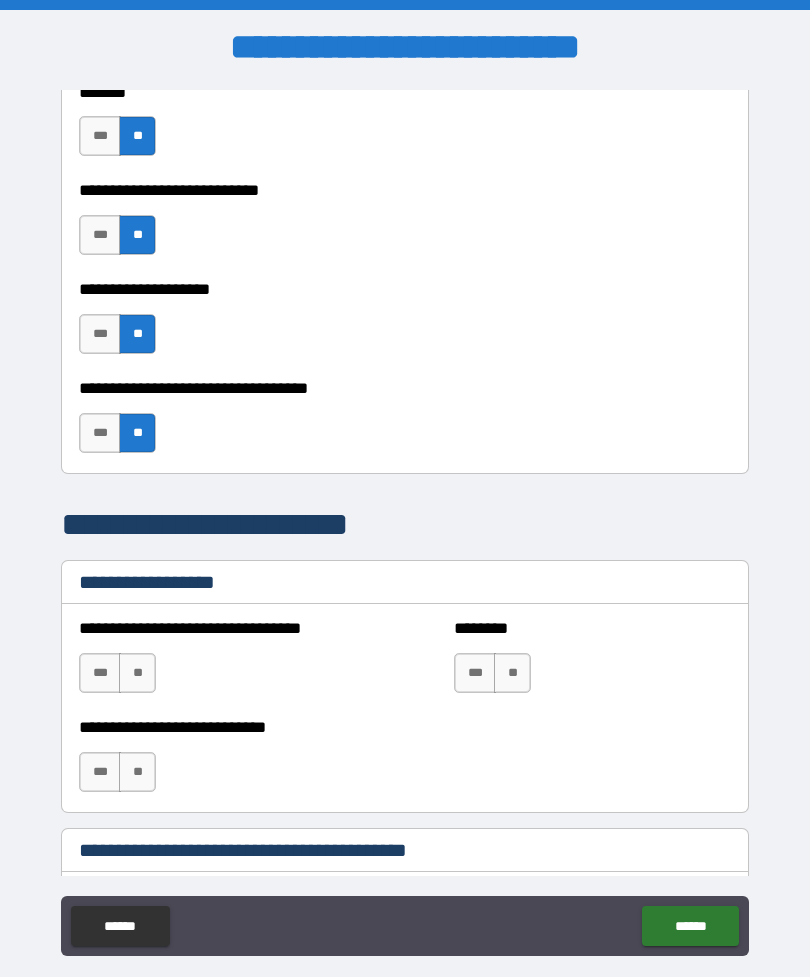 scroll, scrollTop: 1044, scrollLeft: 0, axis: vertical 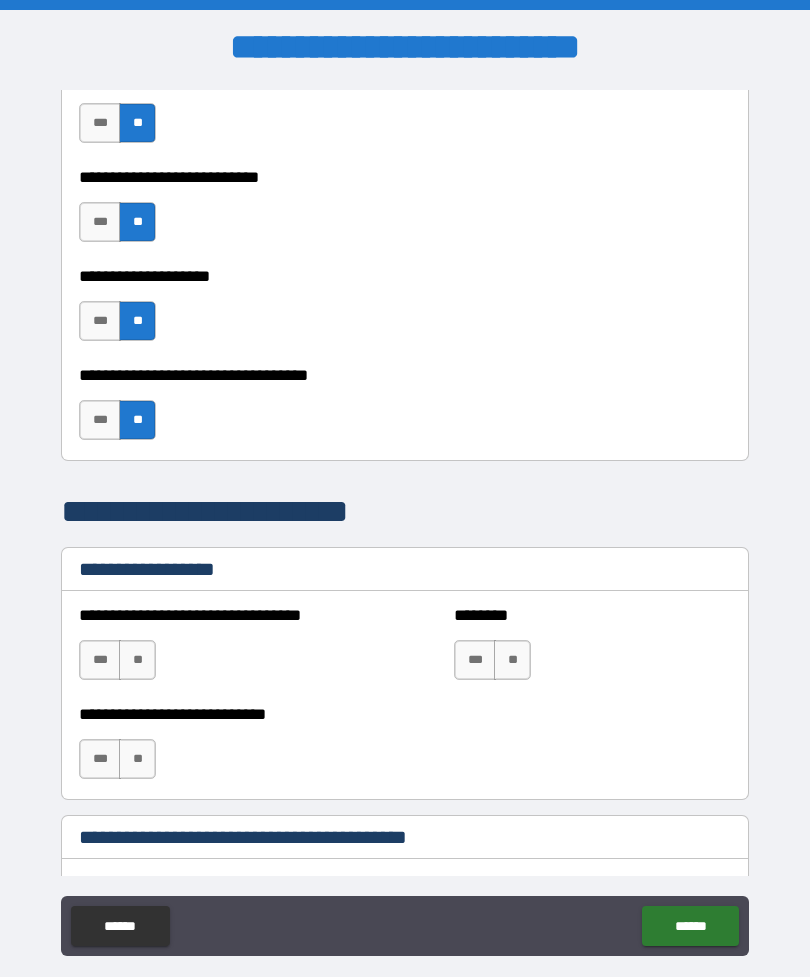 click on "**" at bounding box center [137, 660] 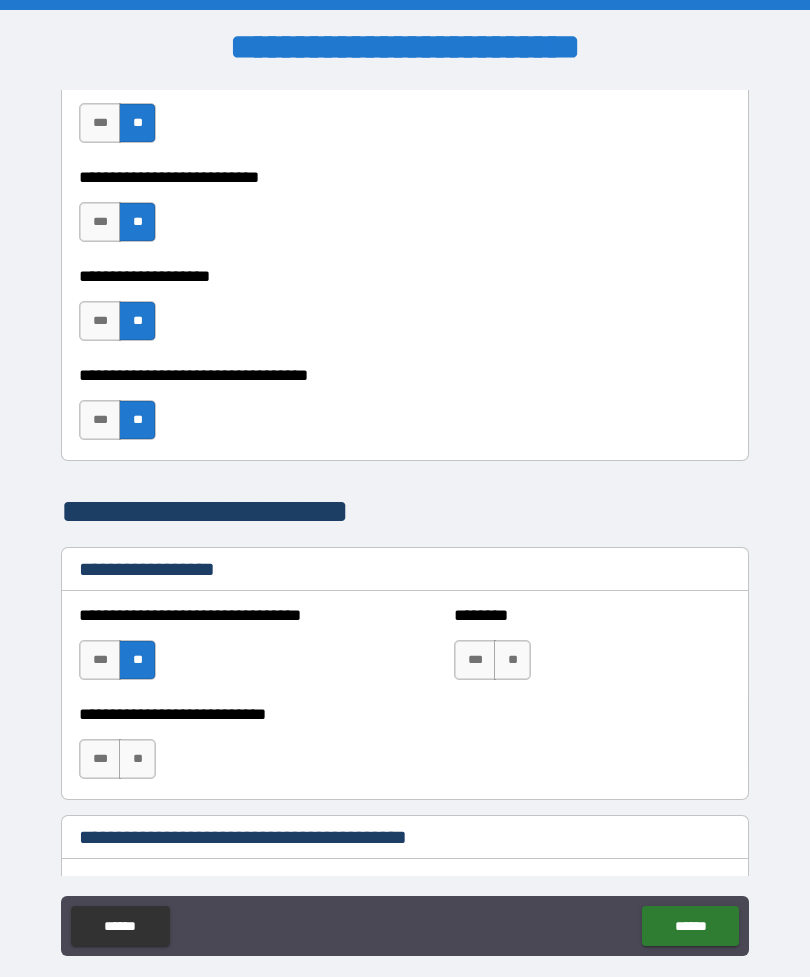 click on "**" at bounding box center [512, 660] 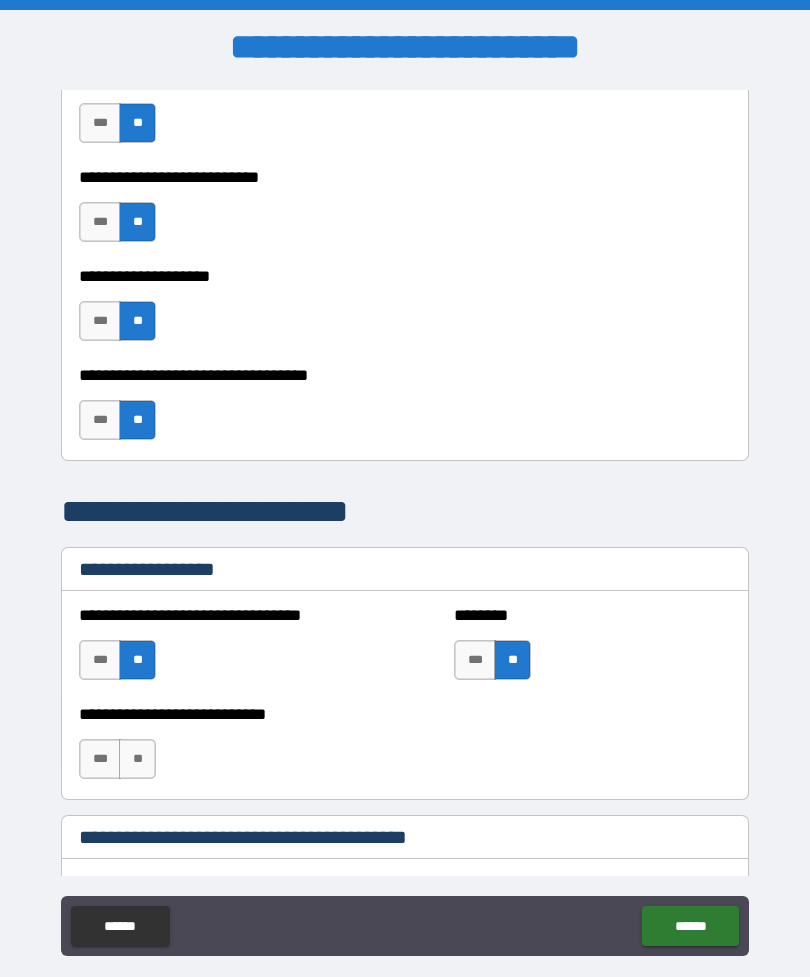 click on "**" at bounding box center [137, 759] 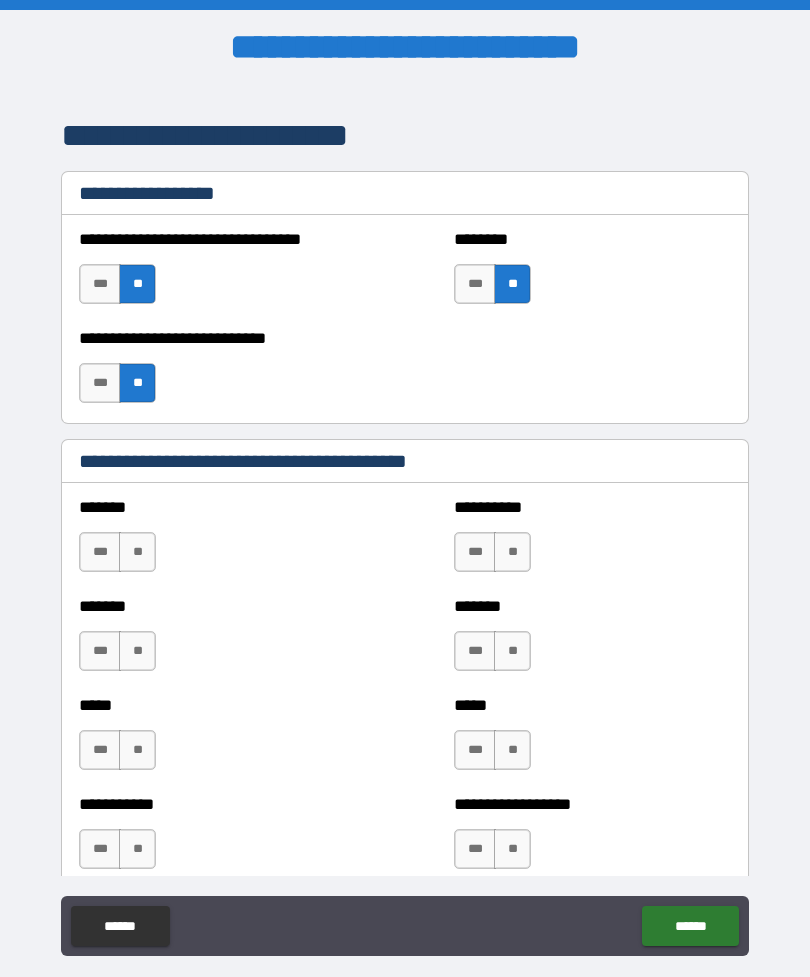 scroll, scrollTop: 1423, scrollLeft: 0, axis: vertical 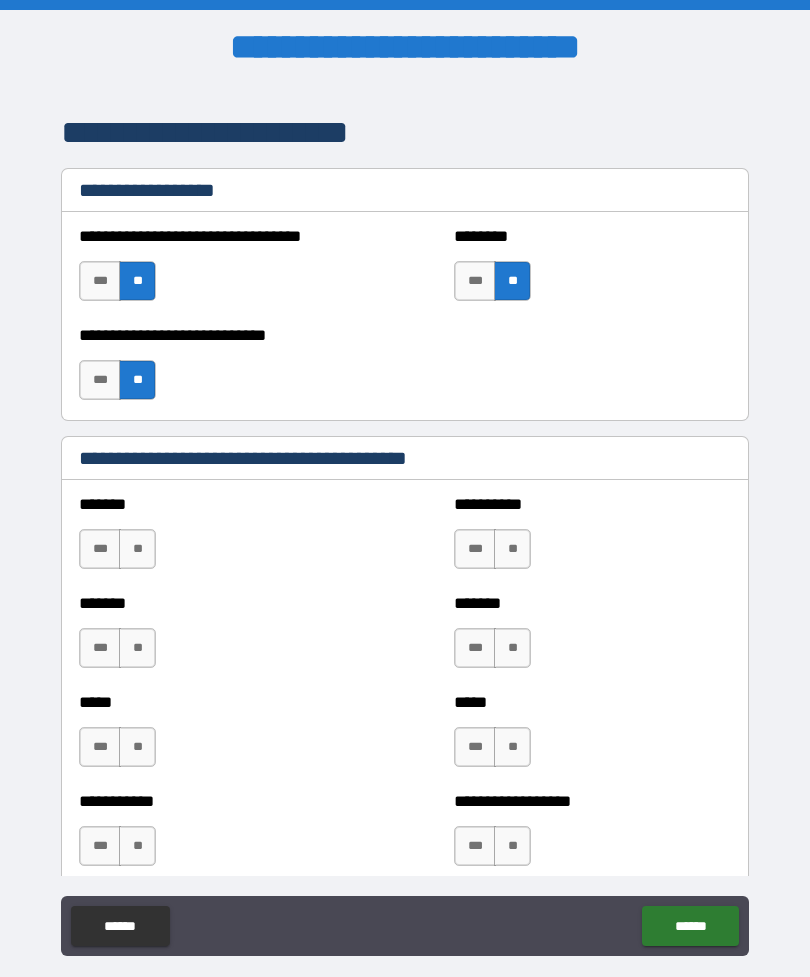 click on "**" at bounding box center (137, 549) 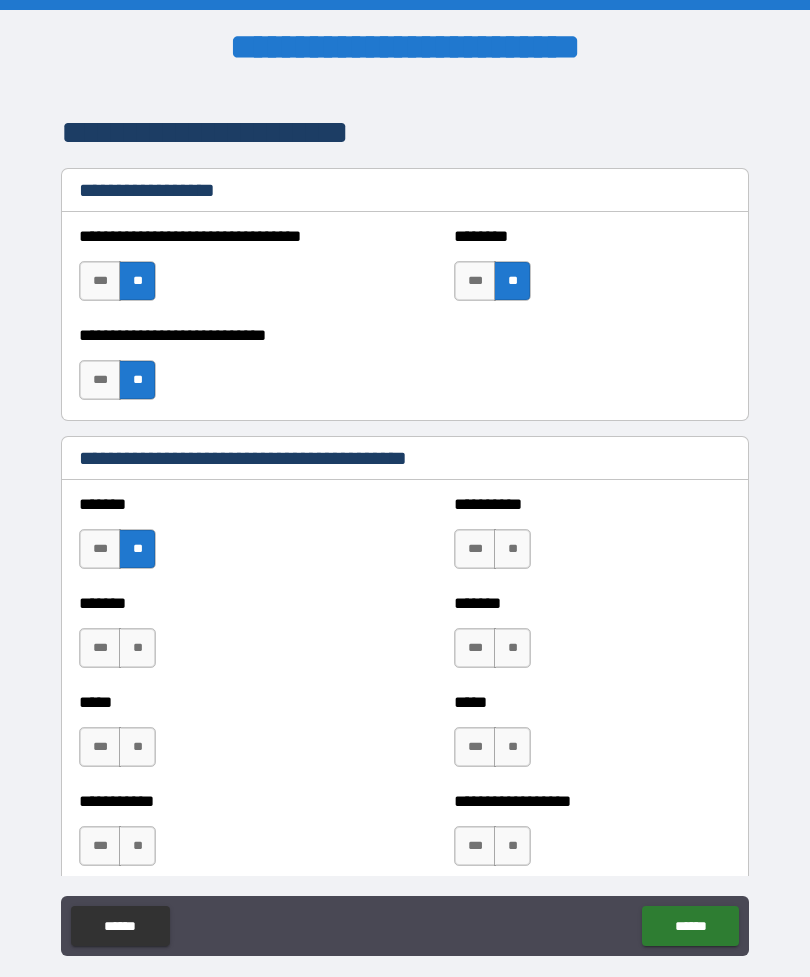 click on "**" at bounding box center [137, 648] 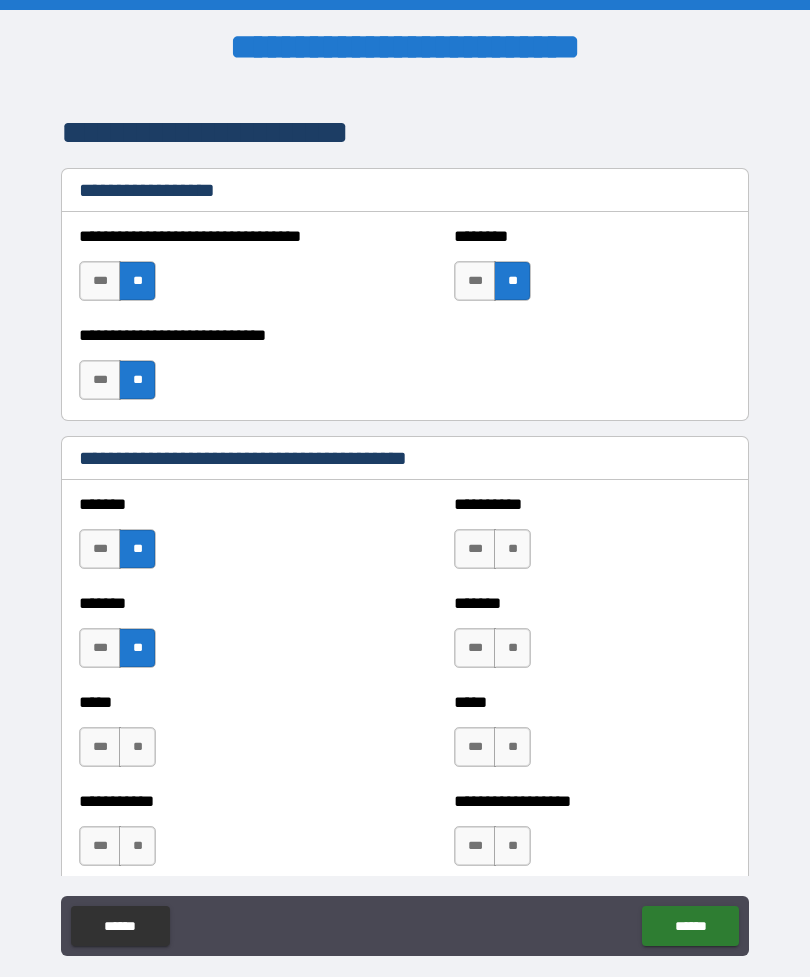 click on "**" at bounding box center [137, 747] 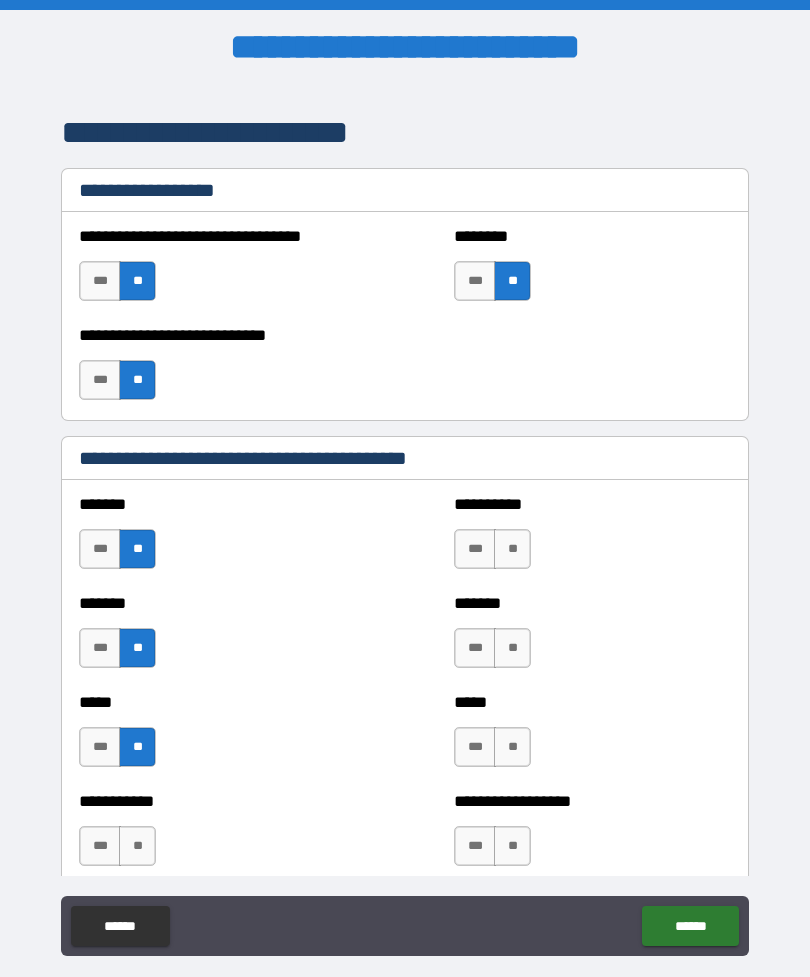 click on "**" at bounding box center [137, 846] 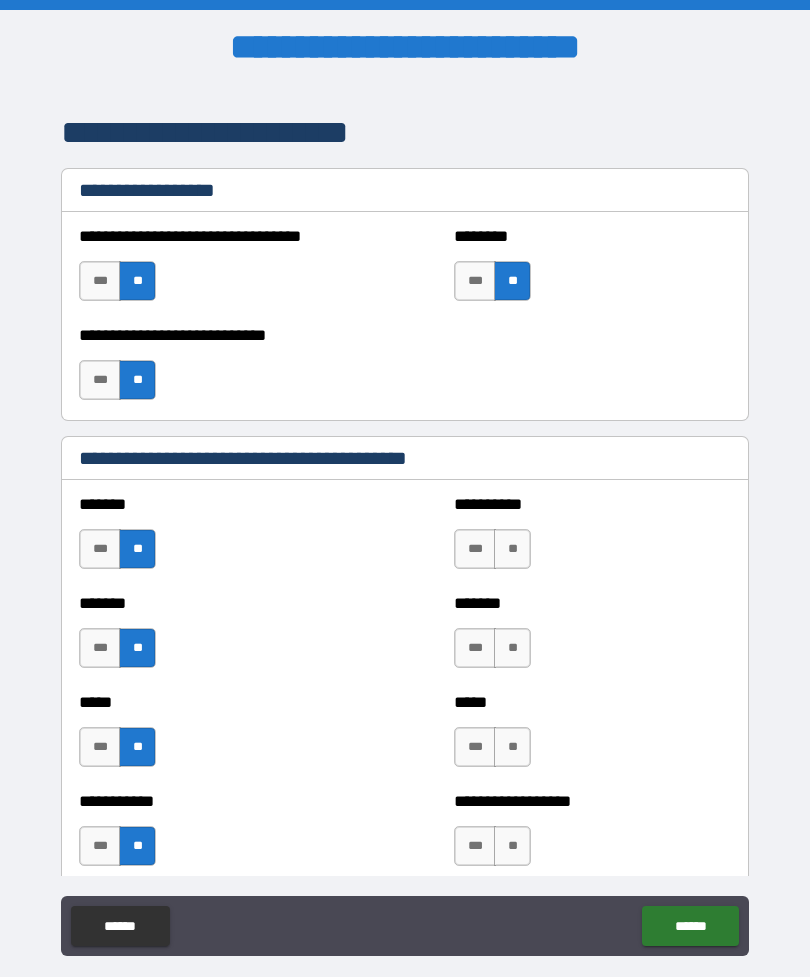 click on "**" at bounding box center (512, 846) 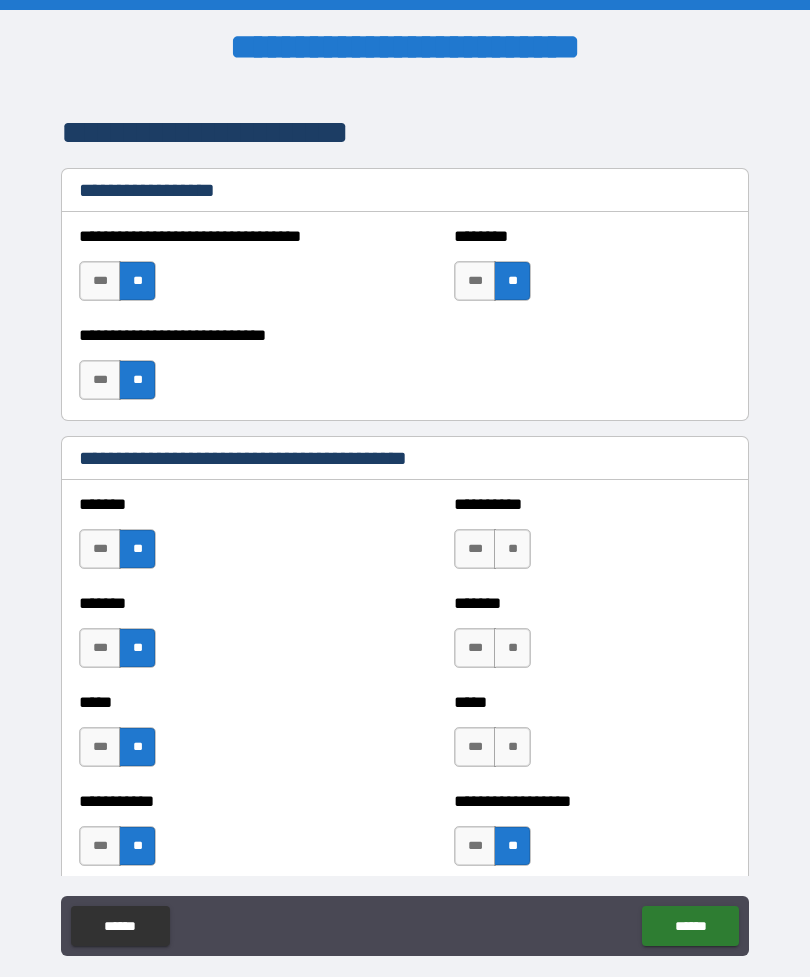 click on "**" at bounding box center (512, 747) 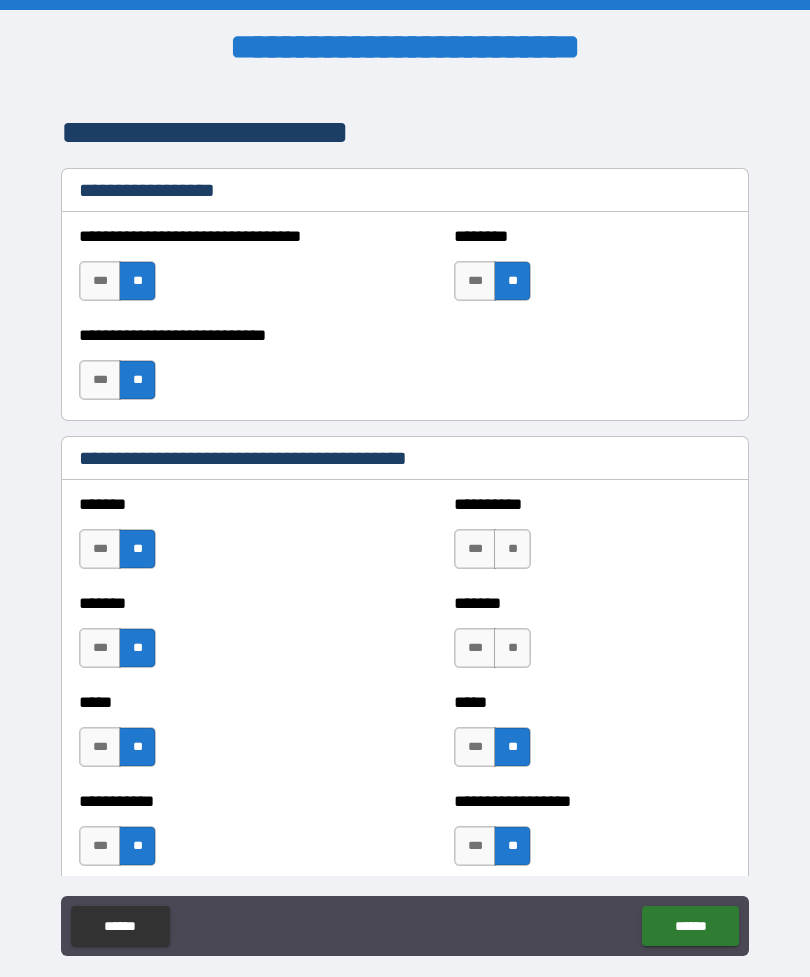 click on "**" at bounding box center [512, 648] 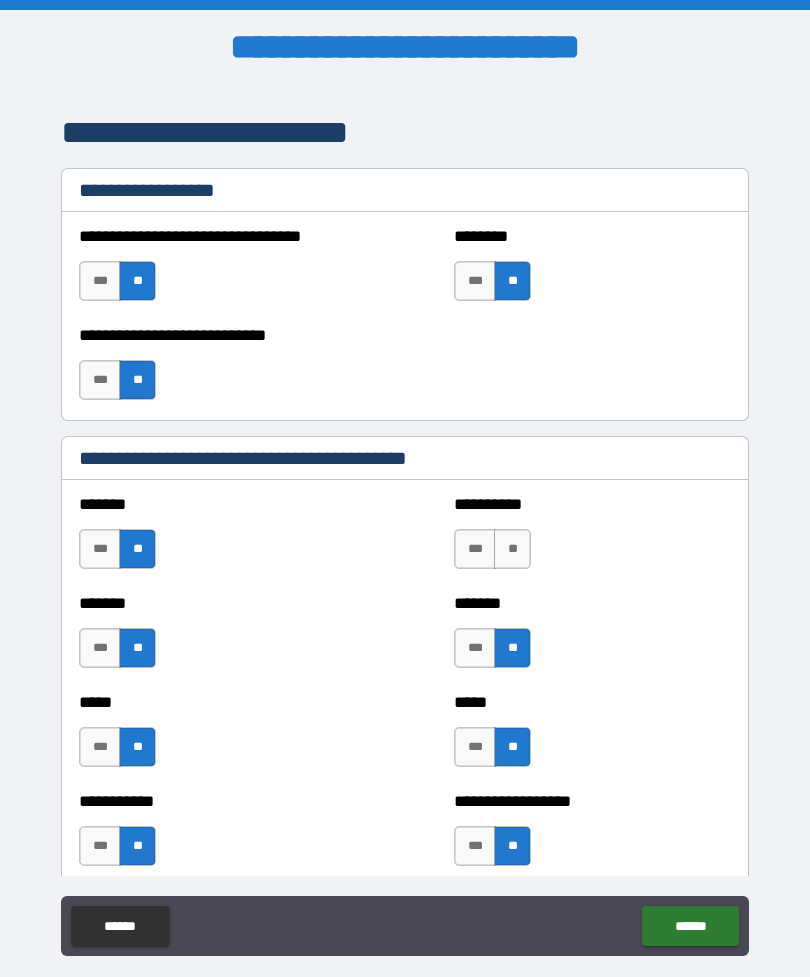 click on "**" at bounding box center [512, 549] 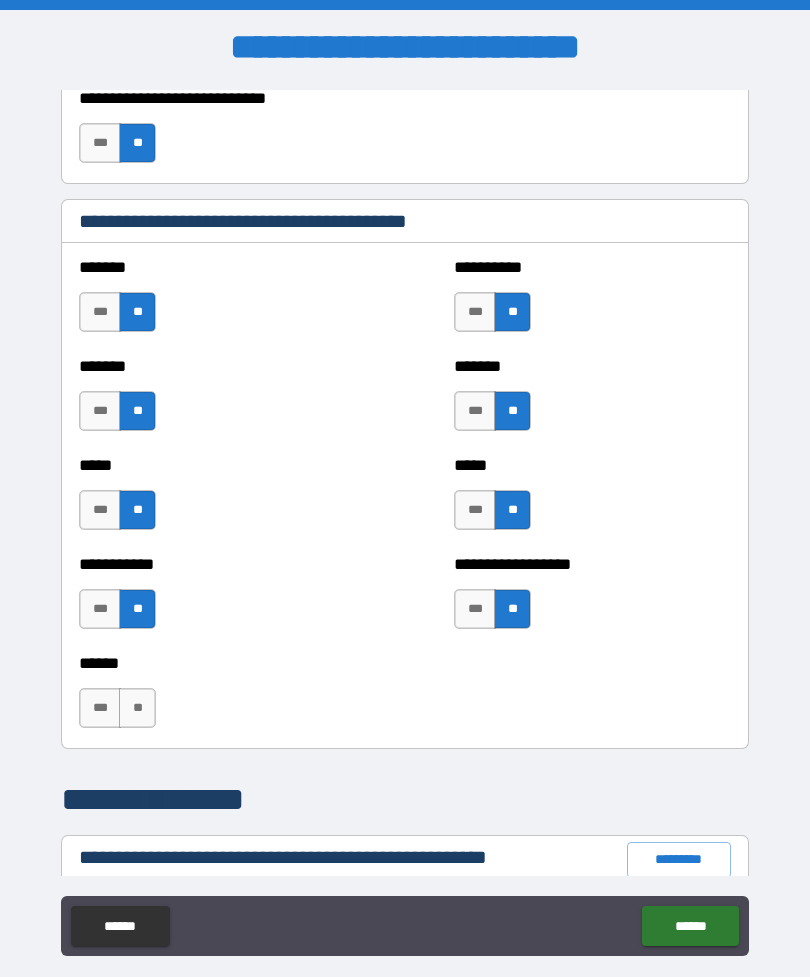 scroll, scrollTop: 1710, scrollLeft: 0, axis: vertical 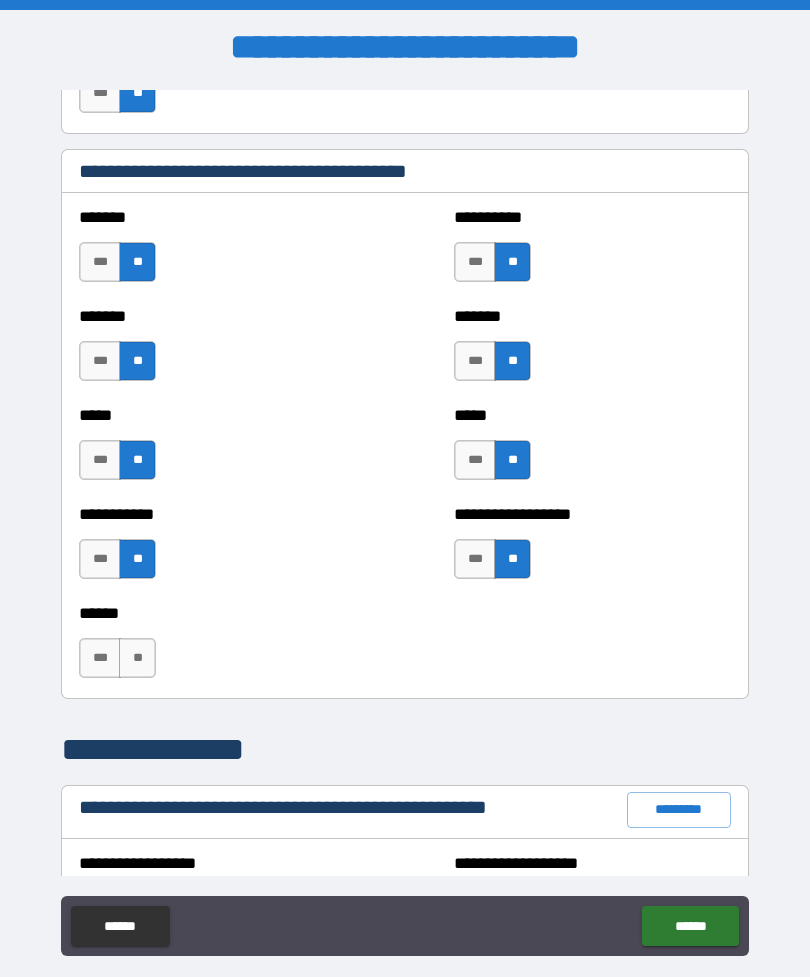 click on "**" at bounding box center [137, 658] 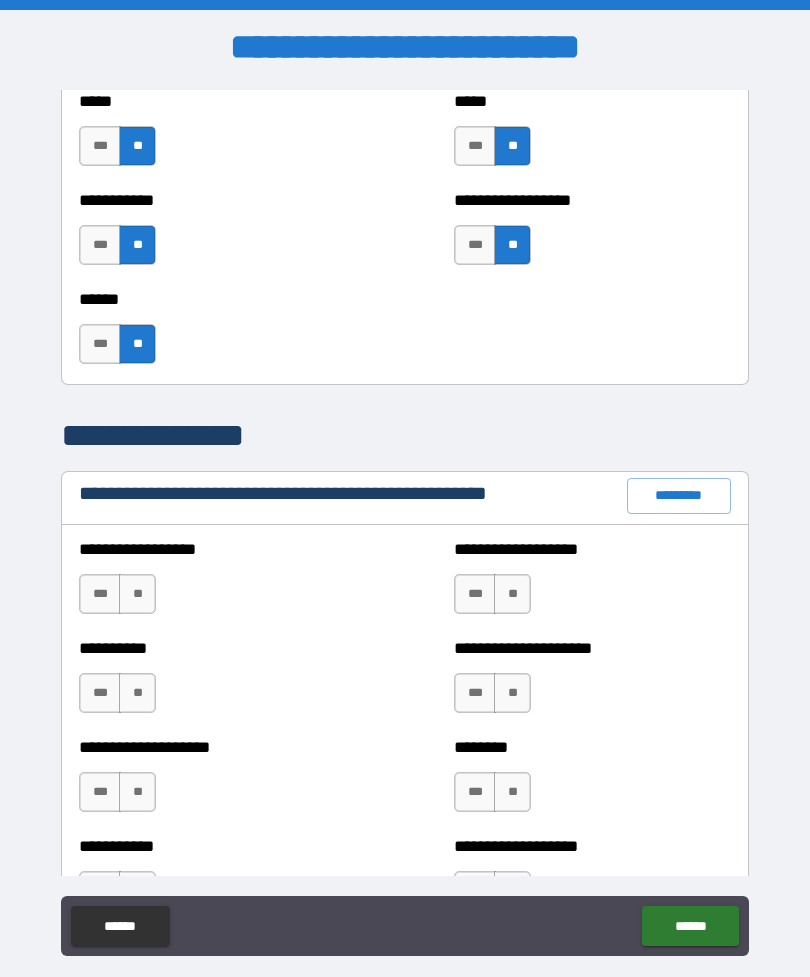 scroll, scrollTop: 2026, scrollLeft: 0, axis: vertical 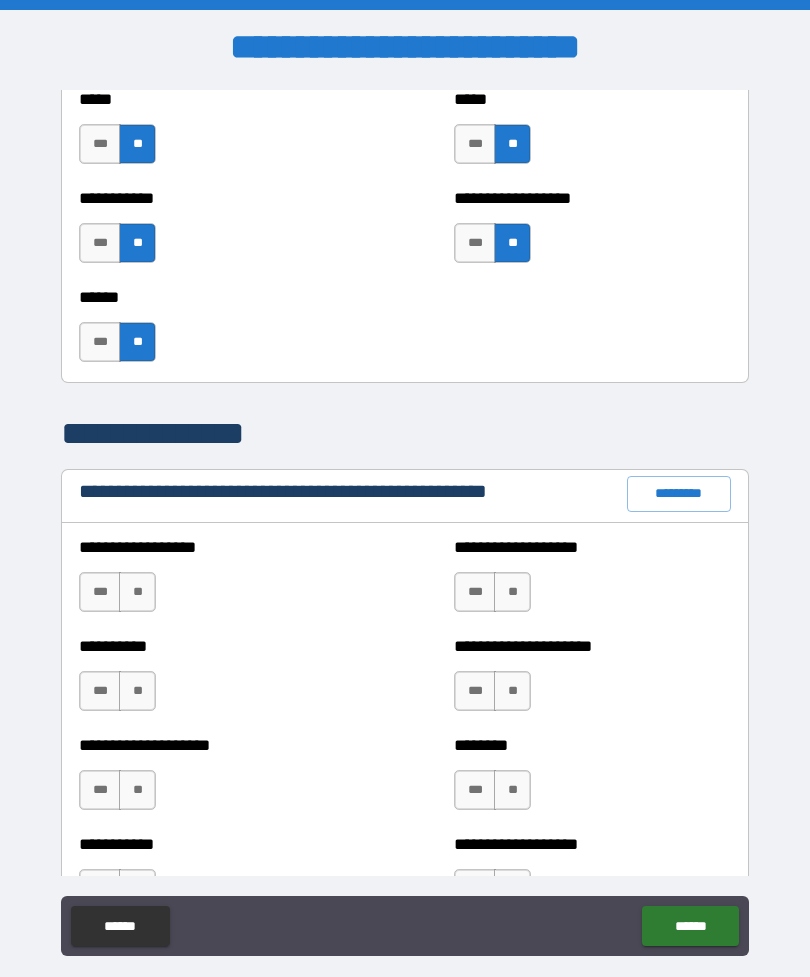 click on "**" at bounding box center (137, 592) 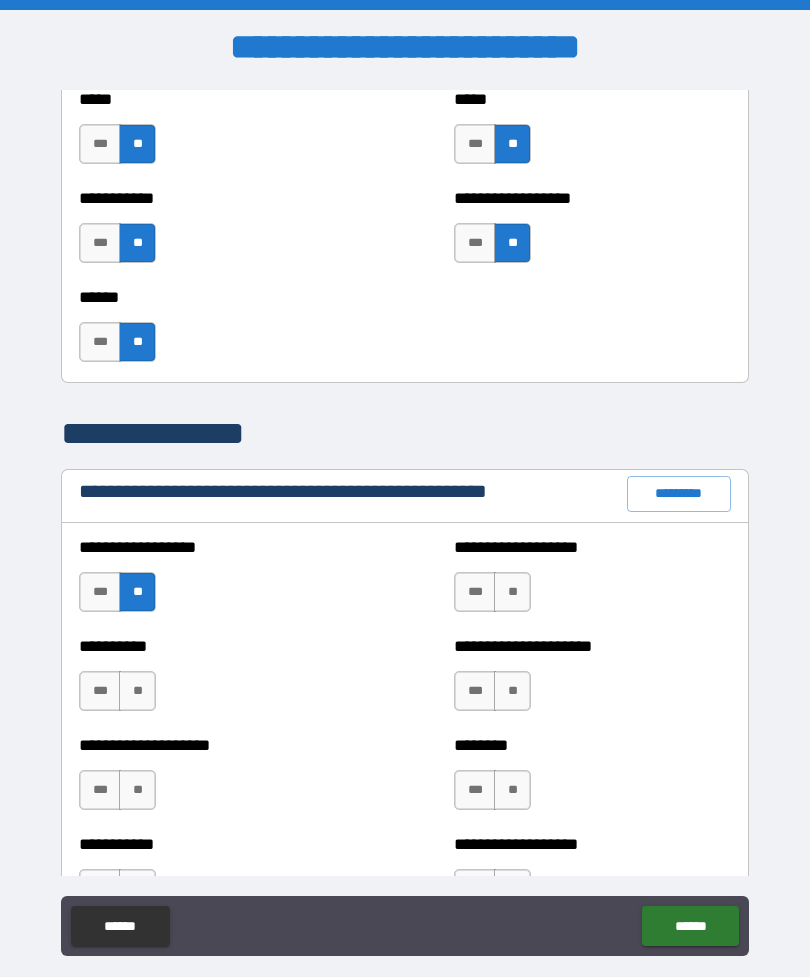click on "**" at bounding box center [137, 691] 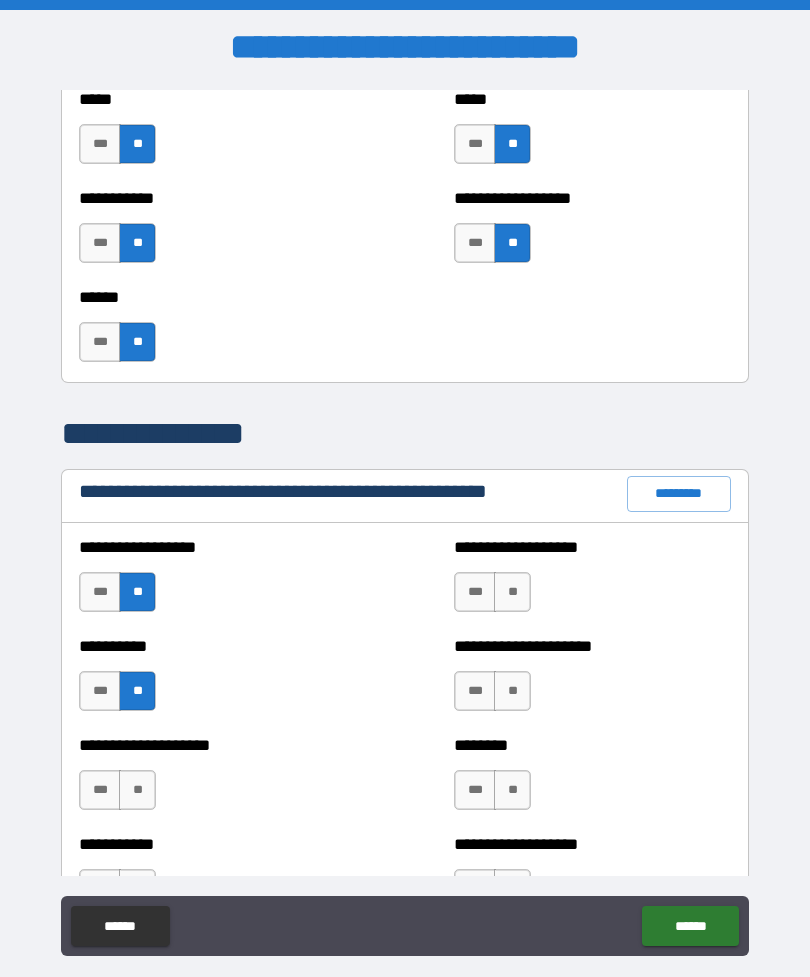 click on "**" at bounding box center [137, 790] 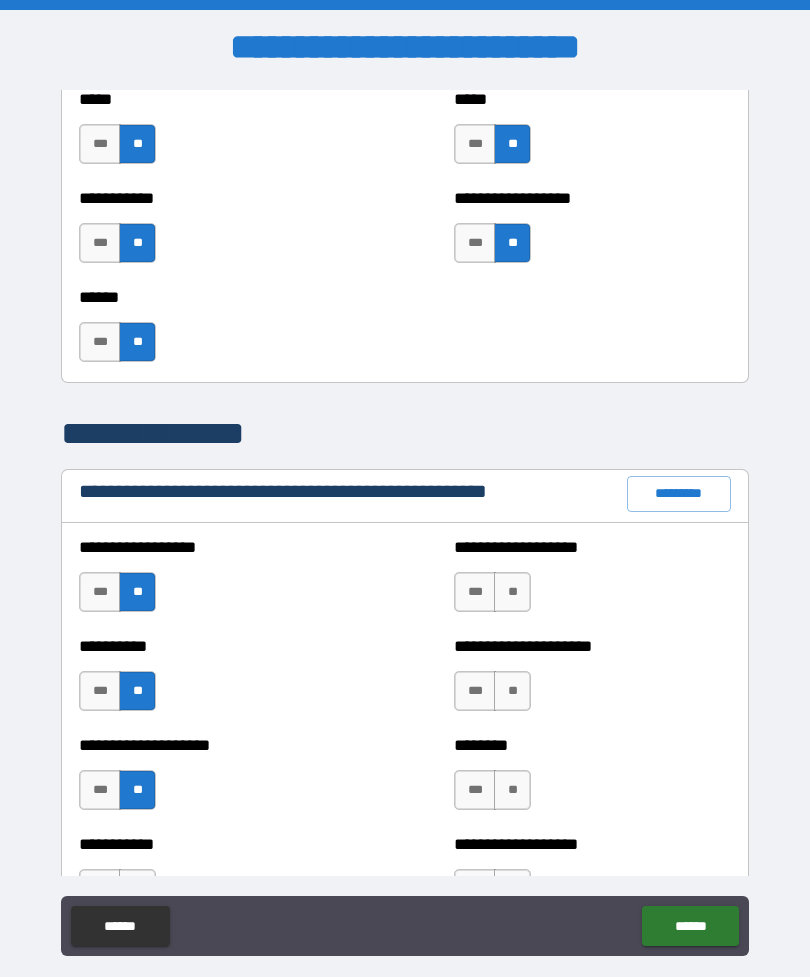 click on "**" at bounding box center (512, 592) 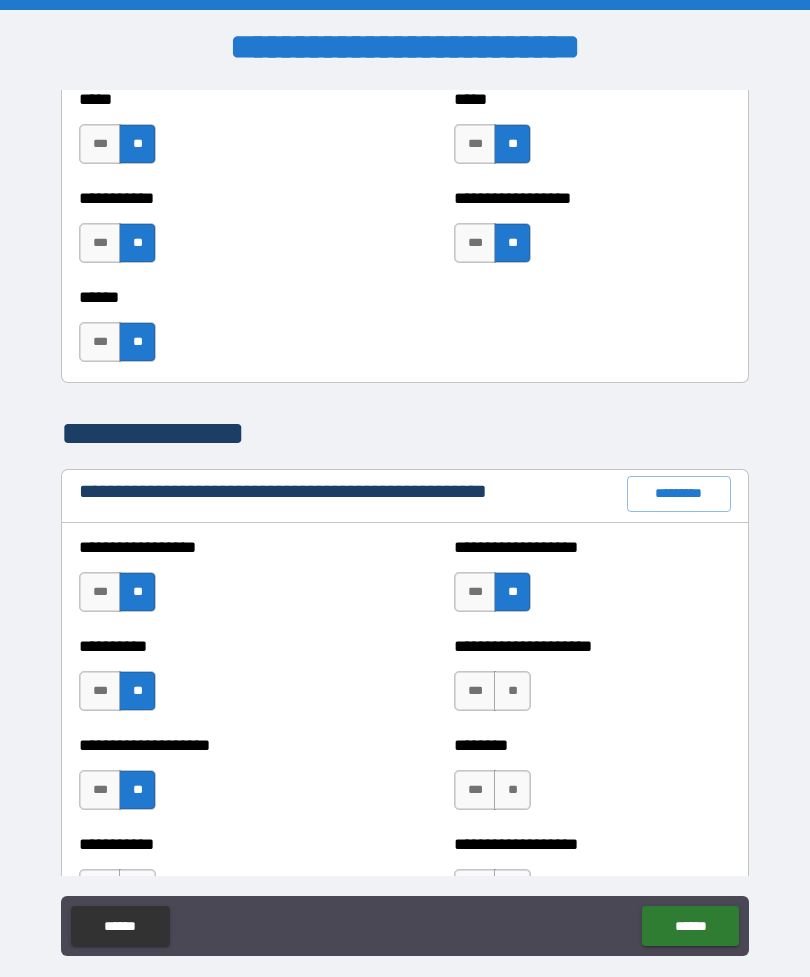 click on "**" at bounding box center [512, 691] 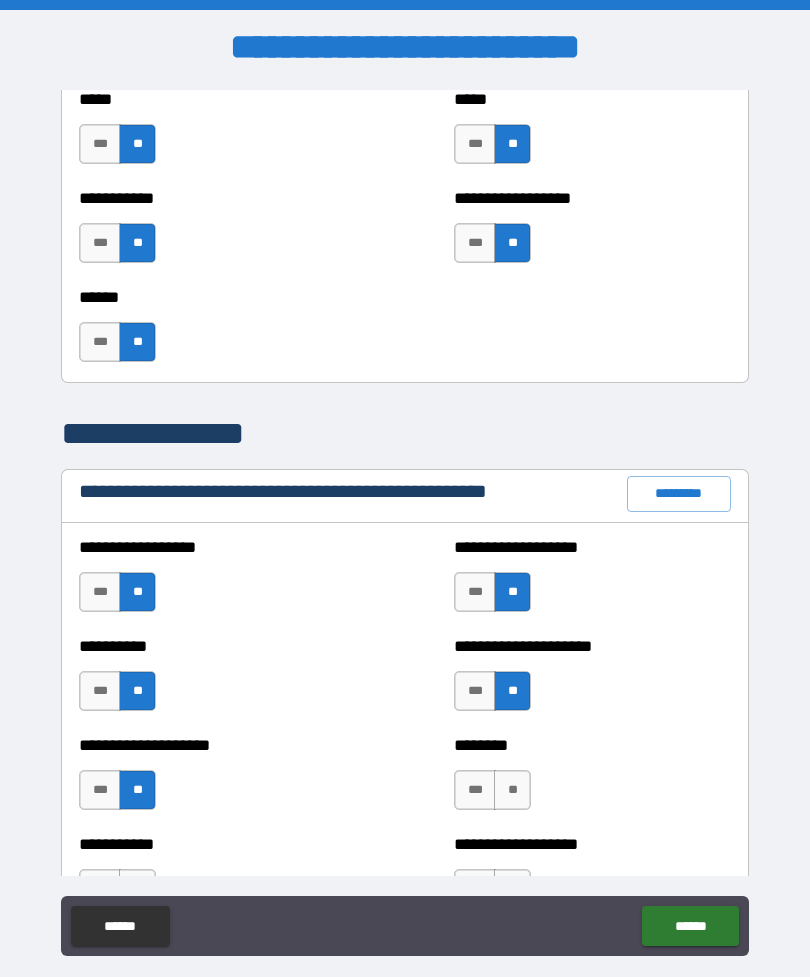 click on "**" at bounding box center (512, 790) 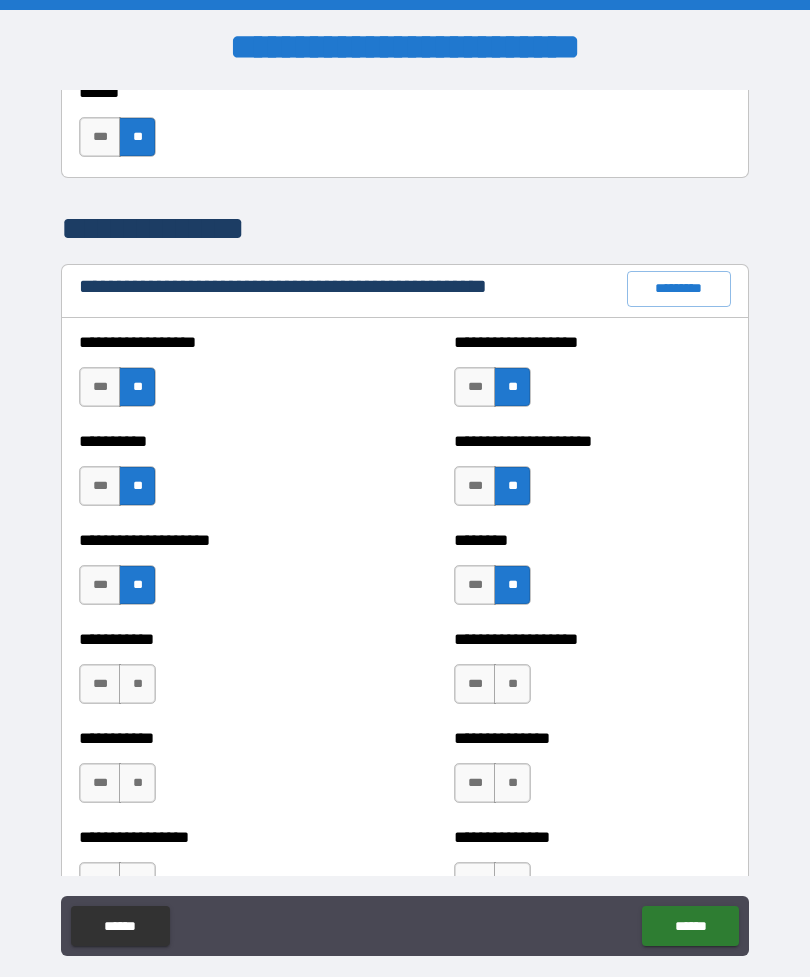 scroll, scrollTop: 2249, scrollLeft: 0, axis: vertical 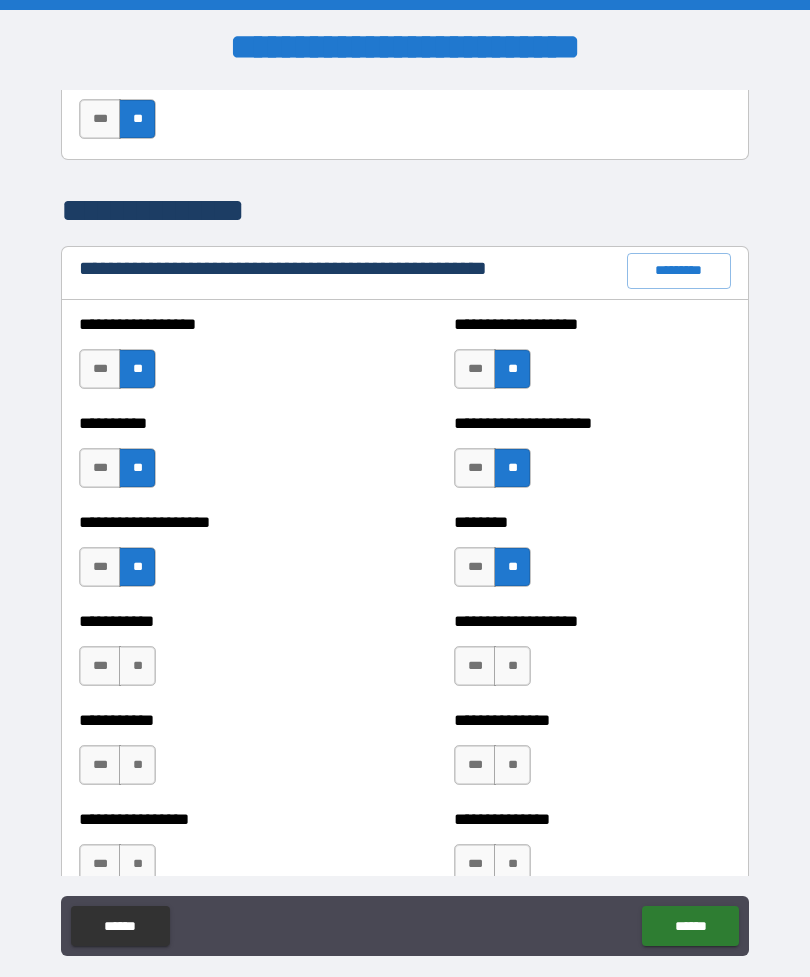 click on "**" at bounding box center [512, 666] 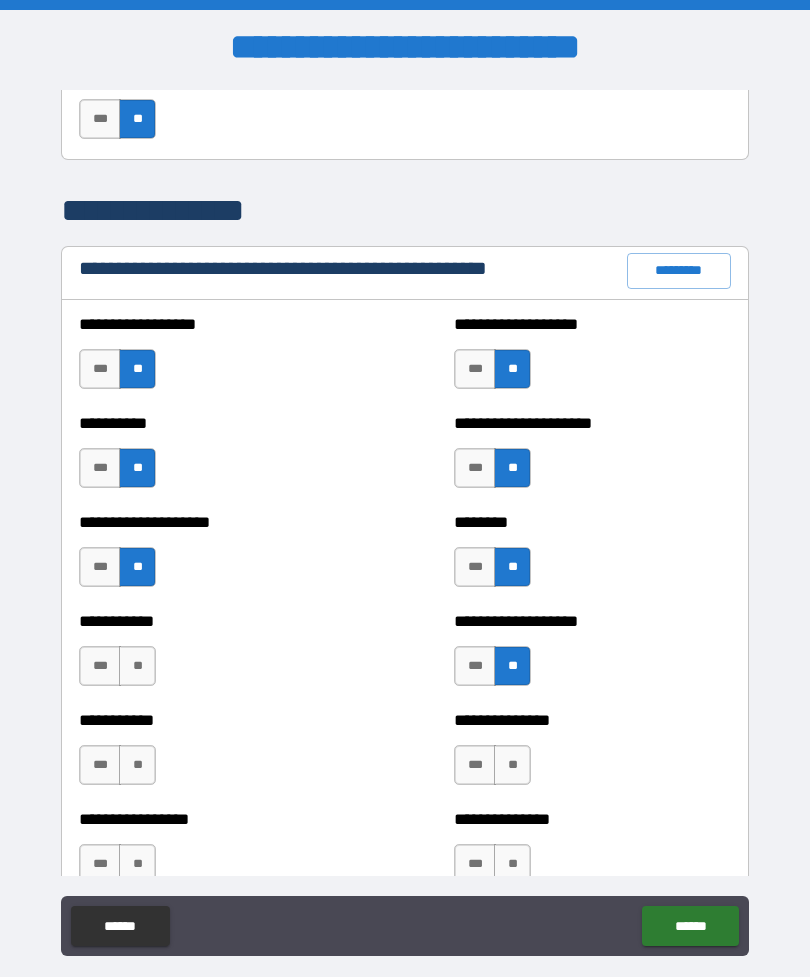 click on "**" at bounding box center (512, 765) 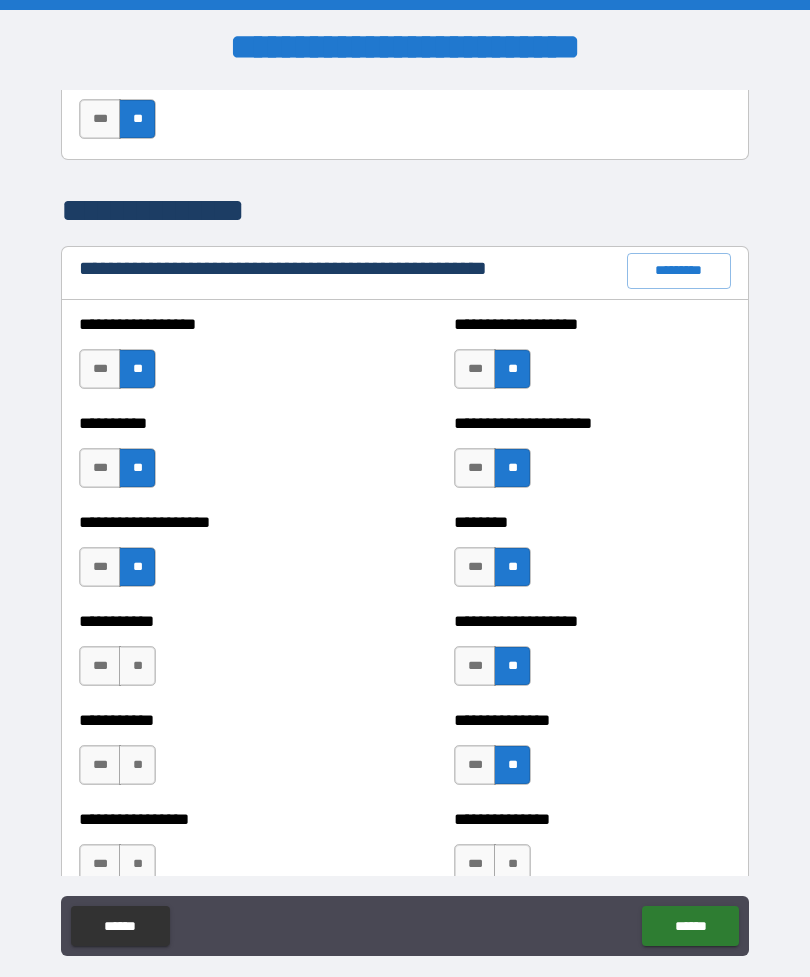 click on "**" at bounding box center [512, 864] 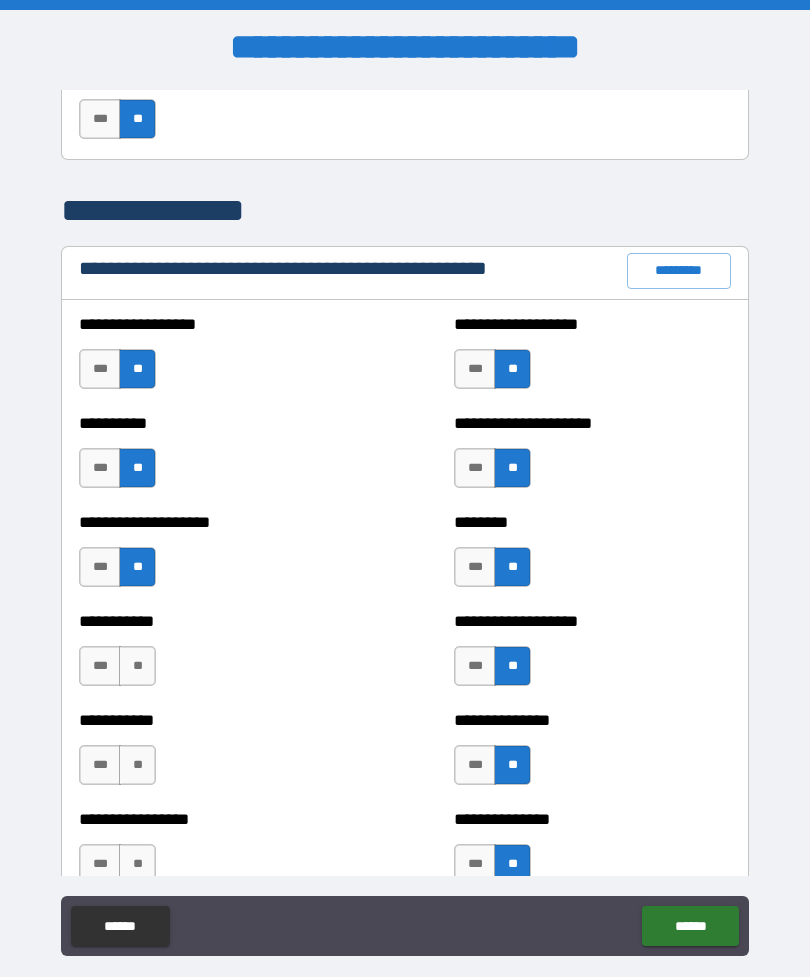 click on "**" at bounding box center (137, 864) 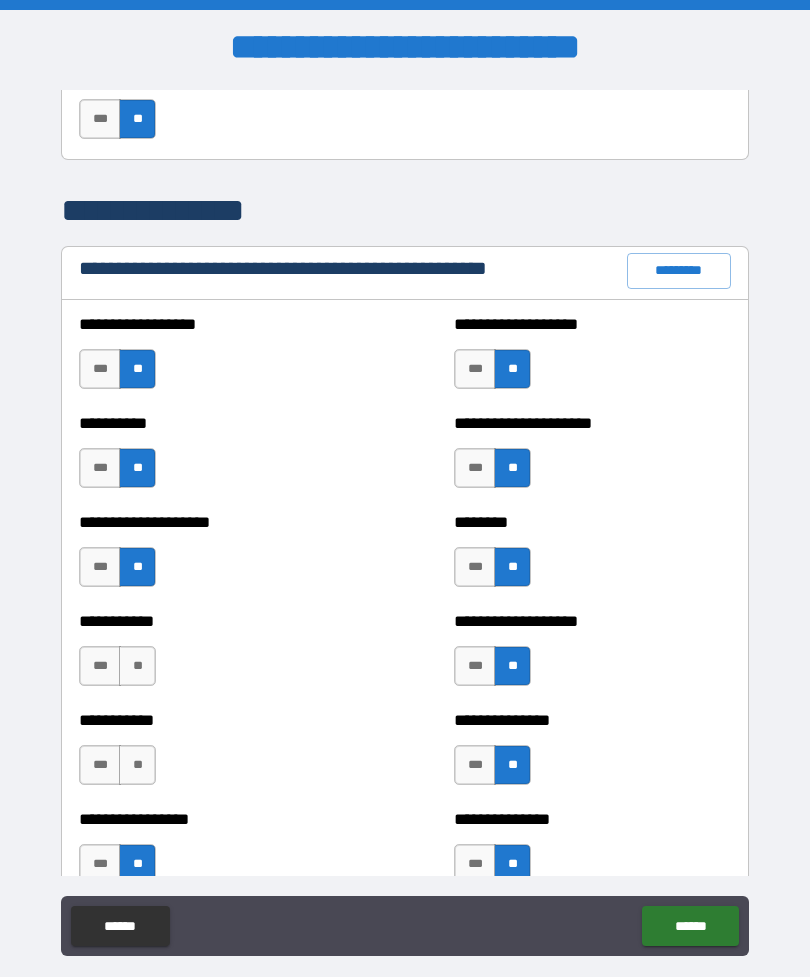 click on "**" at bounding box center [137, 765] 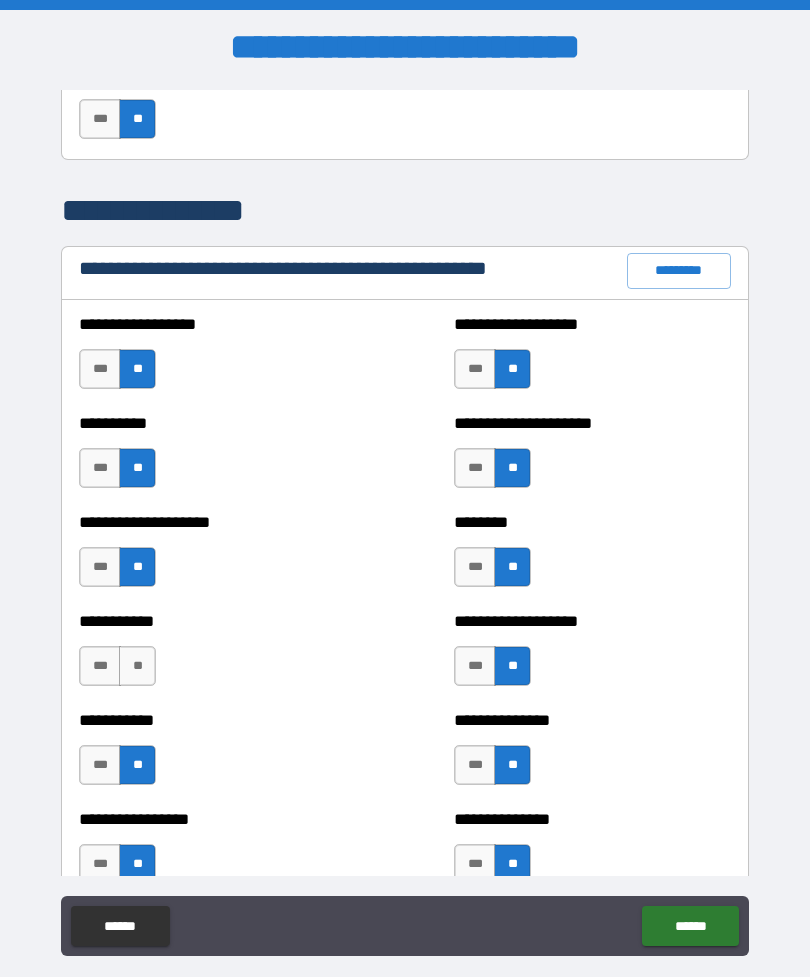 click on "**" at bounding box center (137, 666) 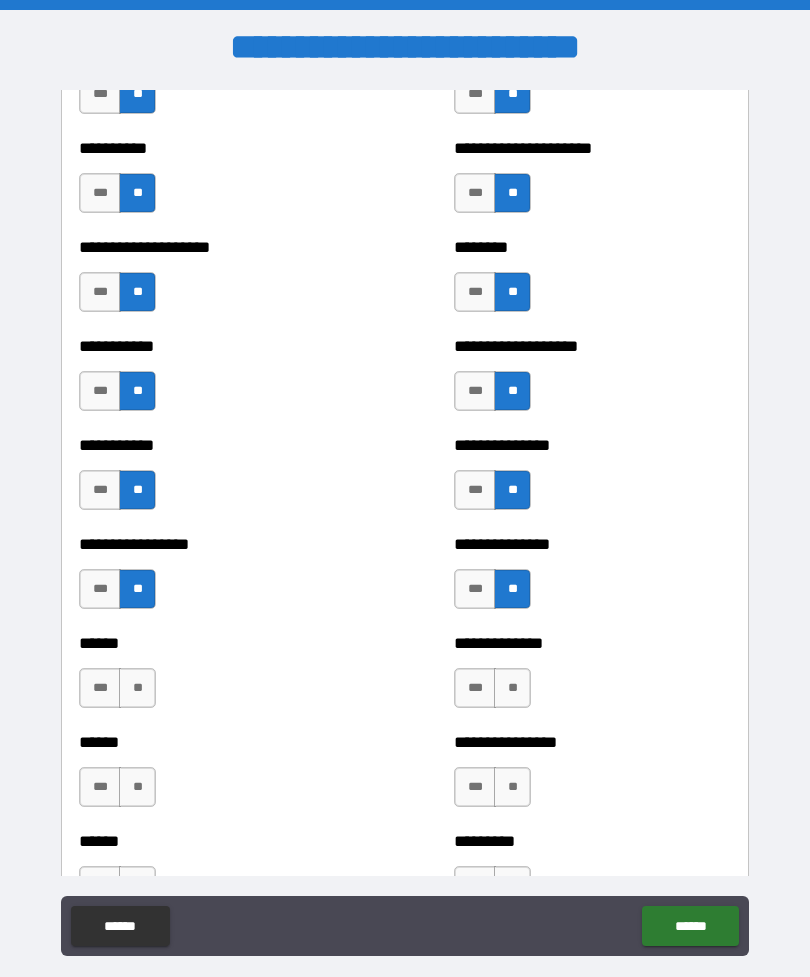 scroll, scrollTop: 2529, scrollLeft: 0, axis: vertical 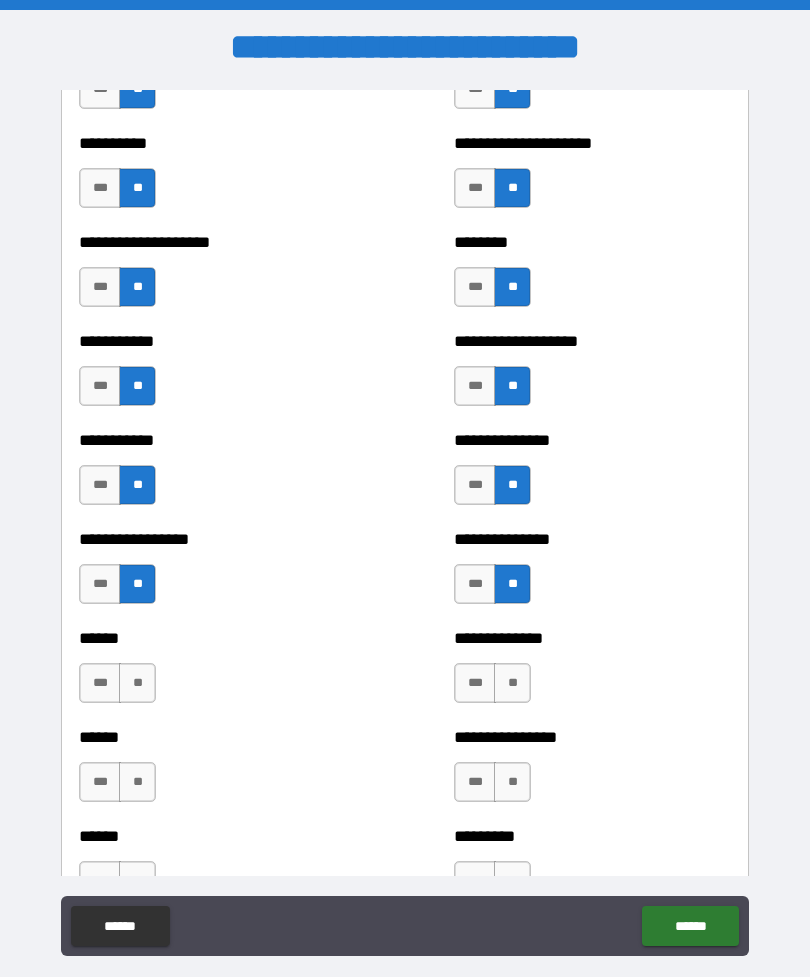 click on "**" at bounding box center (137, 683) 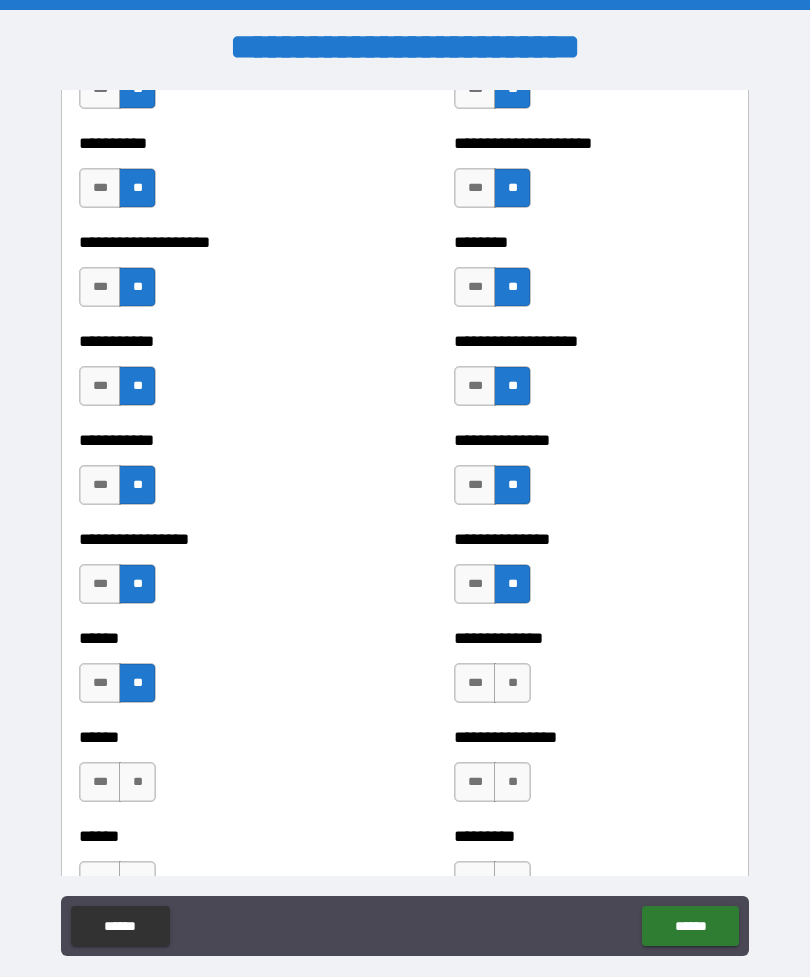 click on "**" at bounding box center [137, 782] 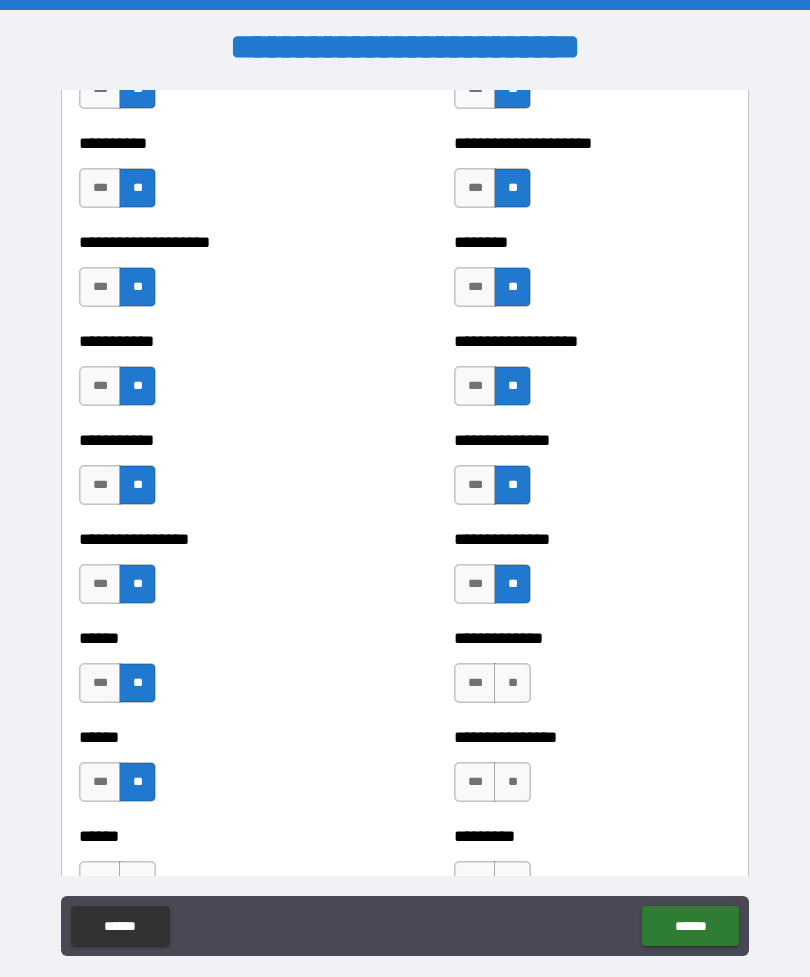 click on "**" at bounding box center [512, 683] 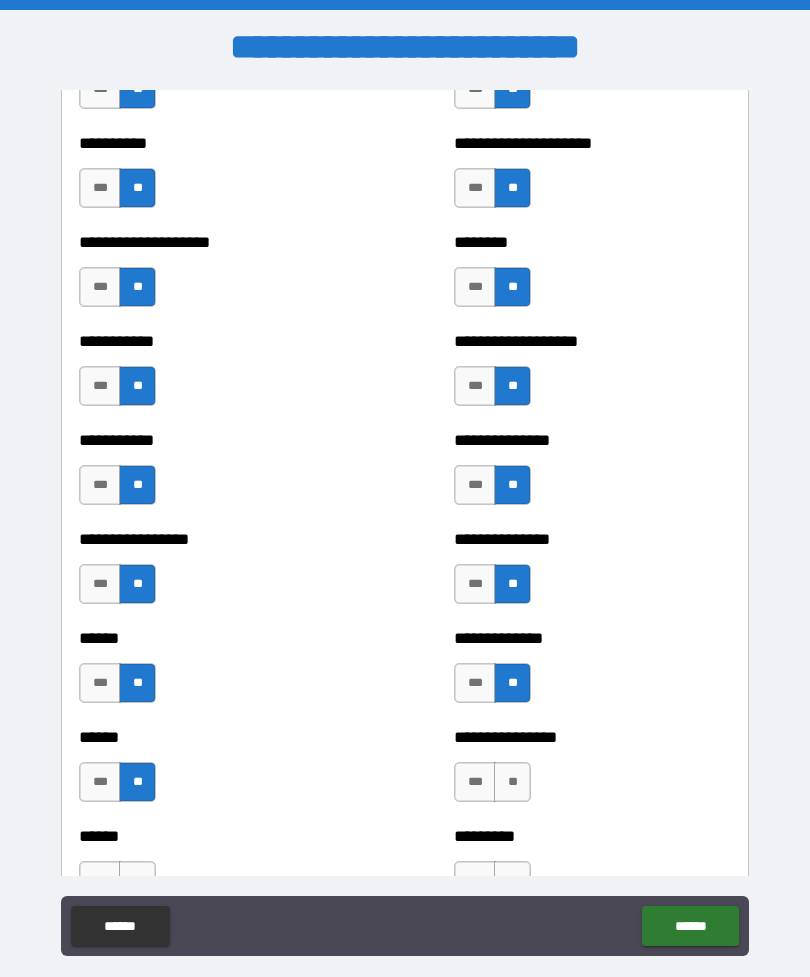 click on "**" at bounding box center (512, 782) 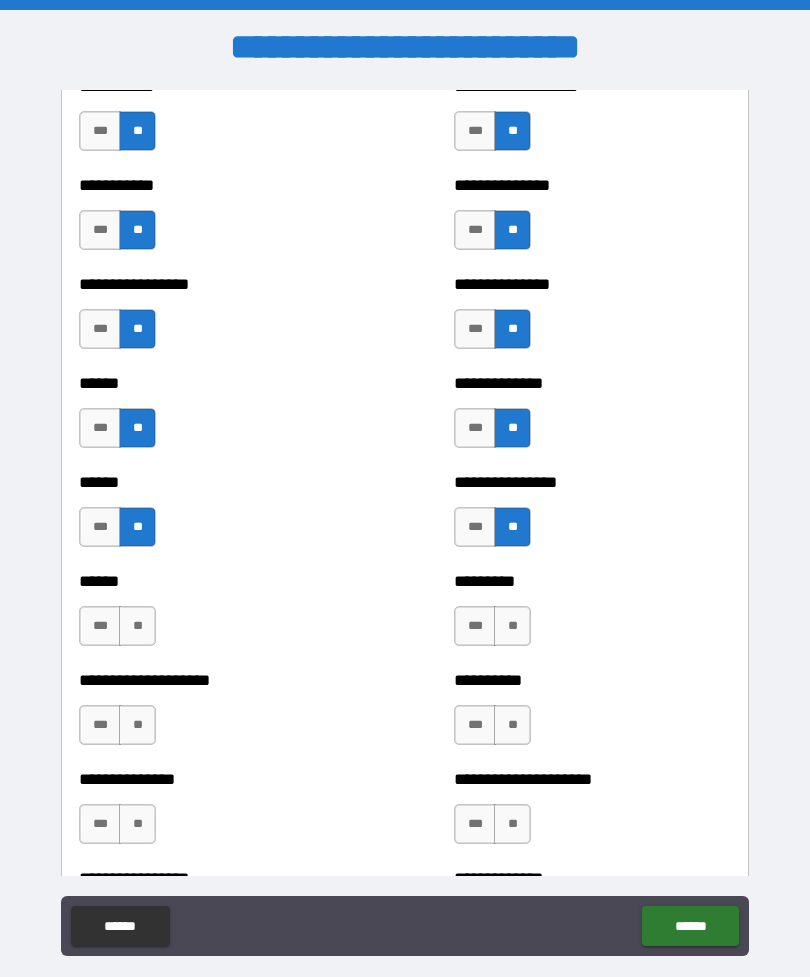 scroll, scrollTop: 2783, scrollLeft: 0, axis: vertical 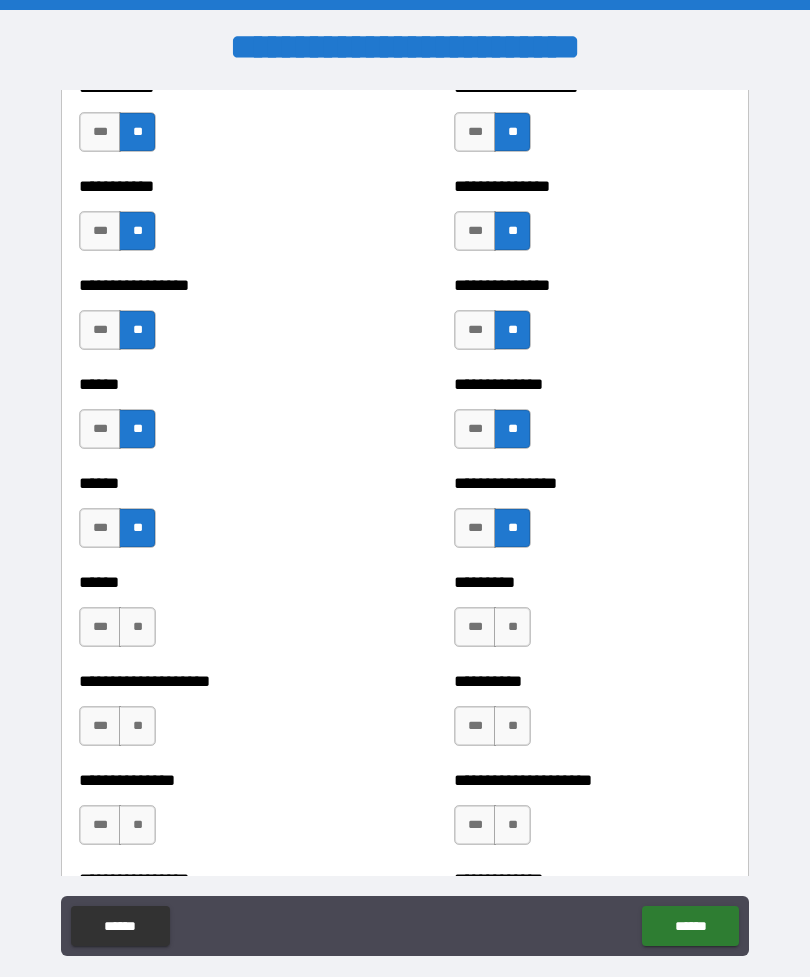 click on "*** **" at bounding box center (492, 627) 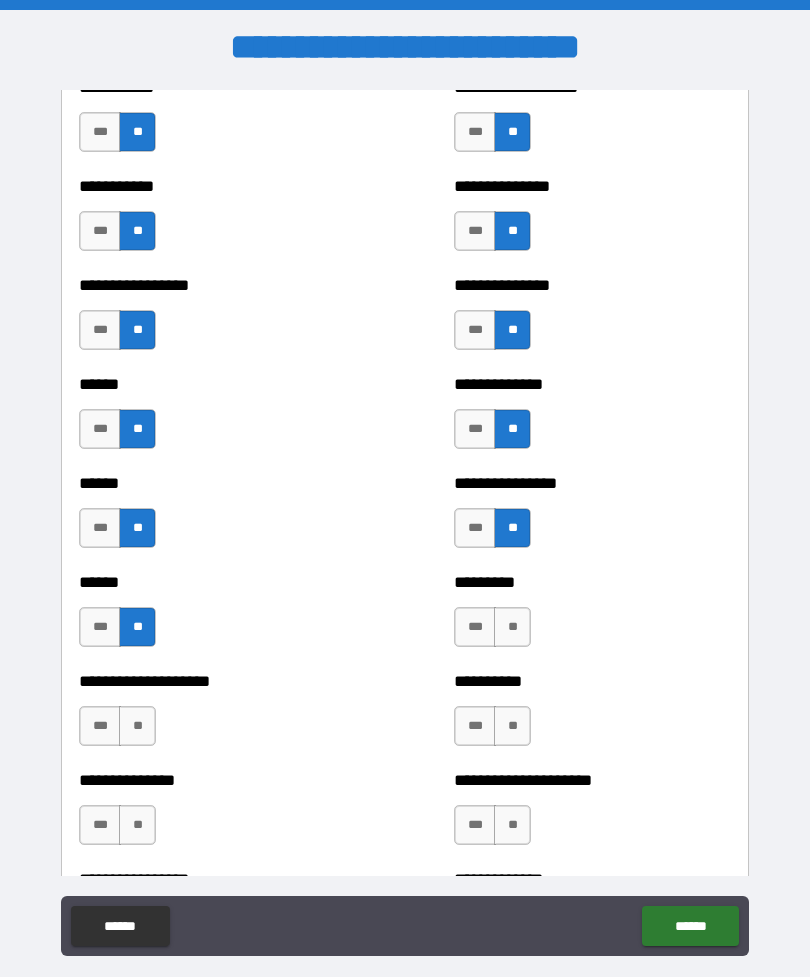 click on "**" at bounding box center (137, 726) 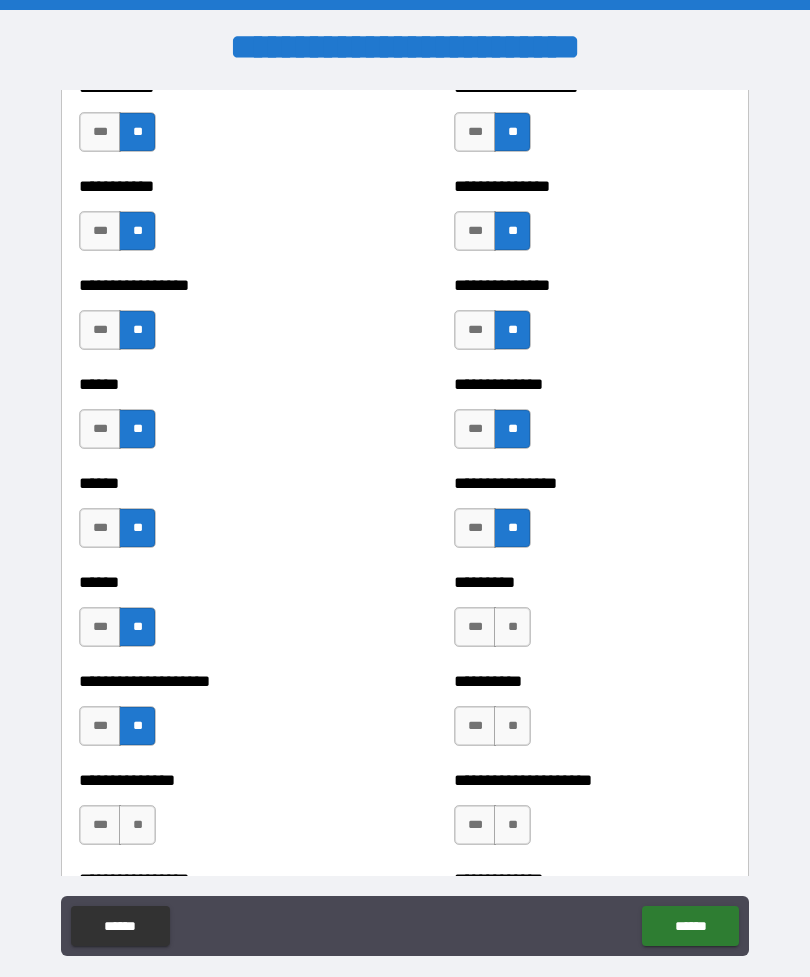click on "**" at bounding box center (137, 825) 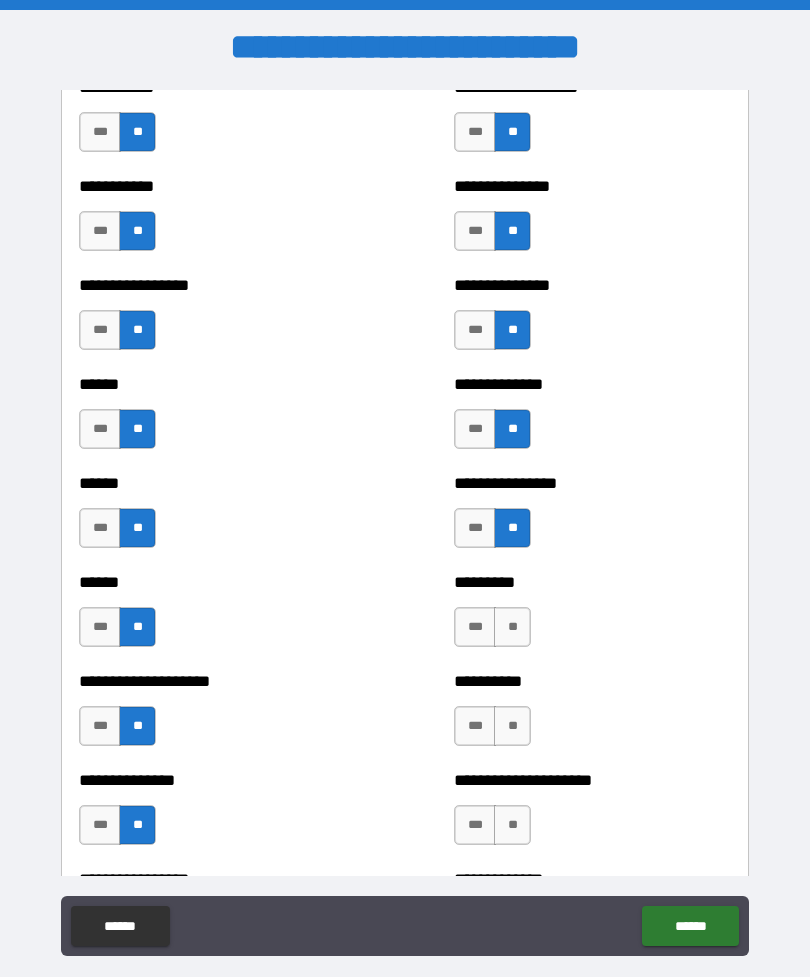 click on "**" at bounding box center (512, 627) 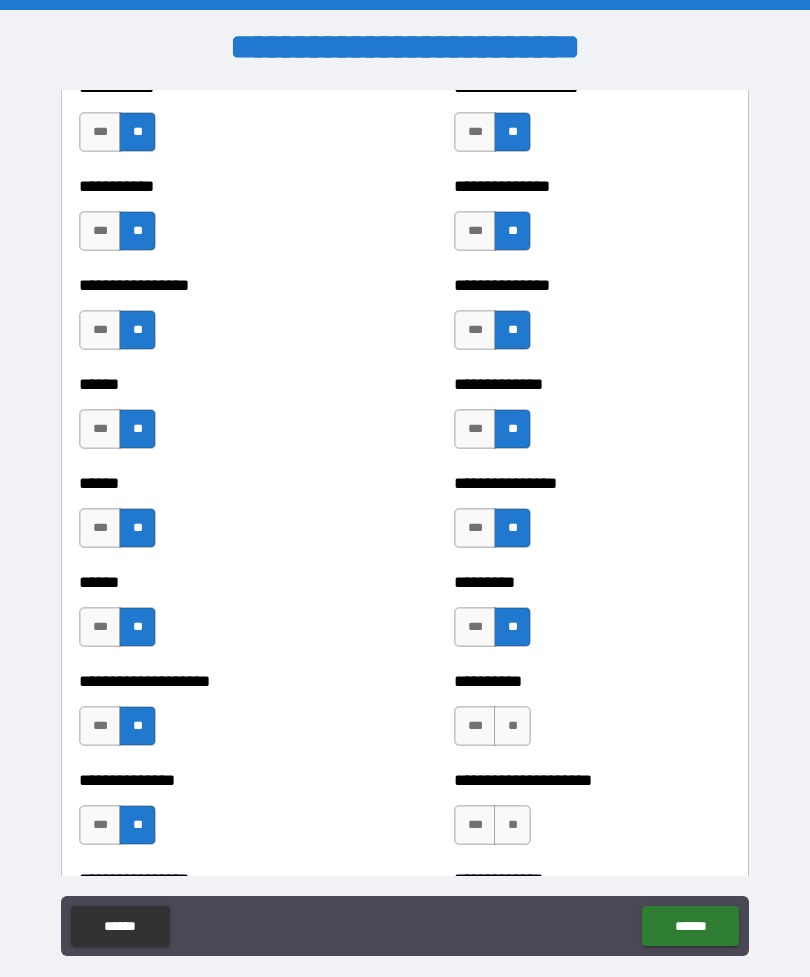 click on "**" at bounding box center [512, 726] 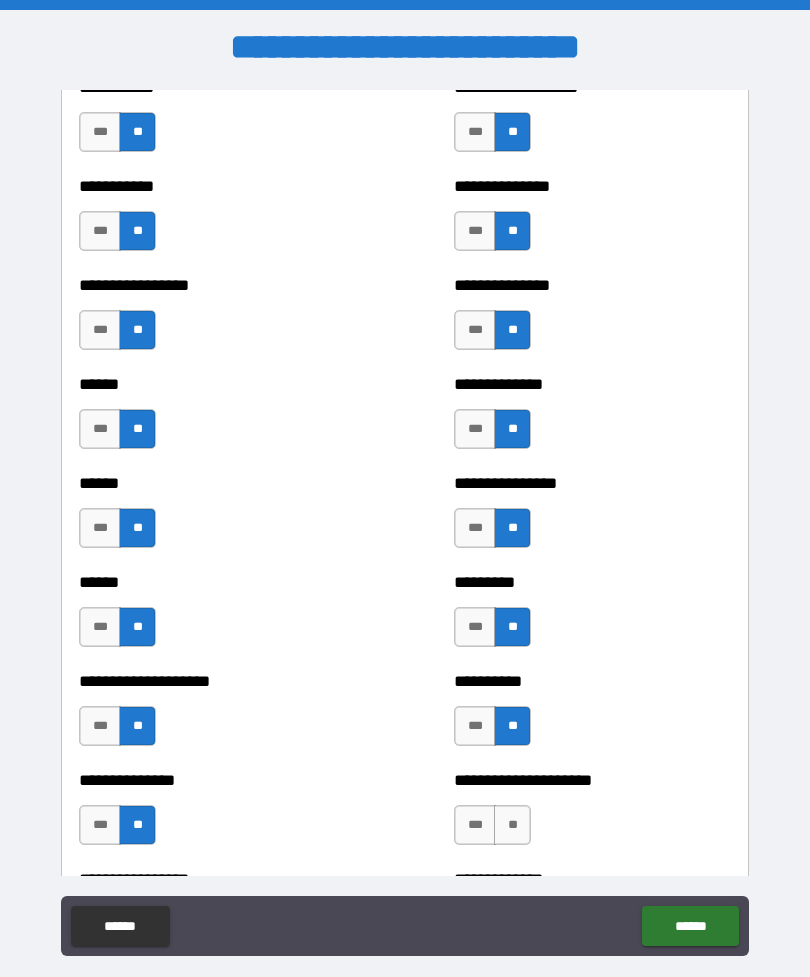 click on "**" at bounding box center (512, 825) 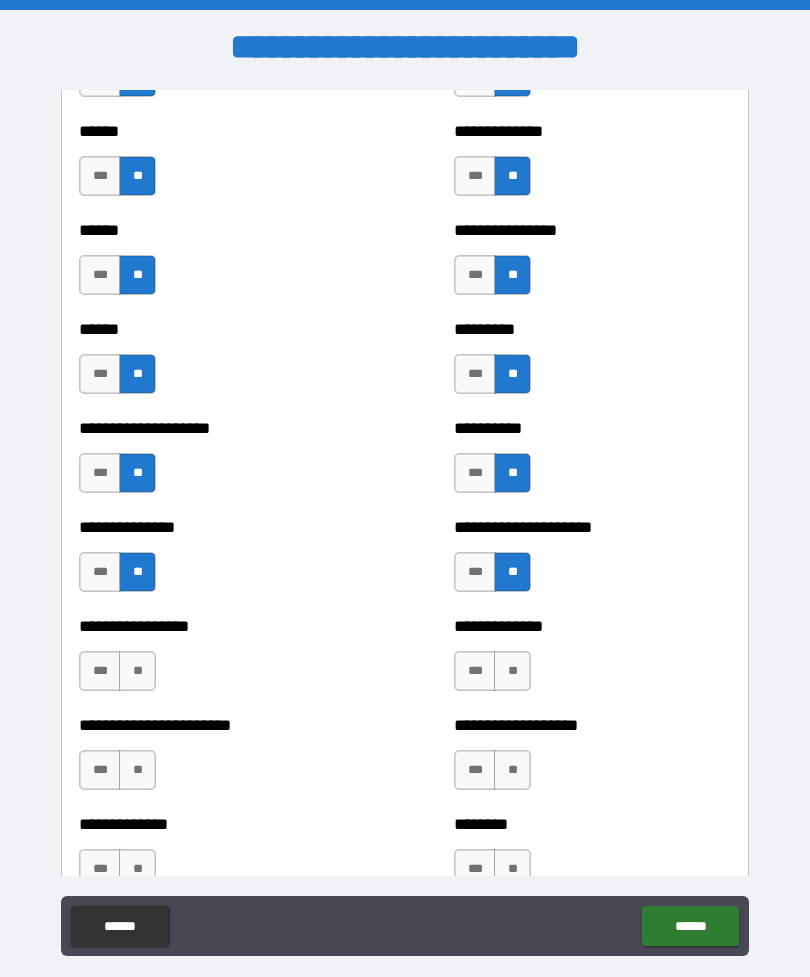 scroll, scrollTop: 3037, scrollLeft: 0, axis: vertical 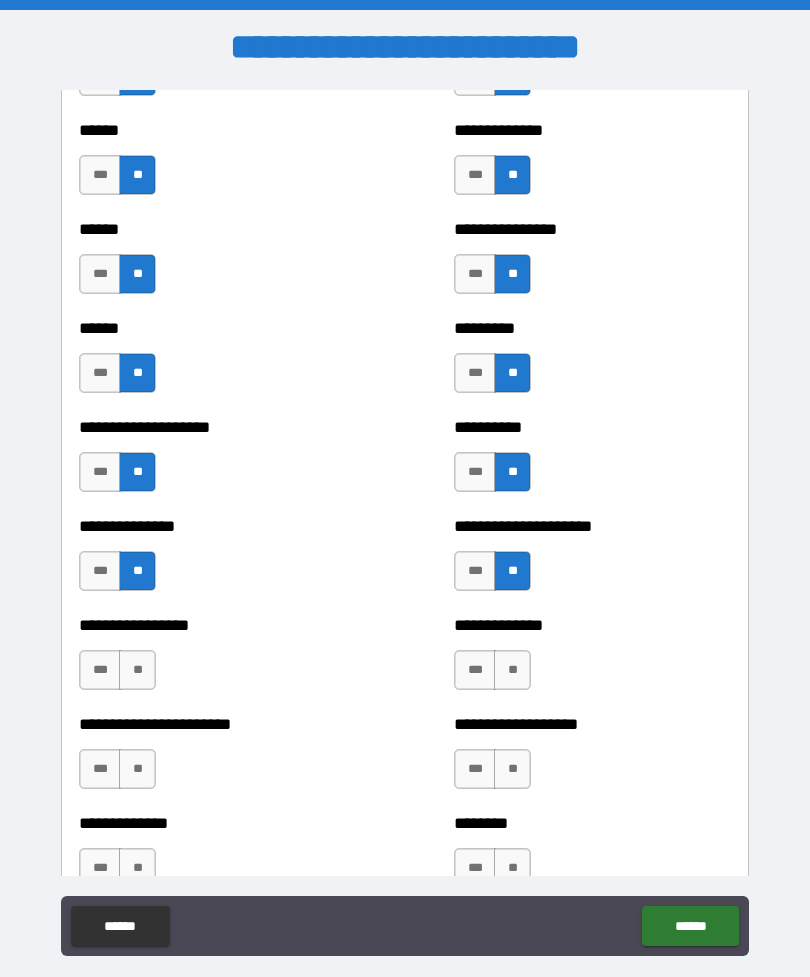 click on "**" at bounding box center (512, 670) 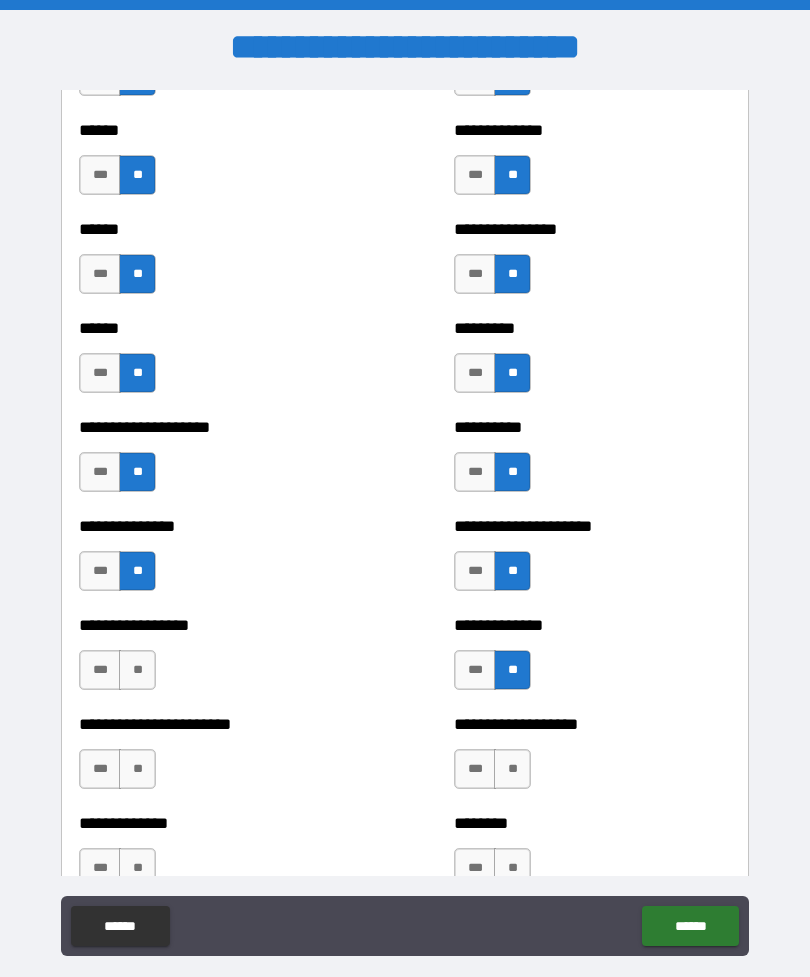 click on "**" at bounding box center (137, 670) 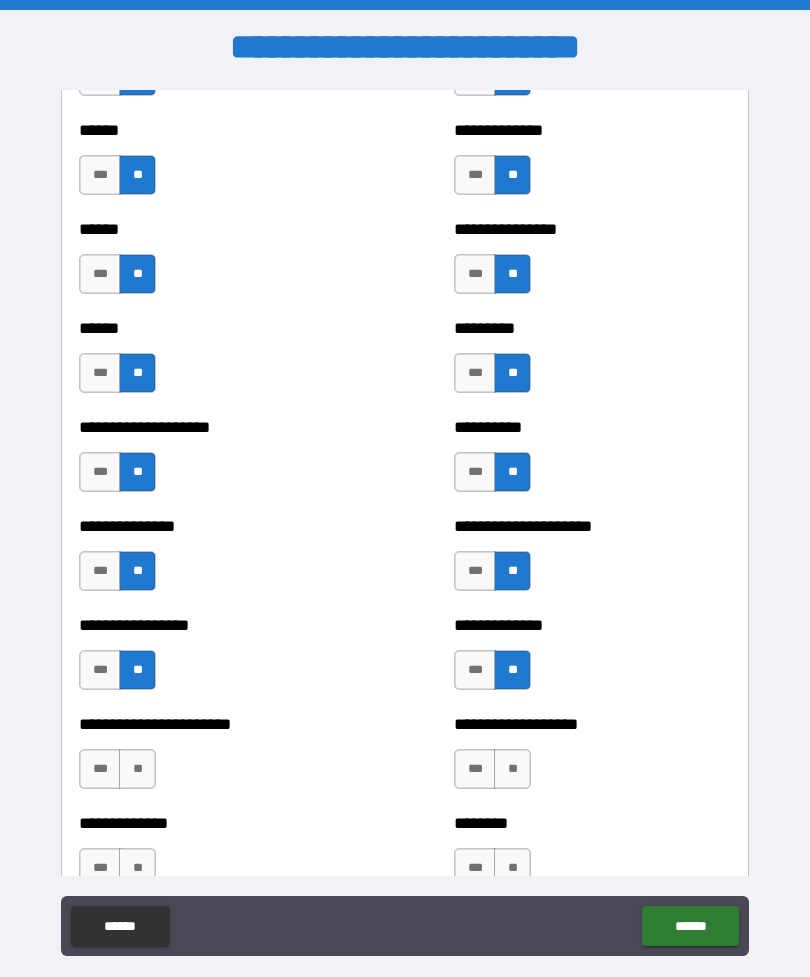 click on "**" at bounding box center (137, 769) 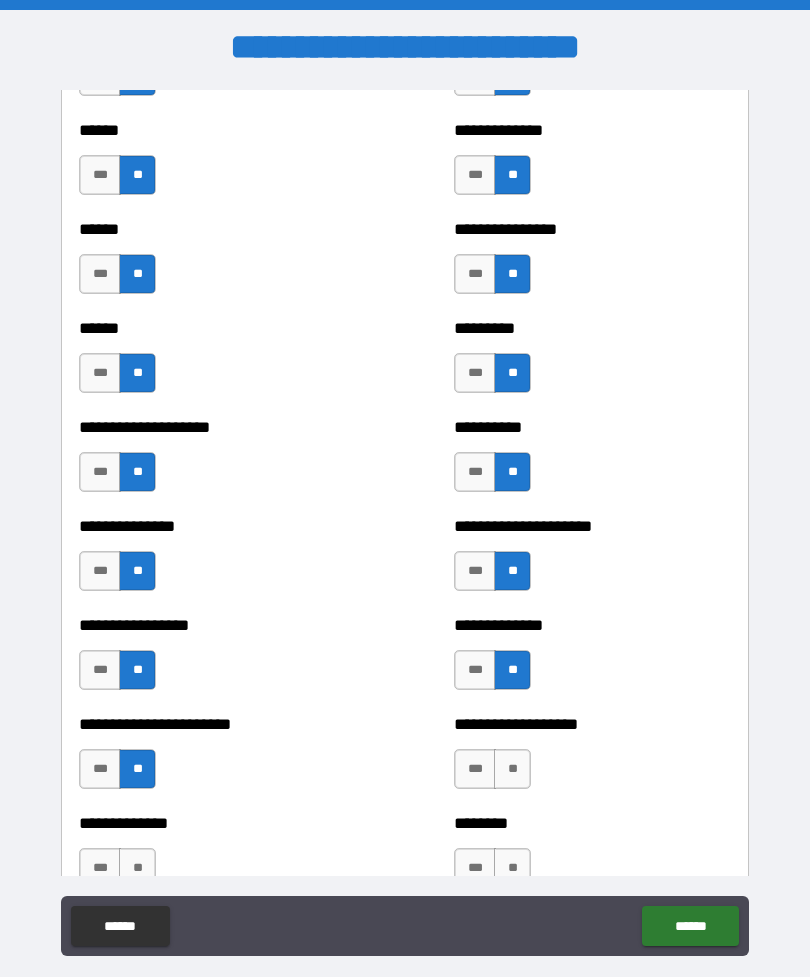 click on "**" at bounding box center (512, 769) 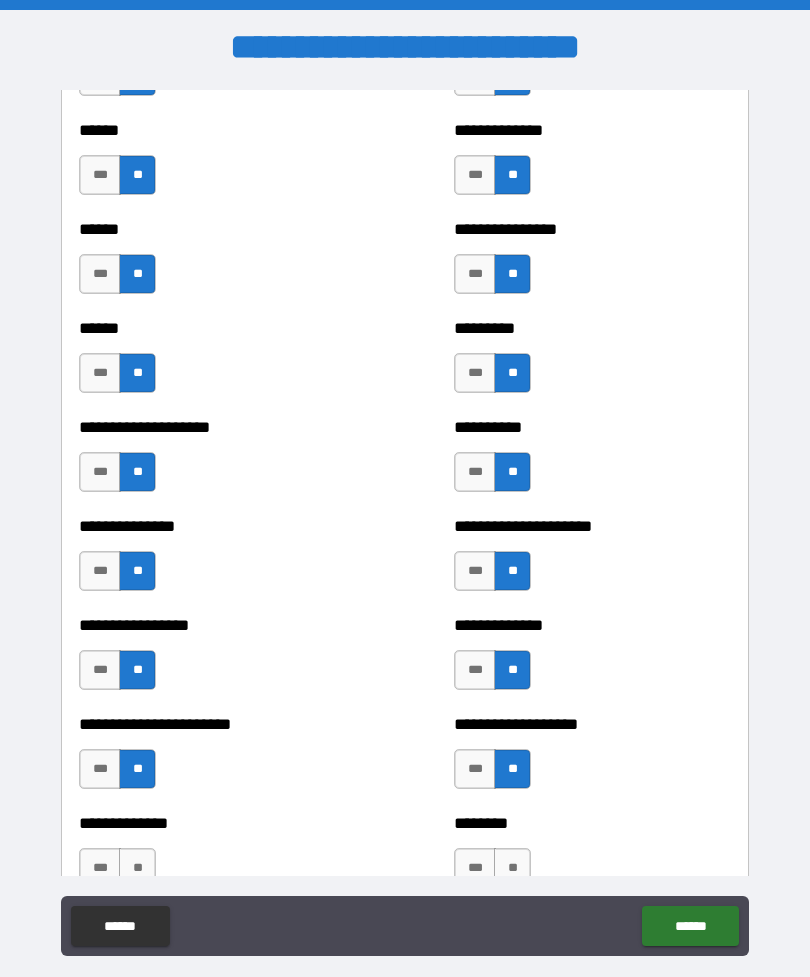 click on "*** **" at bounding box center [495, 873] 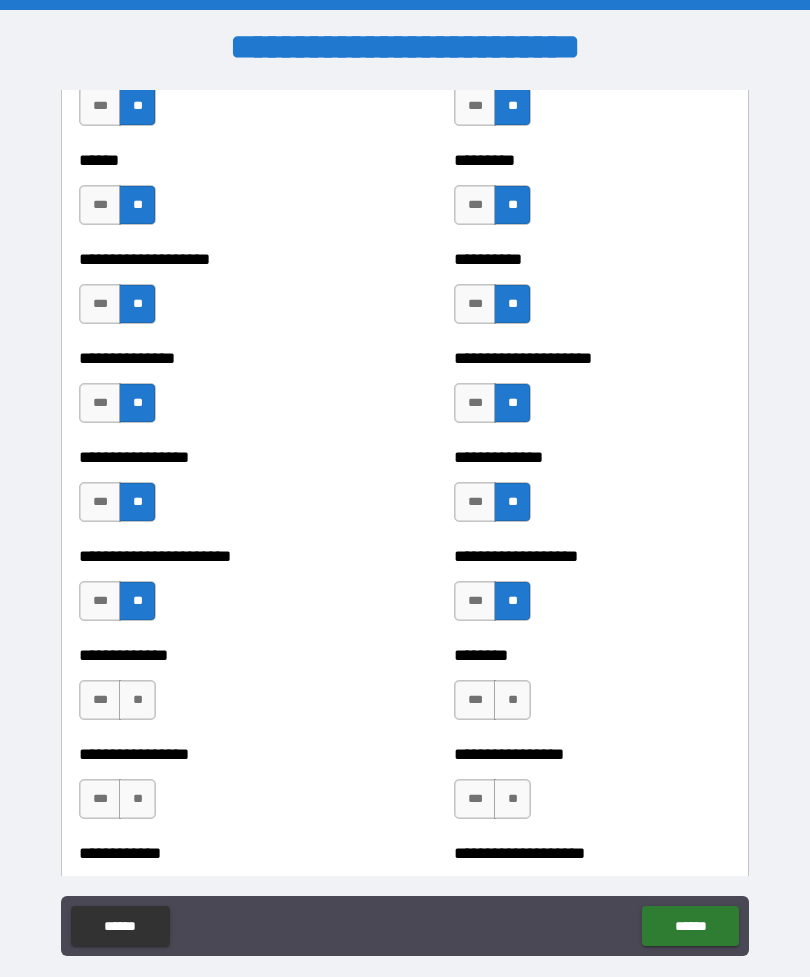 scroll, scrollTop: 3251, scrollLeft: 0, axis: vertical 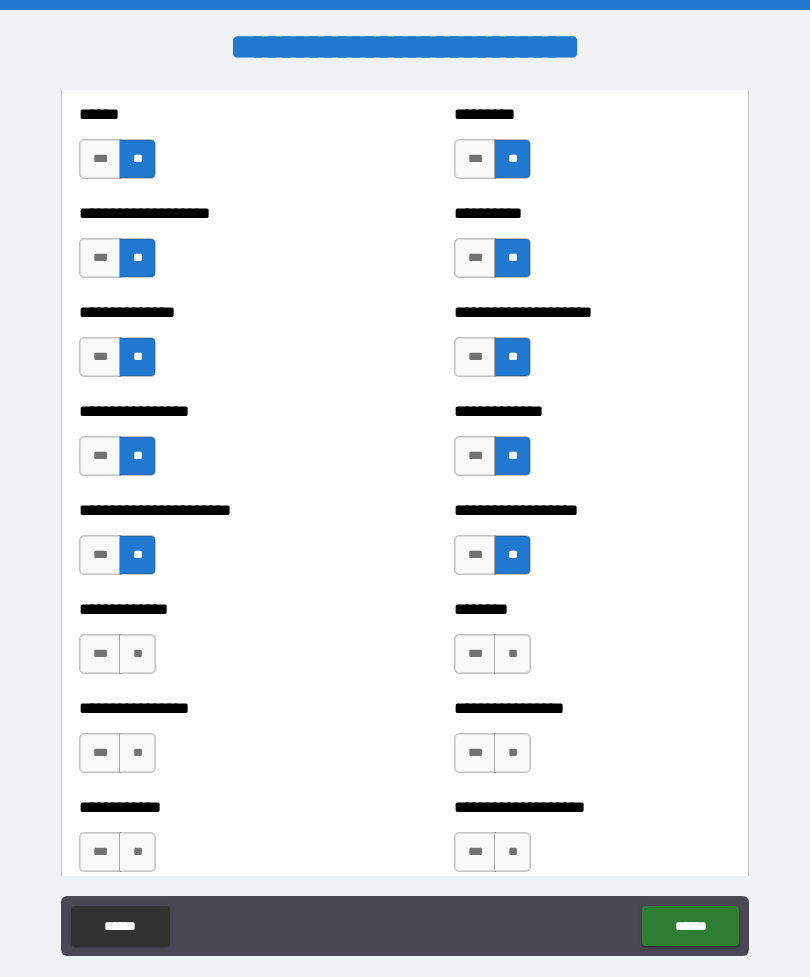 click on "**" at bounding box center (512, 654) 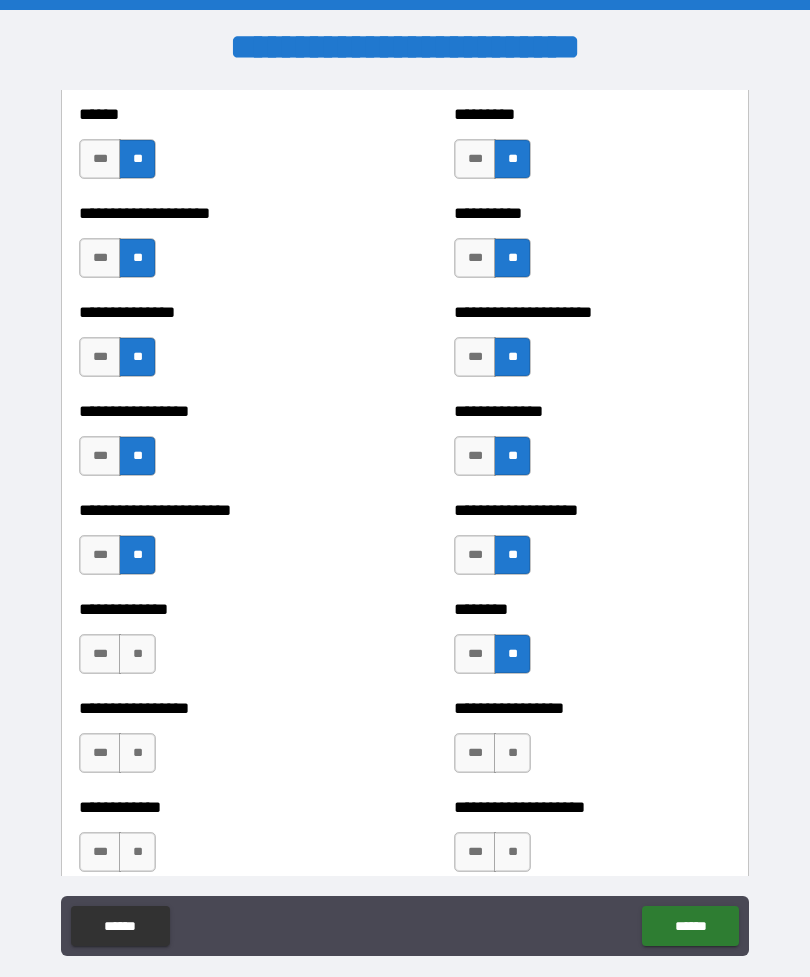 click on "**" at bounding box center [512, 753] 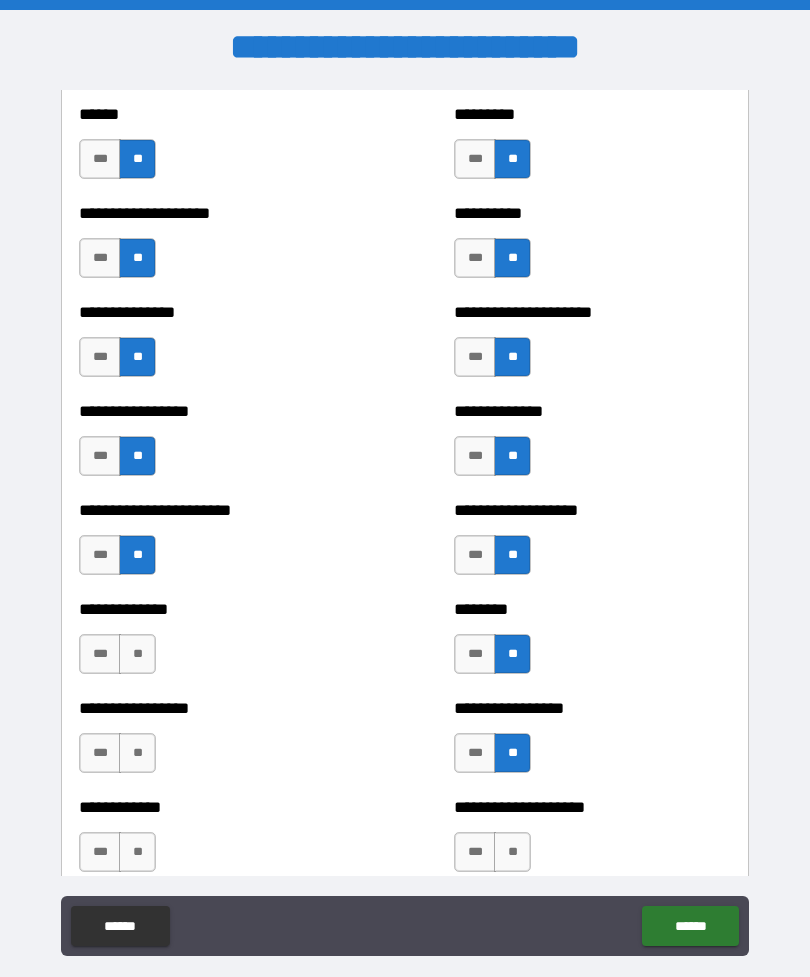 click on "**********" at bounding box center (592, 842) 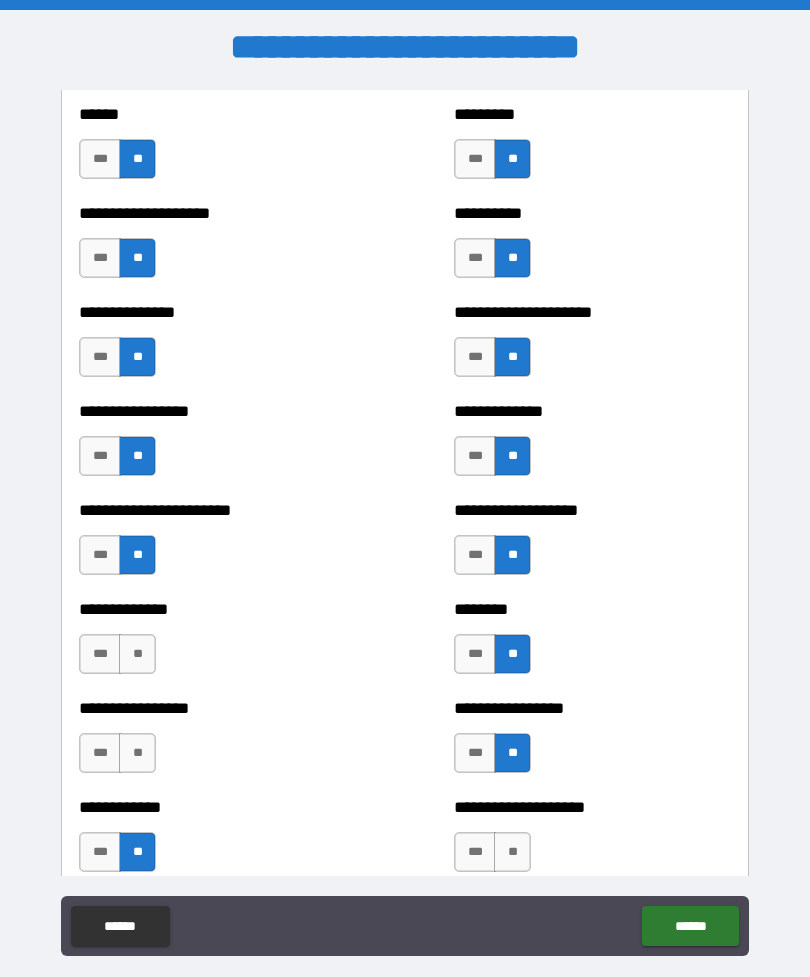 click on "**" at bounding box center (137, 753) 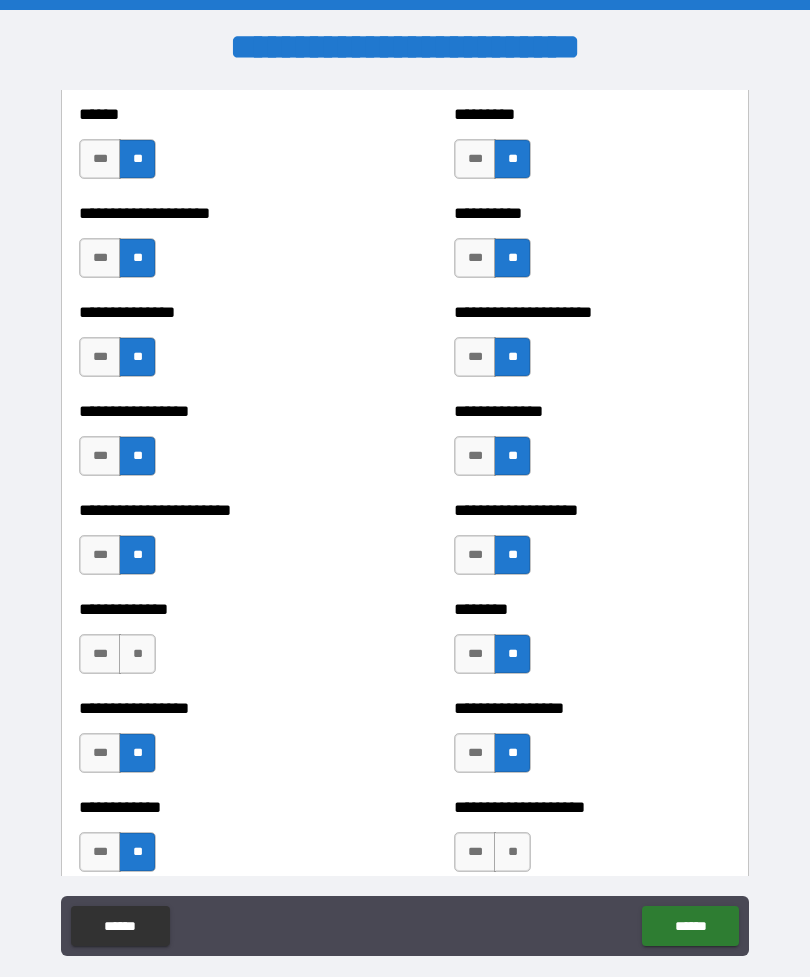 click on "**" at bounding box center [137, 654] 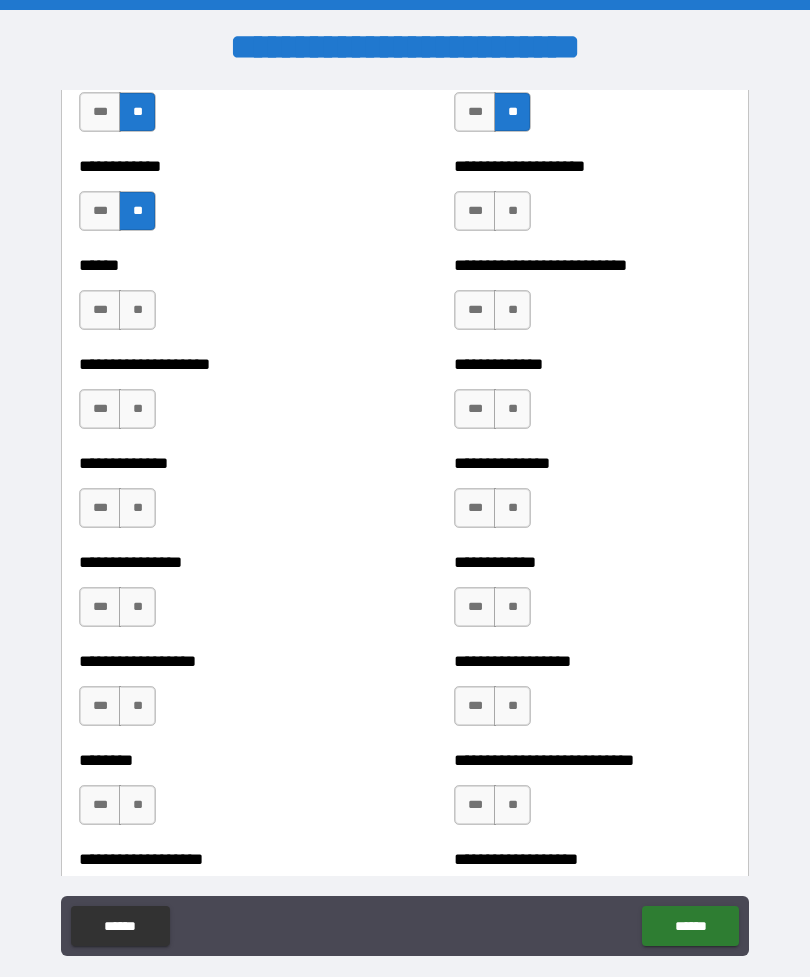 scroll, scrollTop: 3900, scrollLeft: 0, axis: vertical 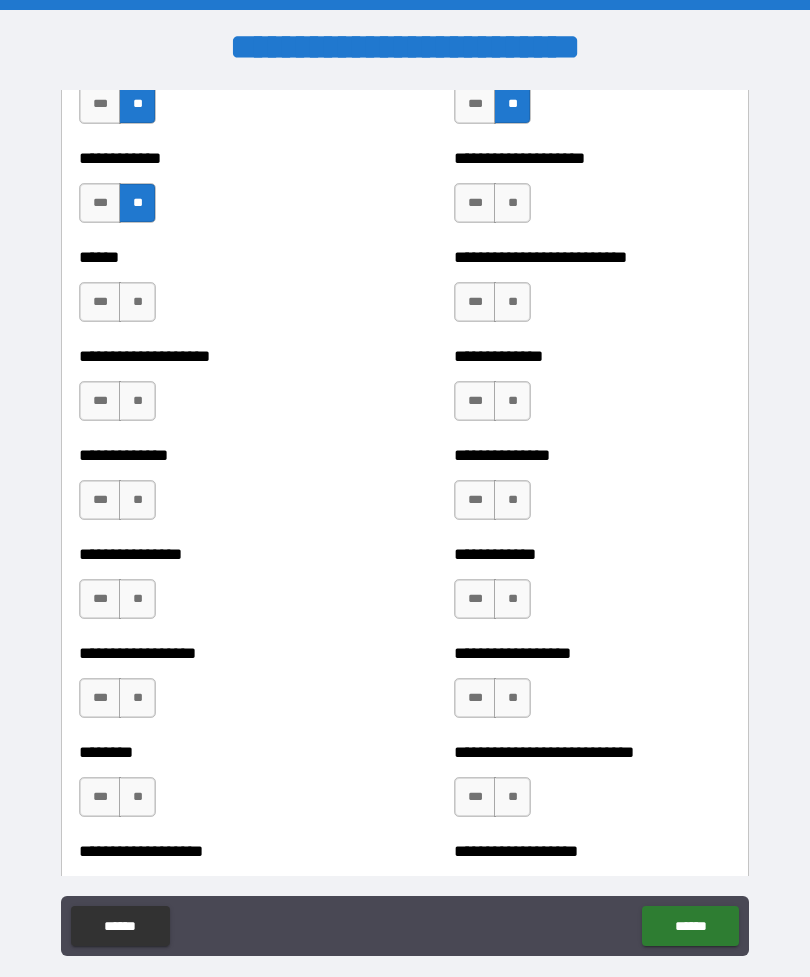 click on "**" at bounding box center [512, 203] 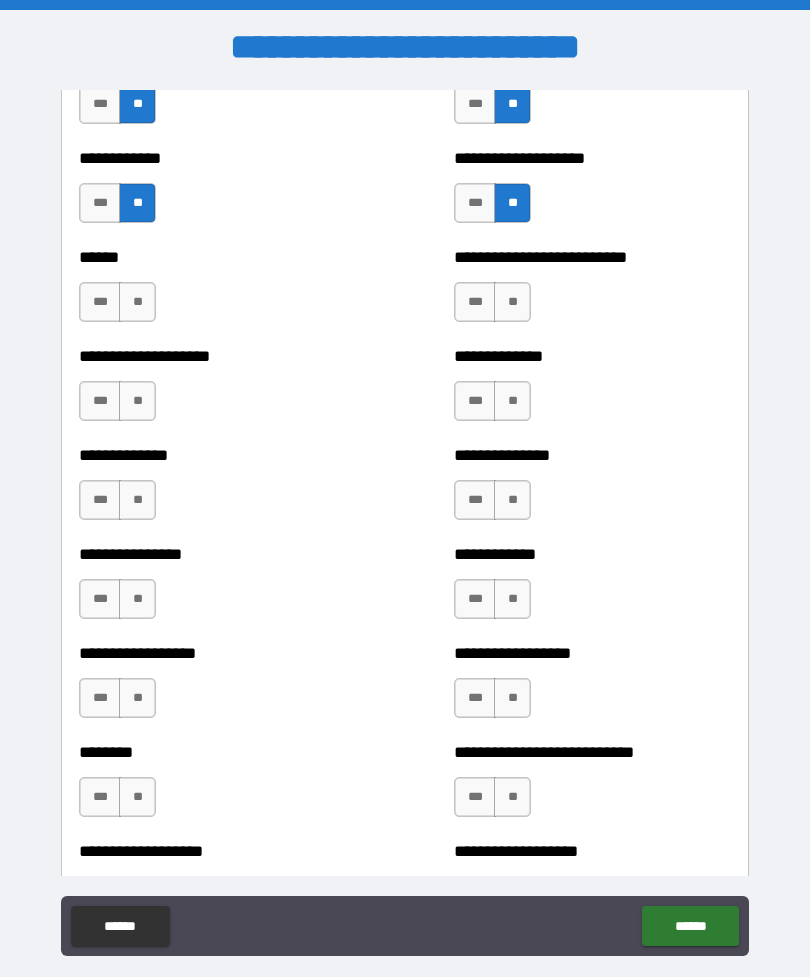 click on "**" at bounding box center (512, 302) 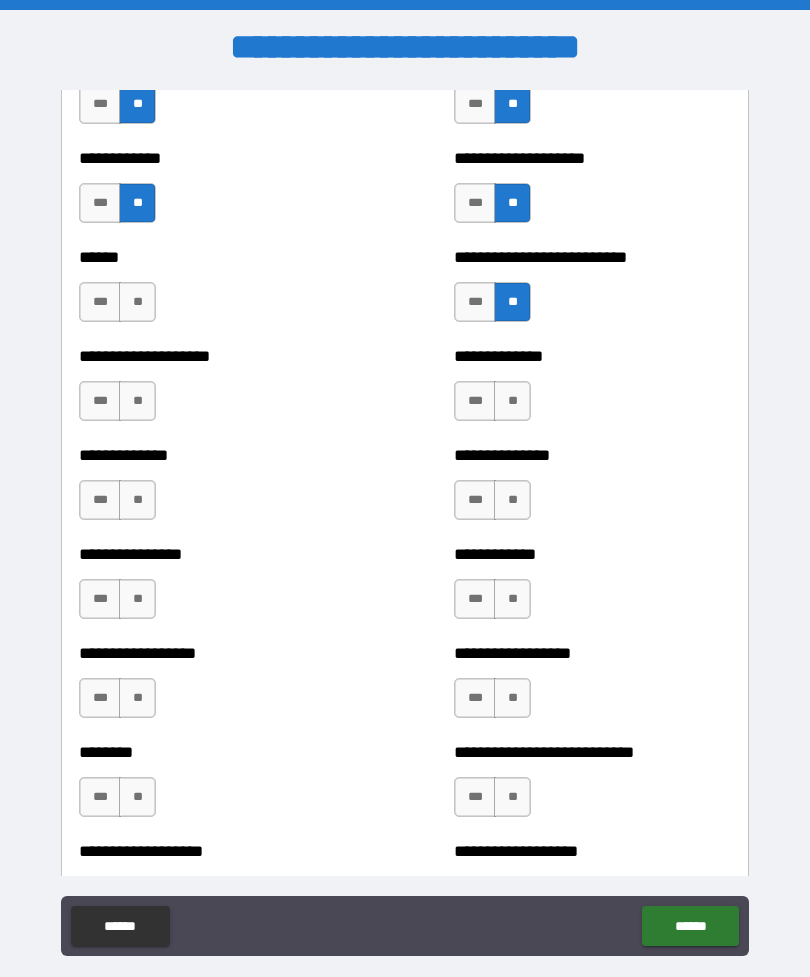 click on "**" at bounding box center (512, 401) 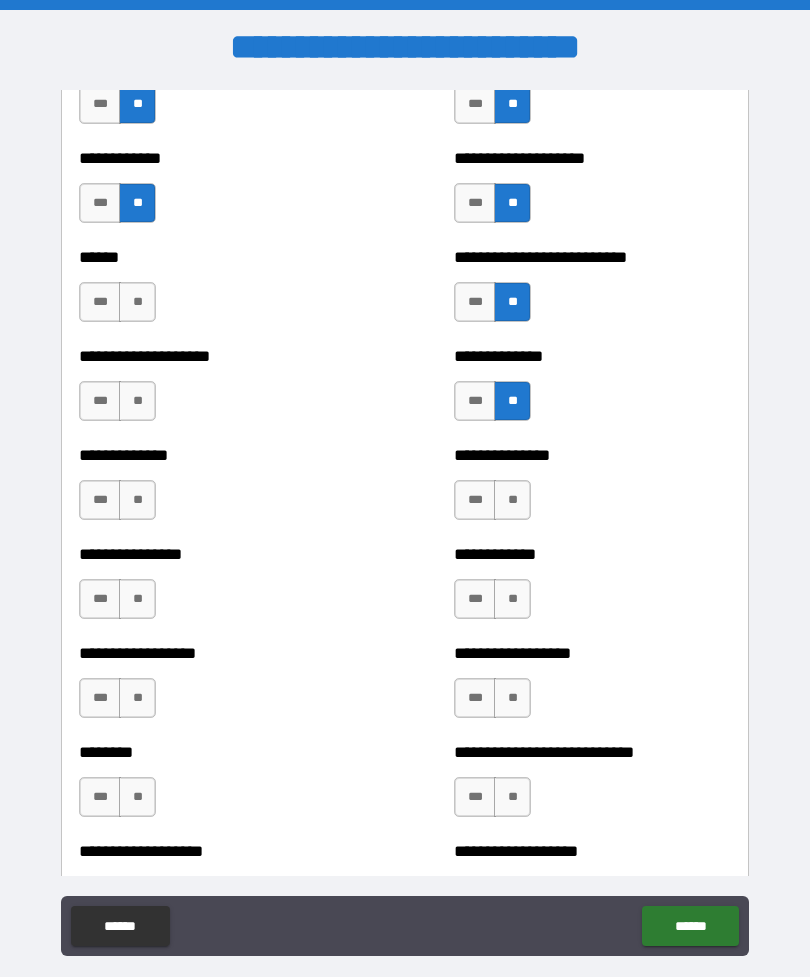 click on "*** **" at bounding box center (492, 500) 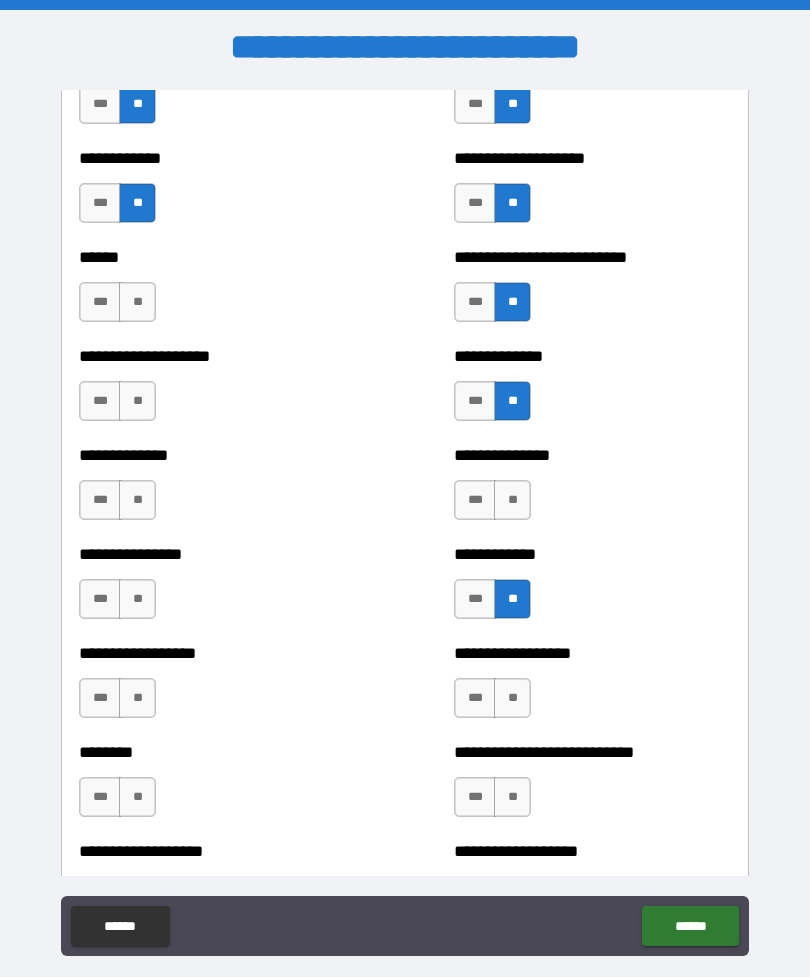 click on "**" at bounding box center (512, 698) 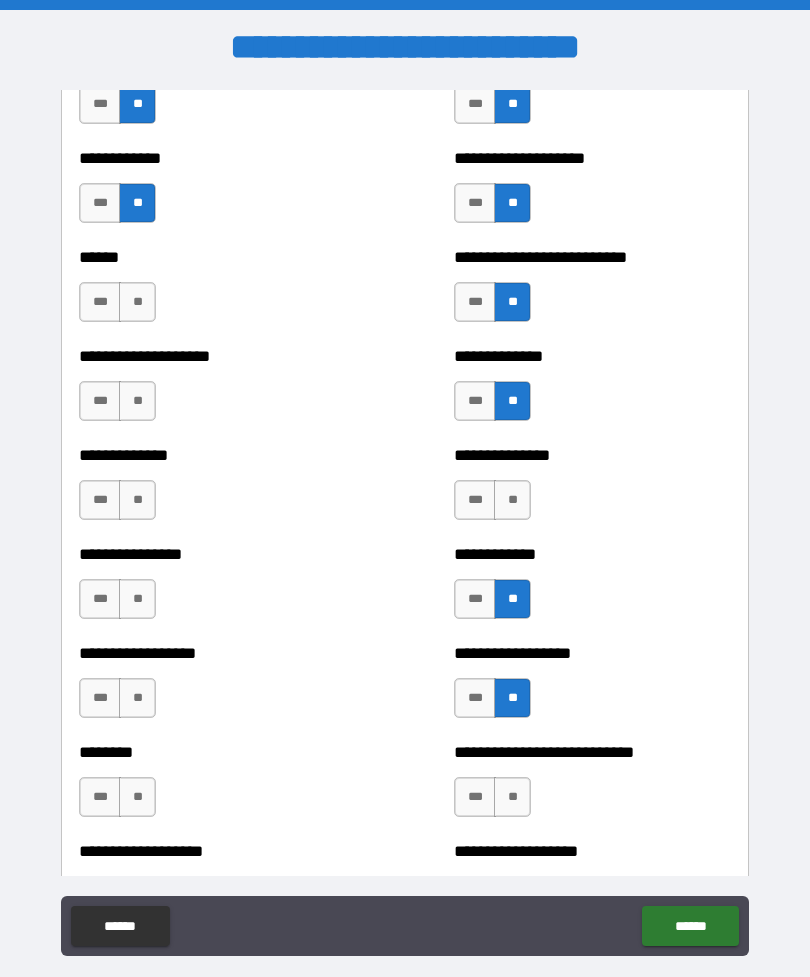 click on "**" at bounding box center (512, 797) 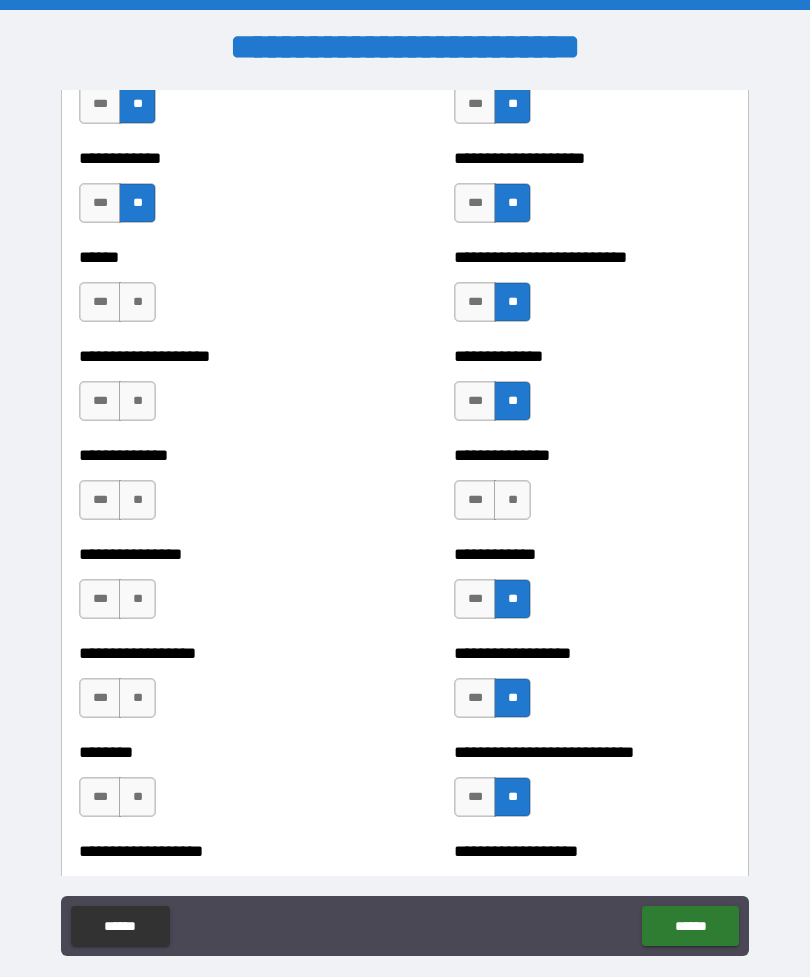 click on "******** *** **" at bounding box center [217, 787] 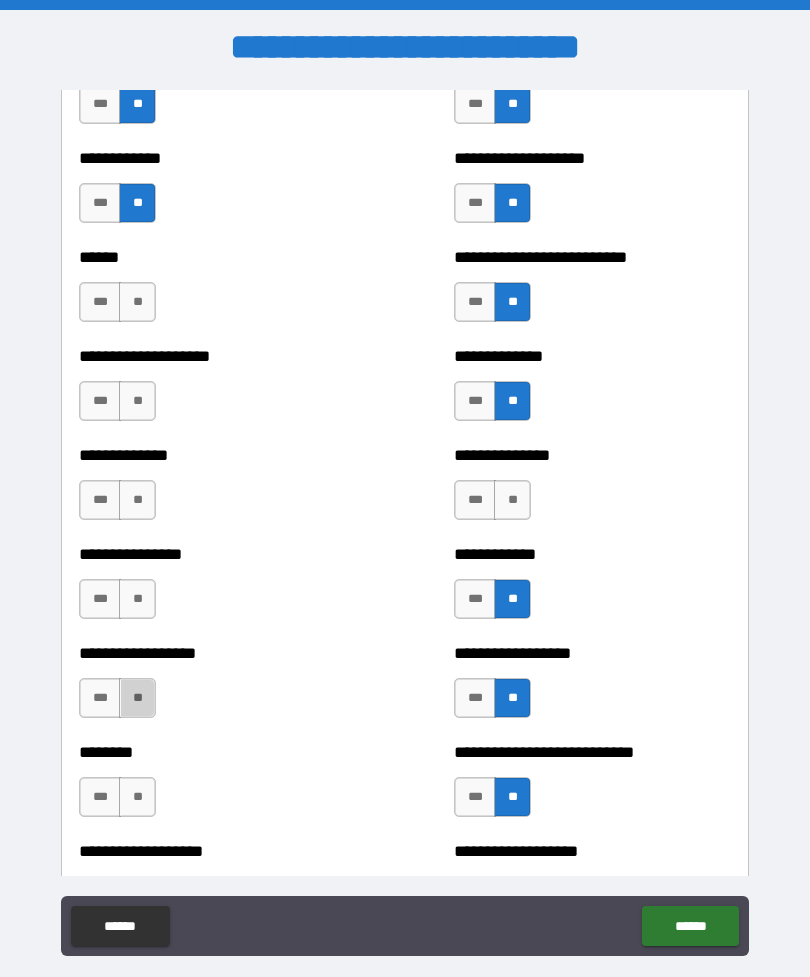 click on "**" at bounding box center [137, 698] 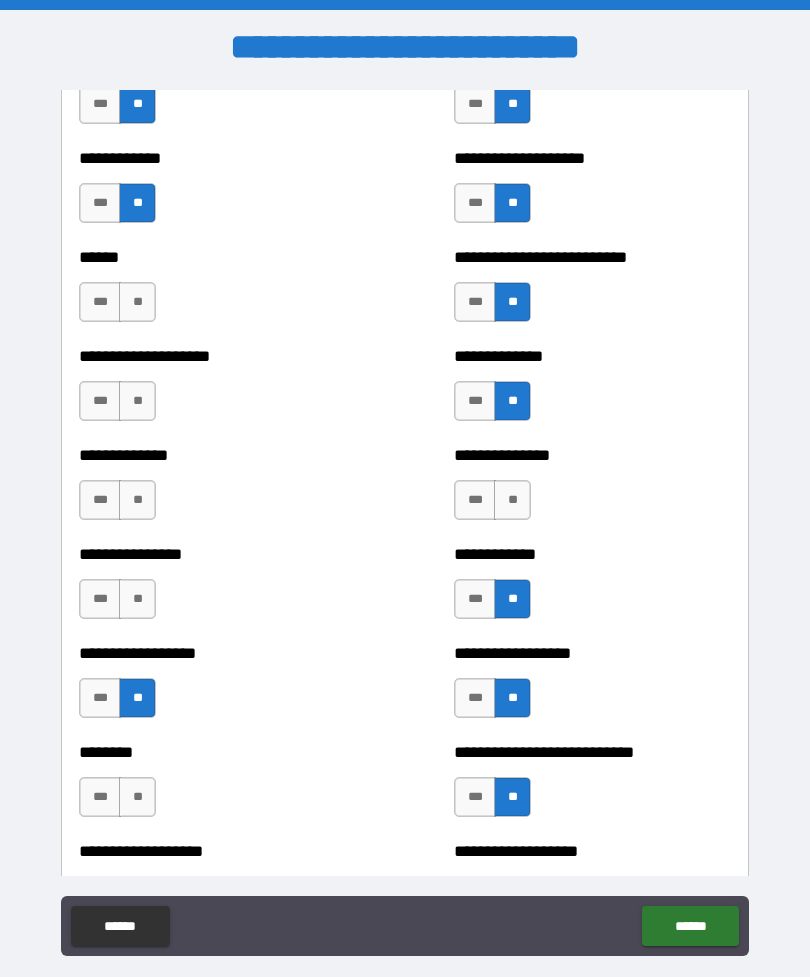 click on "**********" at bounding box center [217, 589] 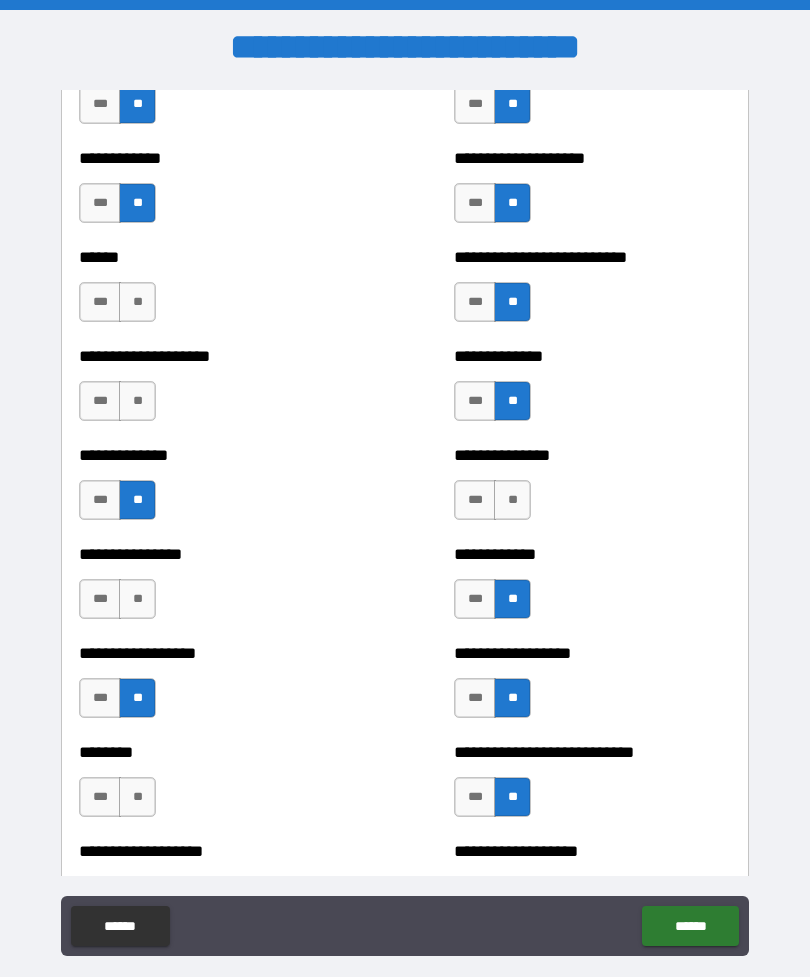 click on "**" at bounding box center (137, 401) 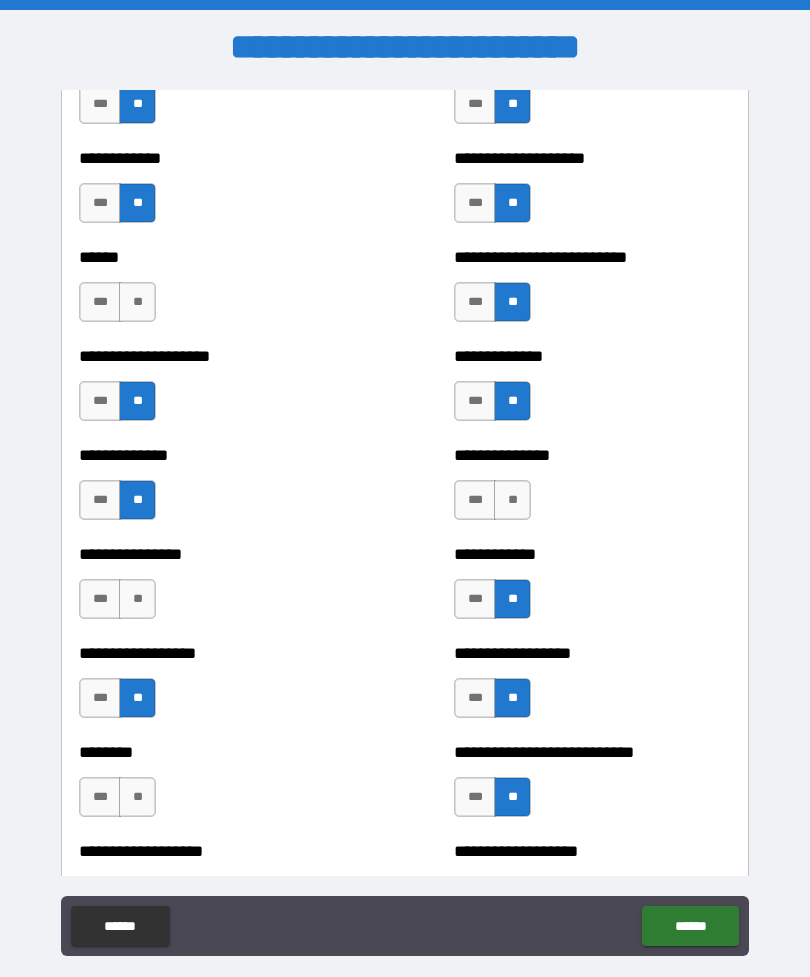 click on "**" at bounding box center (137, 302) 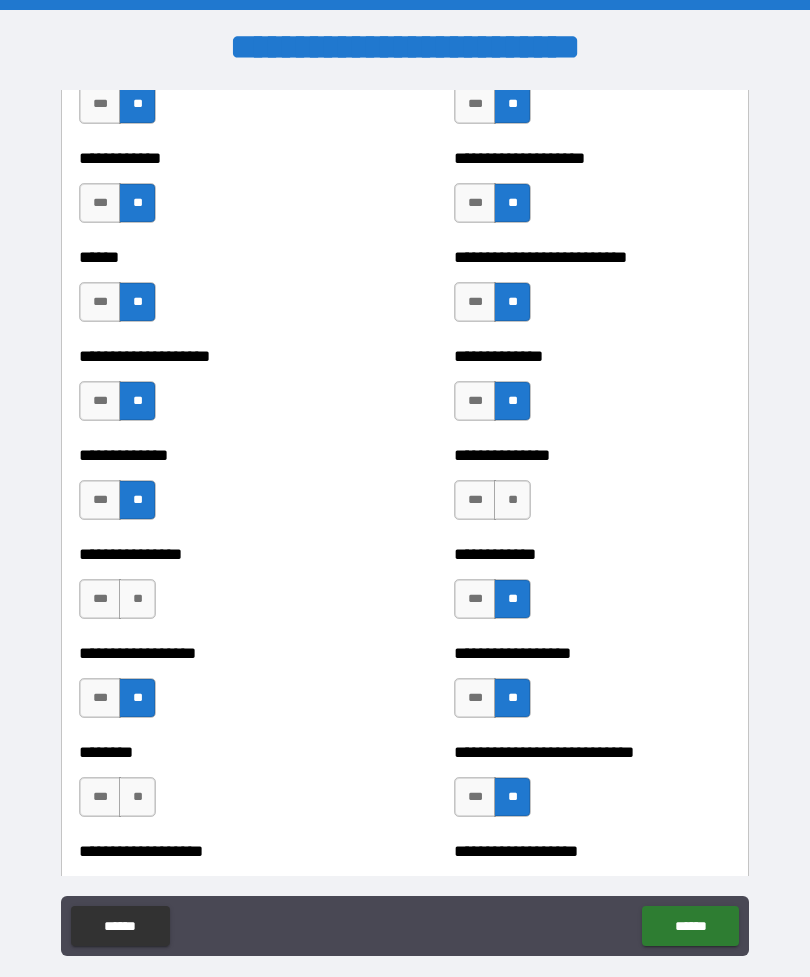 click on "**" at bounding box center [137, 599] 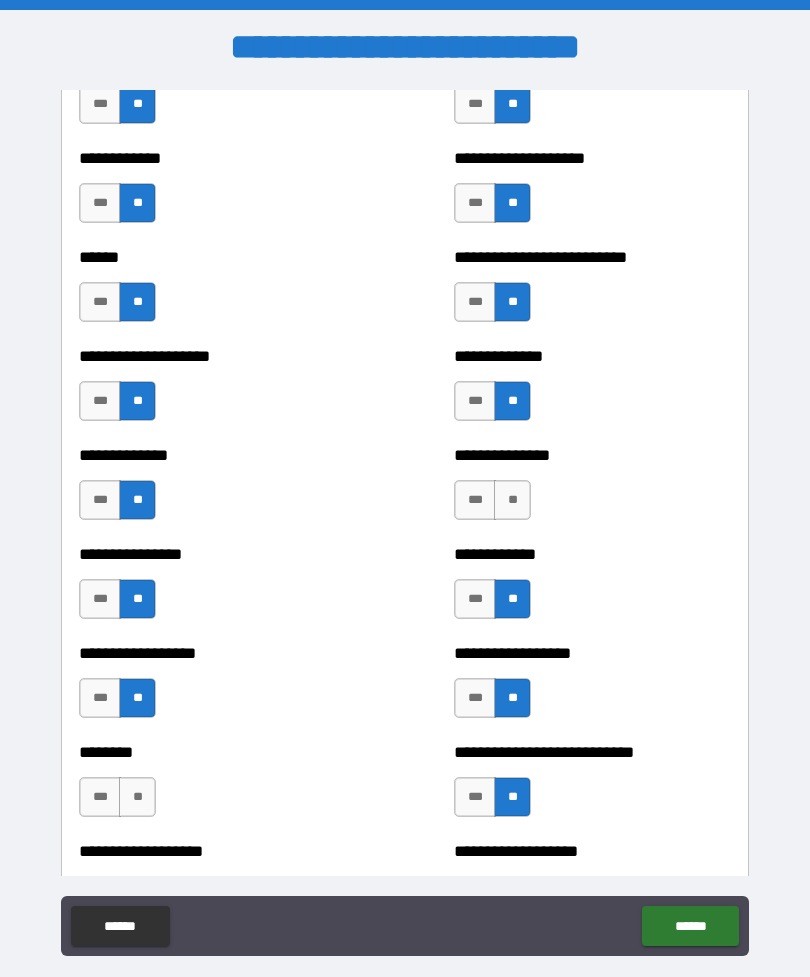 click on "**" at bounding box center (137, 797) 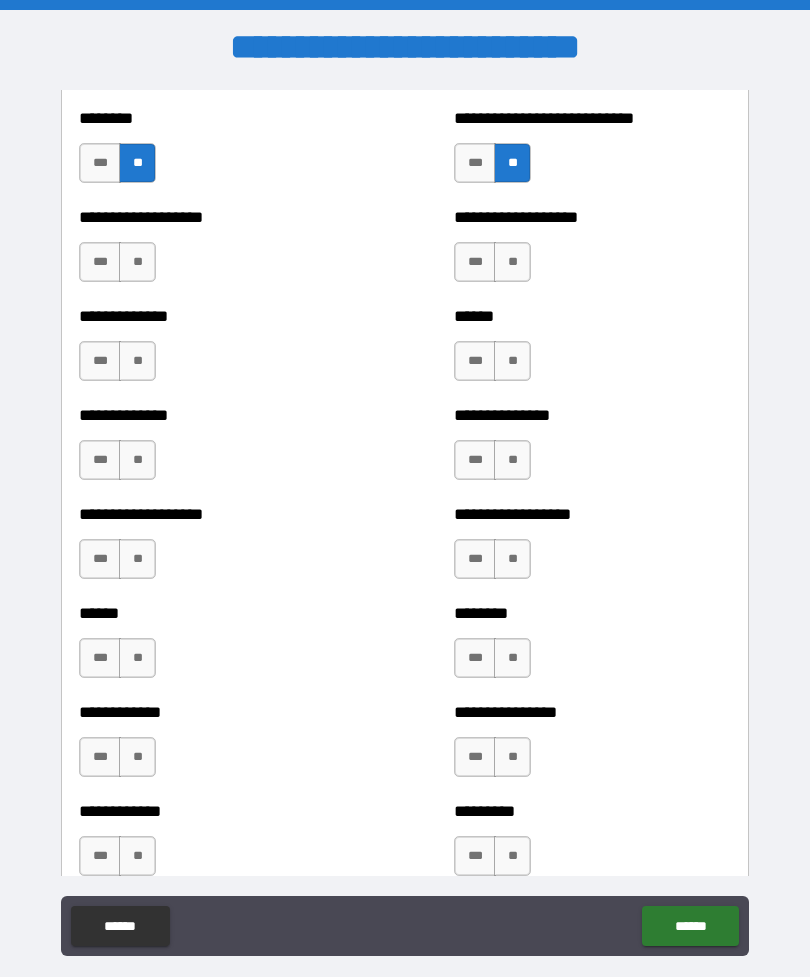 scroll, scrollTop: 4553, scrollLeft: 0, axis: vertical 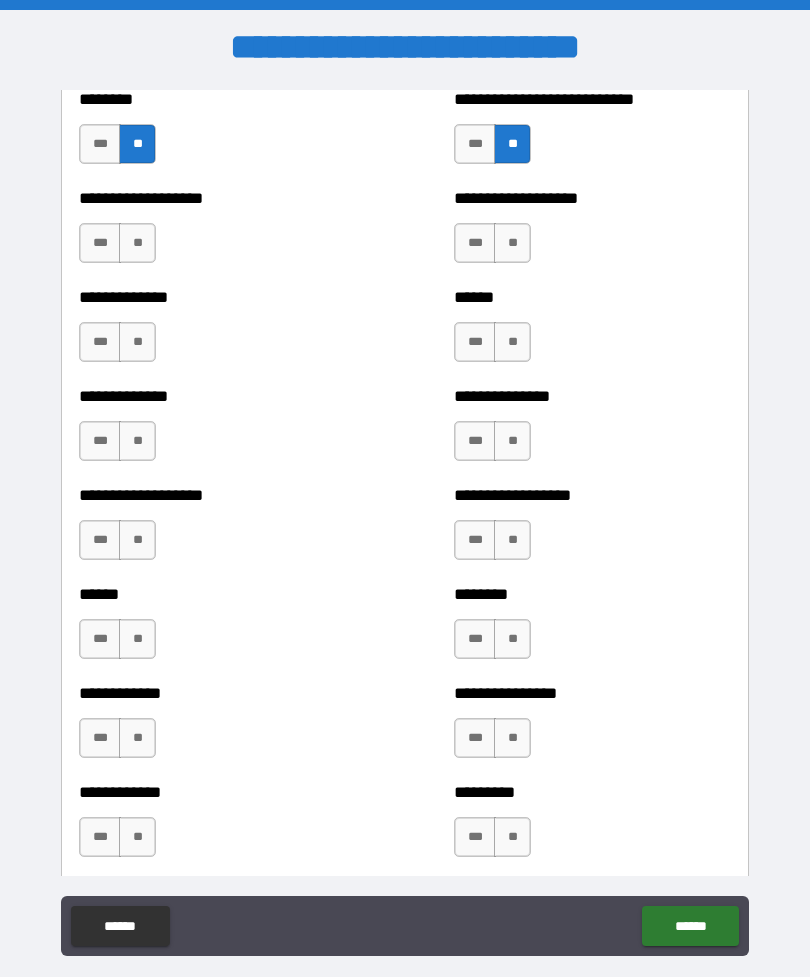 click on "**" at bounding box center [512, 243] 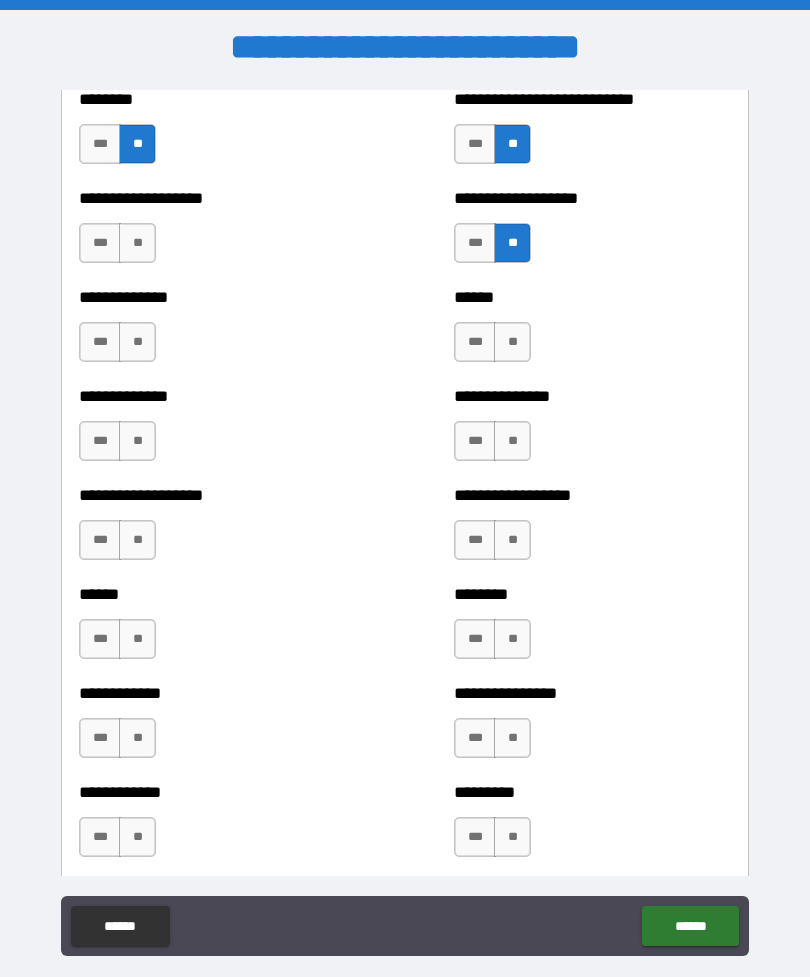 click on "**" at bounding box center (512, 342) 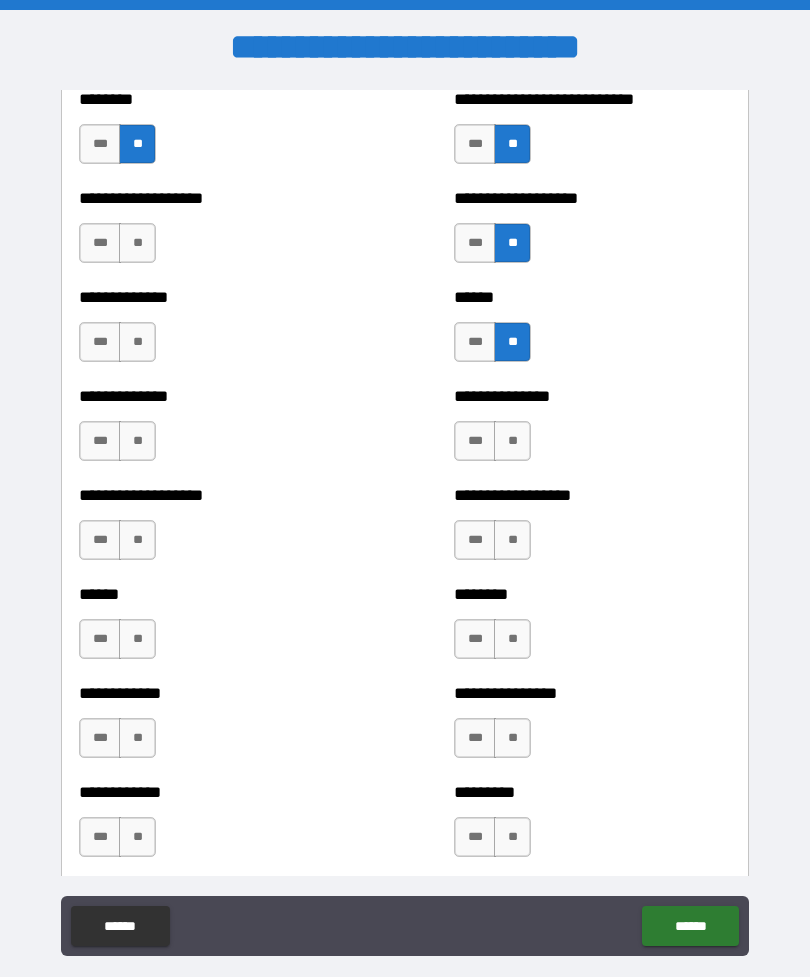click on "**" at bounding box center (512, 441) 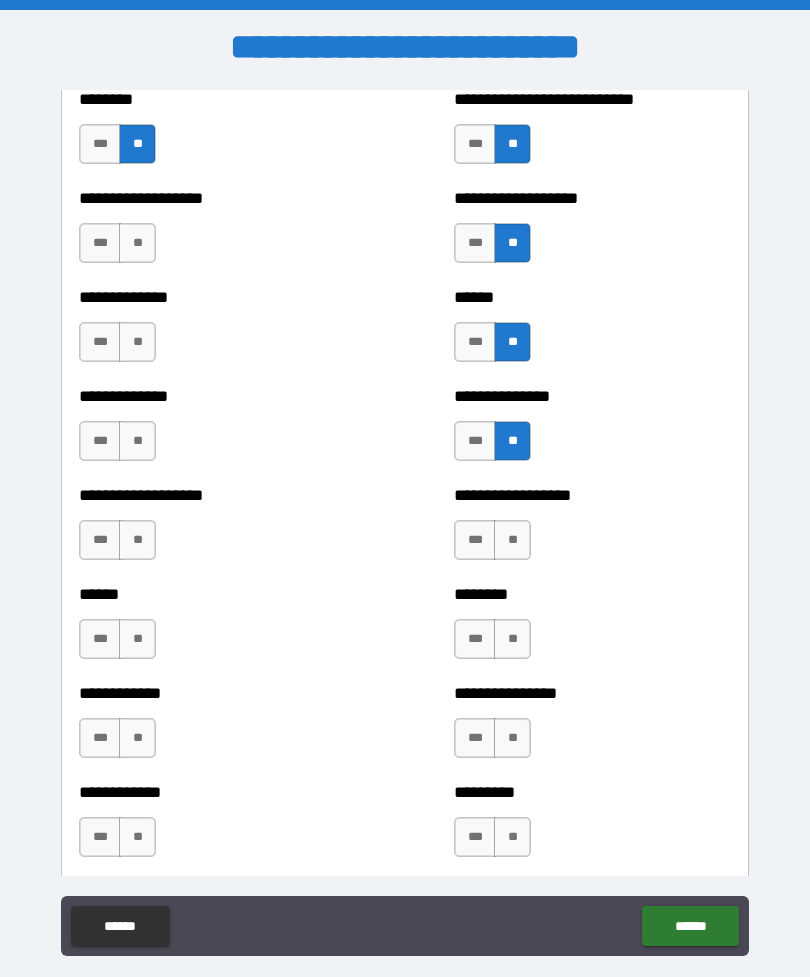 click on "**" at bounding box center (512, 540) 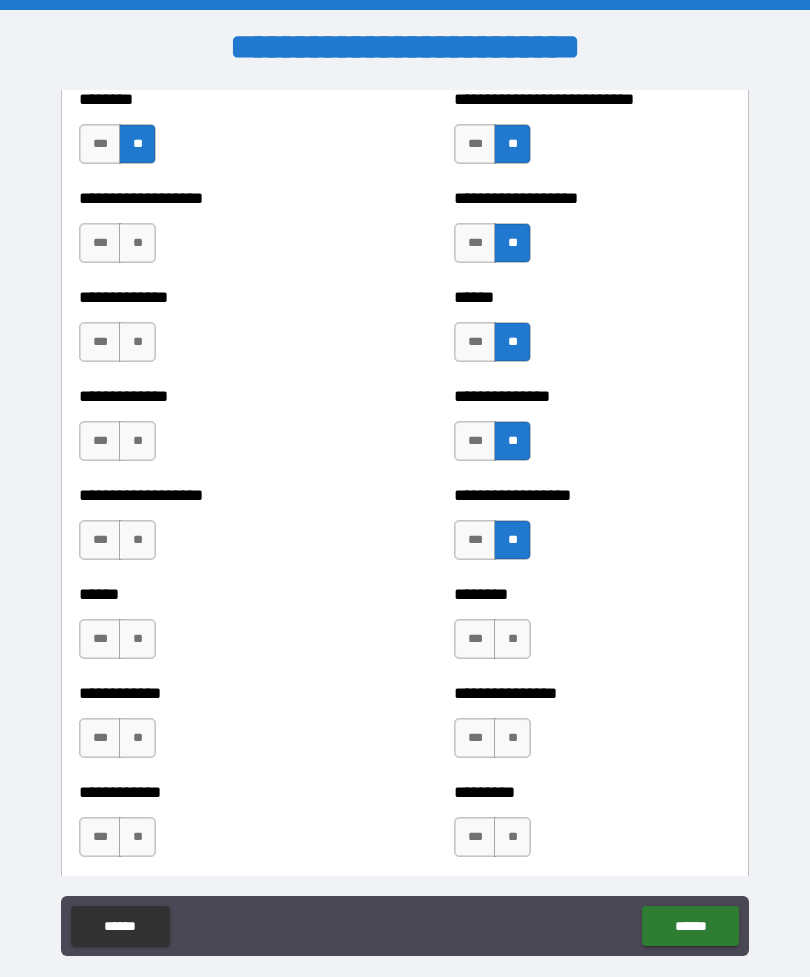 click on "**" at bounding box center [512, 639] 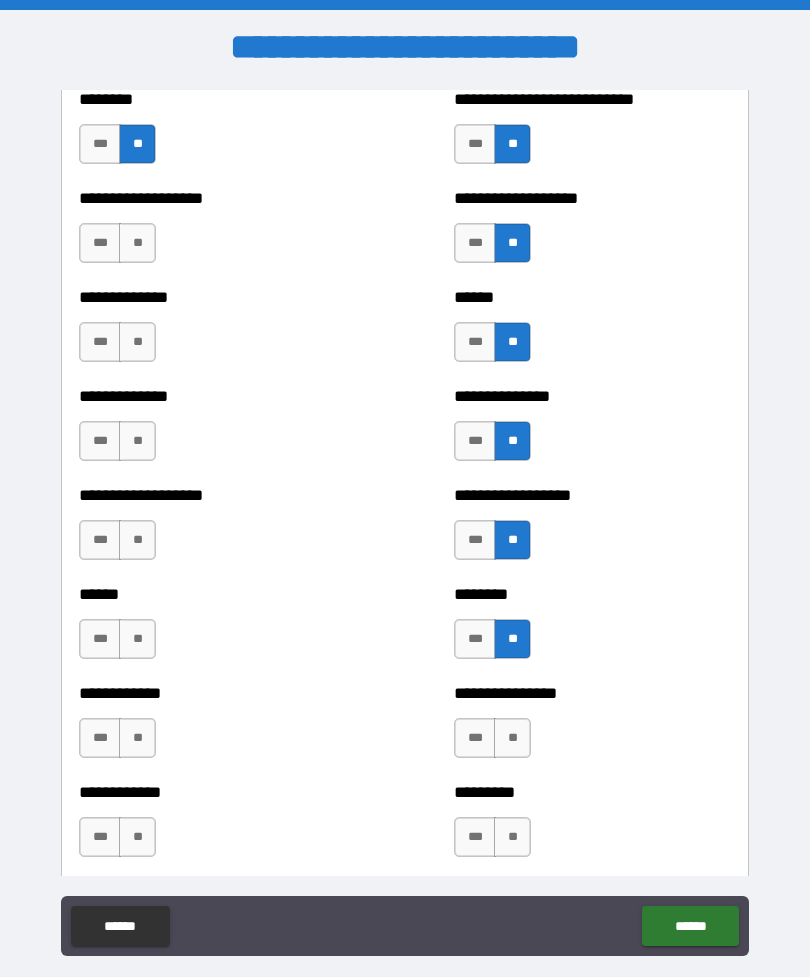 click on "**" at bounding box center (512, 738) 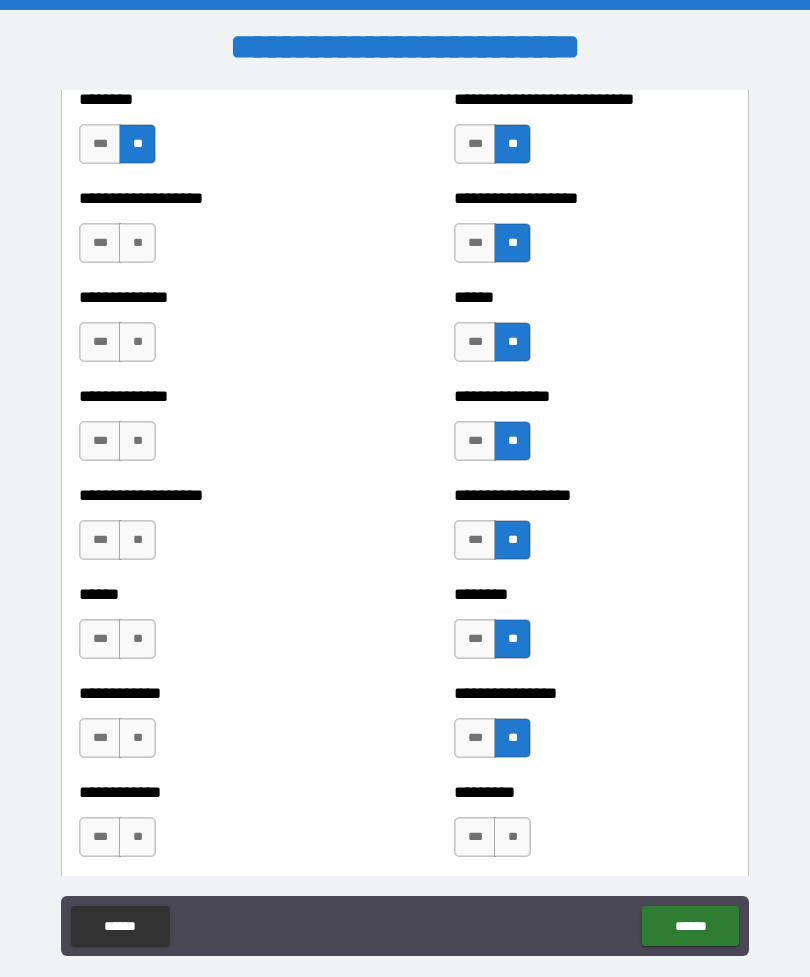 click on "********* *** **" at bounding box center (592, 827) 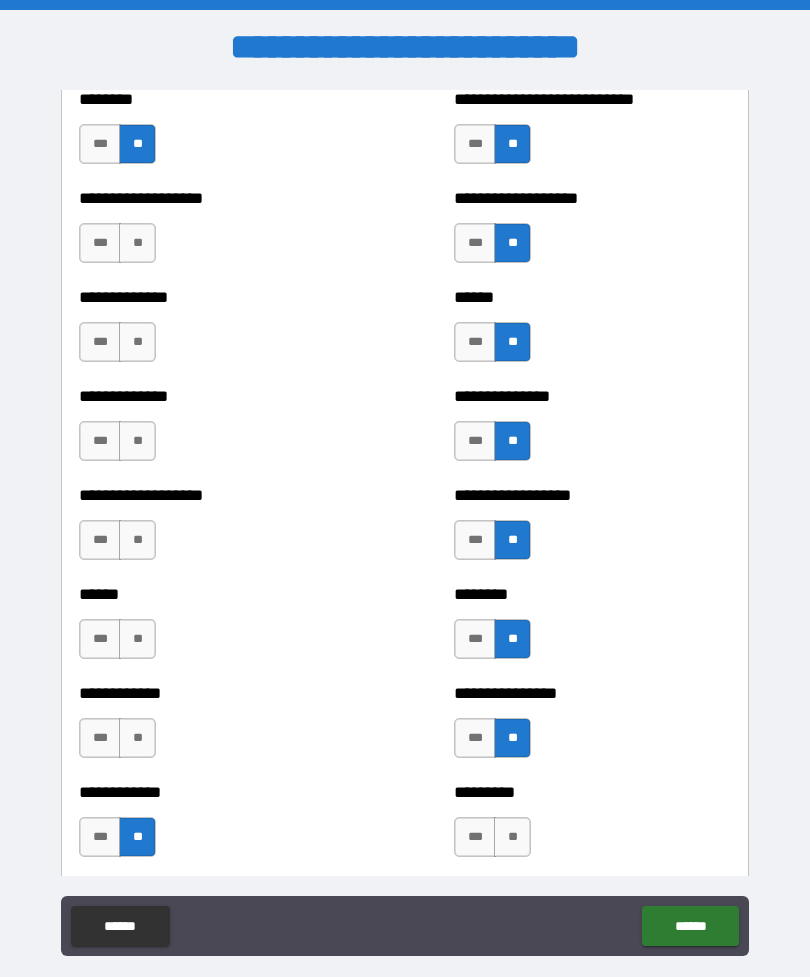 click on "**" at bounding box center (137, 738) 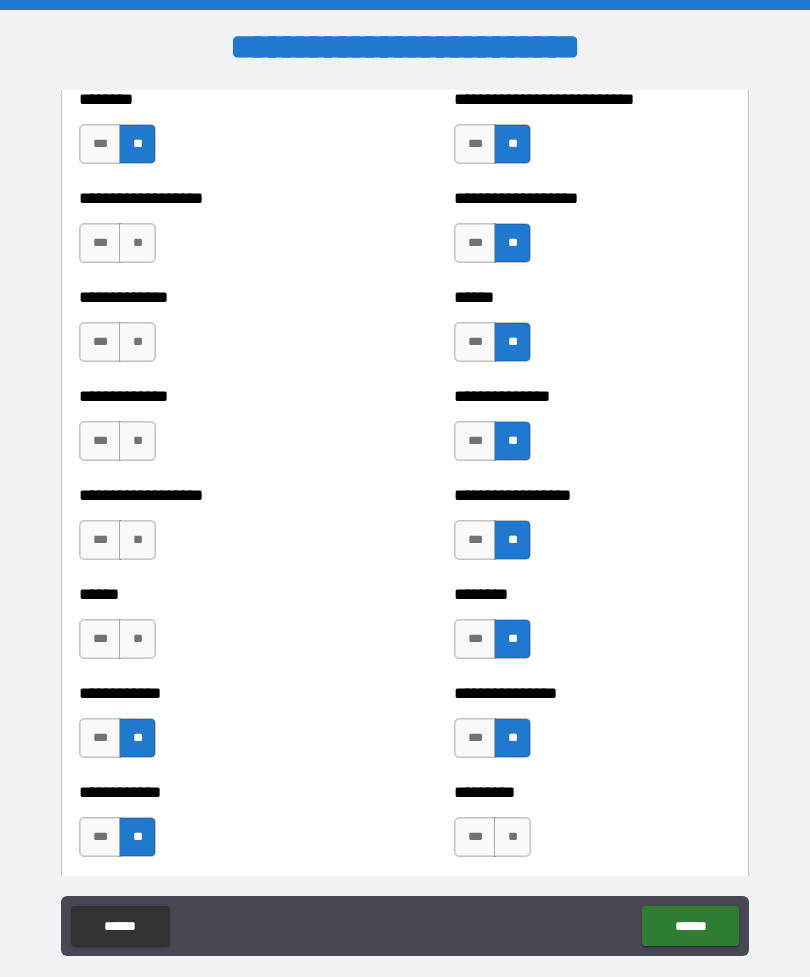 click on "**" at bounding box center (137, 639) 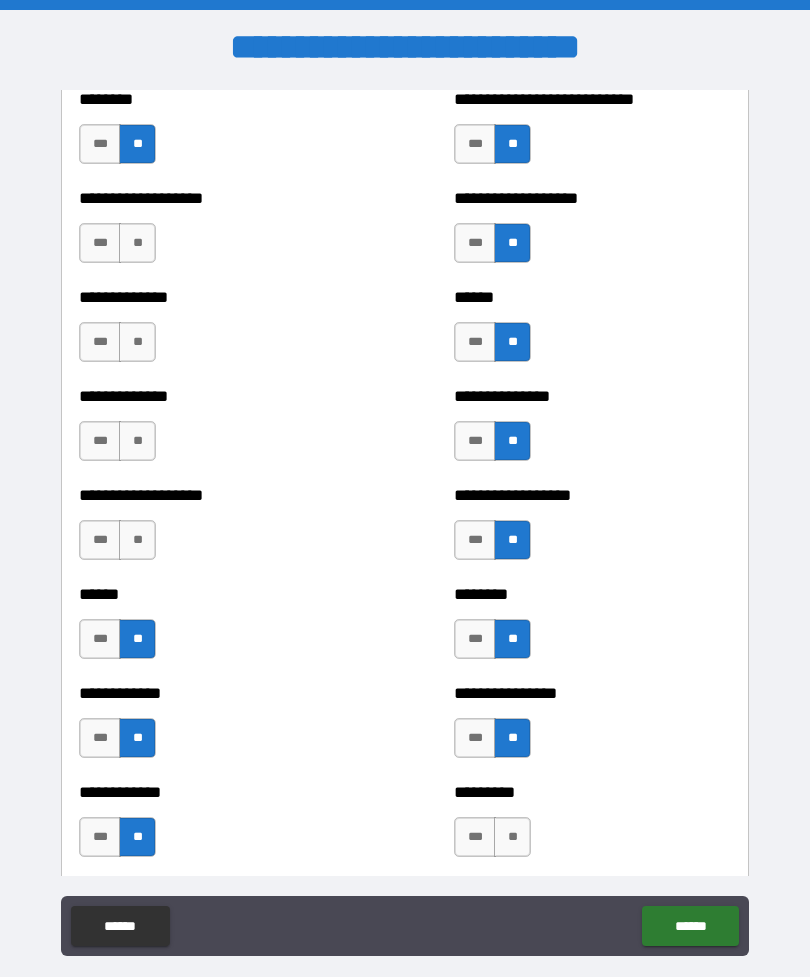 click on "**" at bounding box center (137, 540) 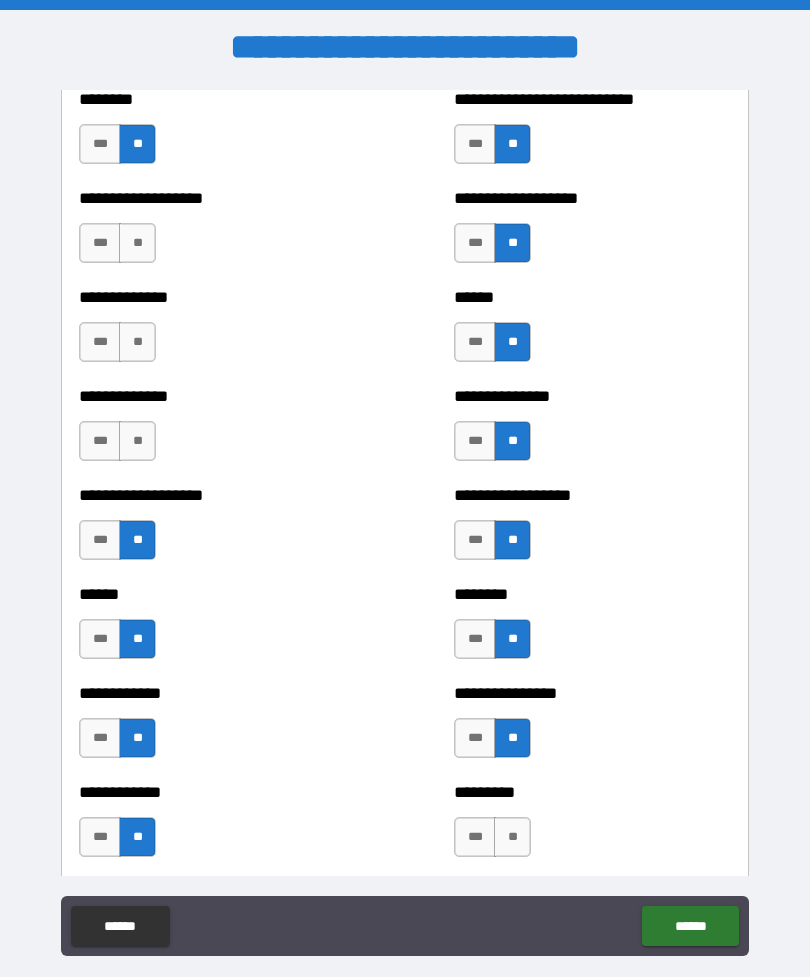 click on "**" at bounding box center [137, 441] 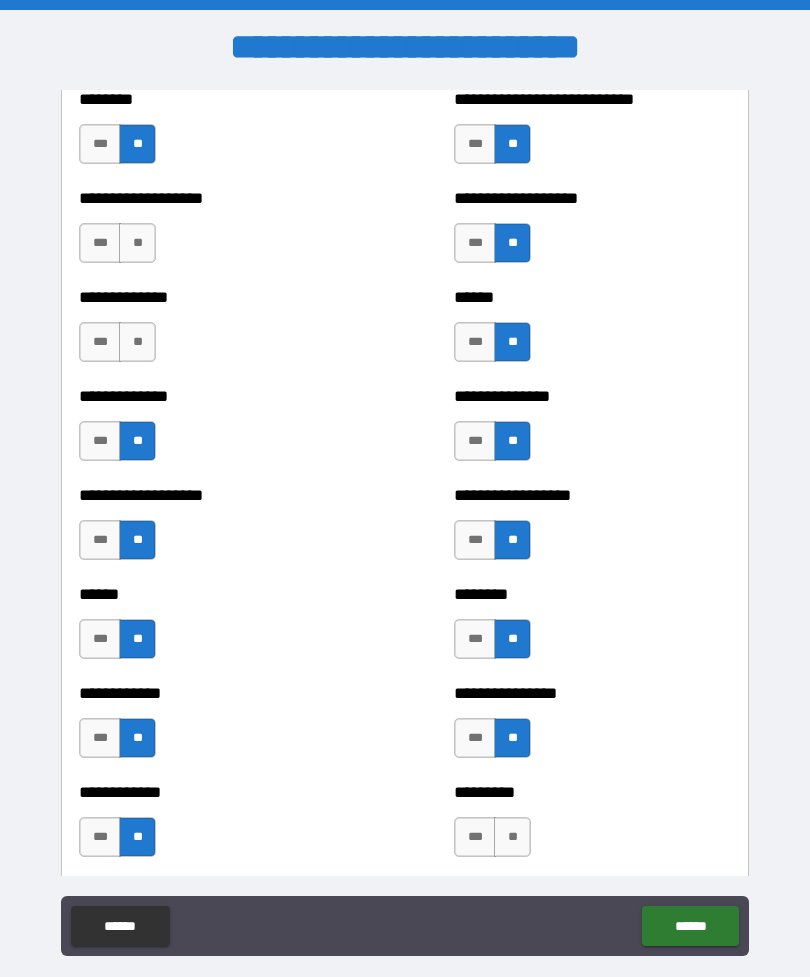 click on "**" at bounding box center [137, 342] 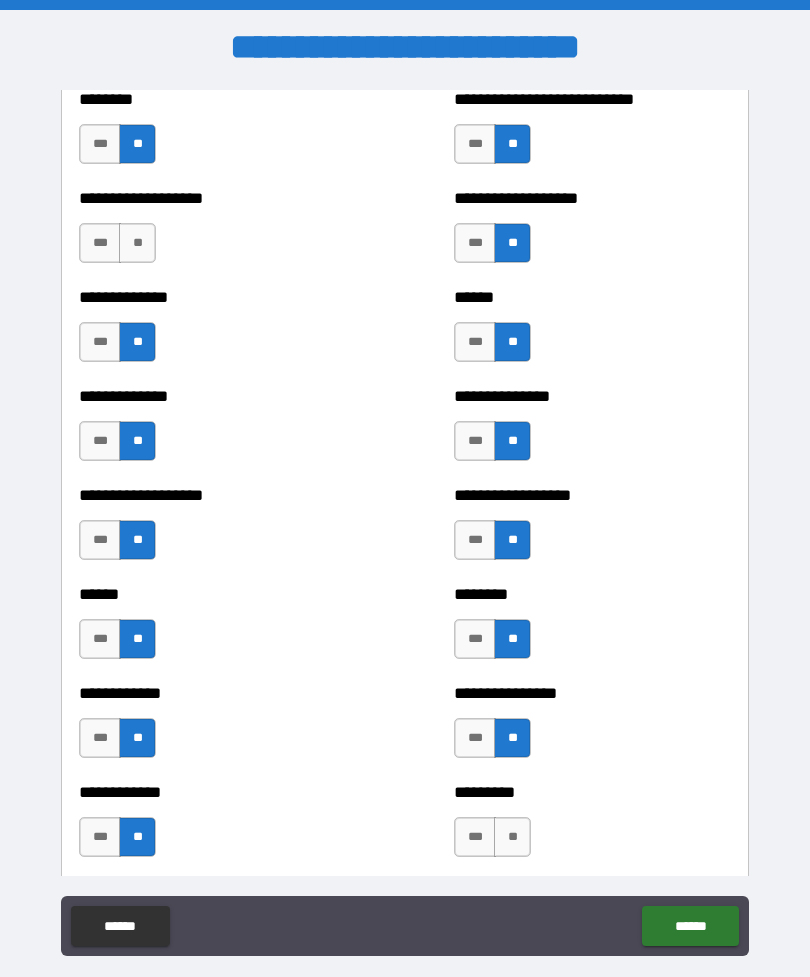 click on "**" at bounding box center [137, 243] 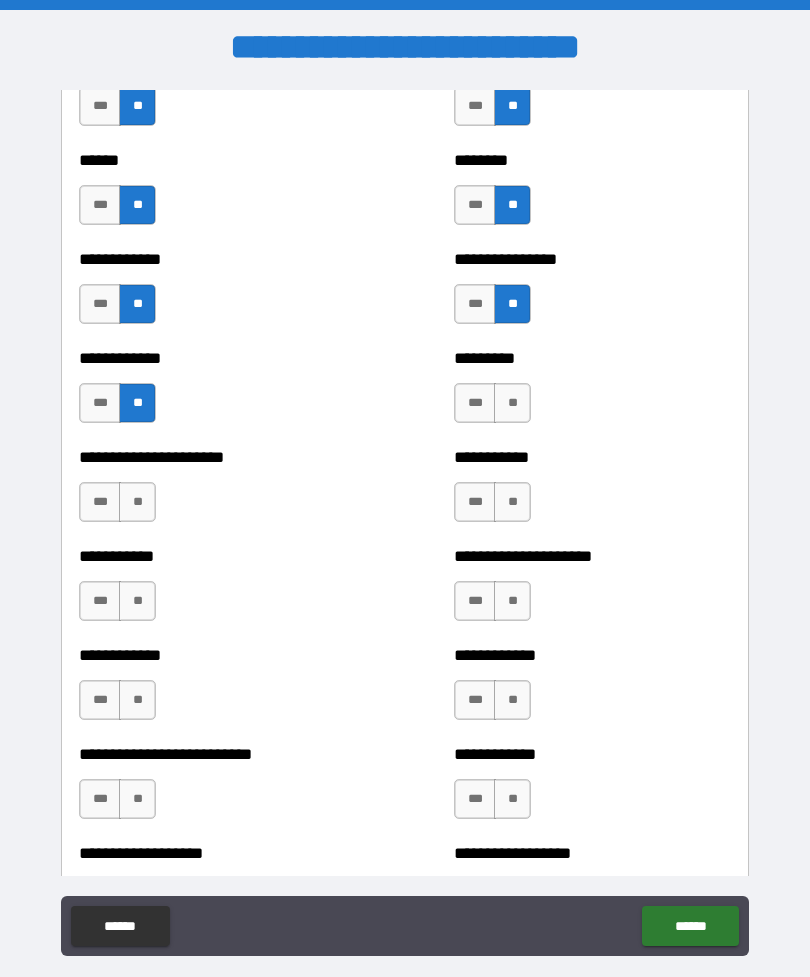 scroll, scrollTop: 4999, scrollLeft: 0, axis: vertical 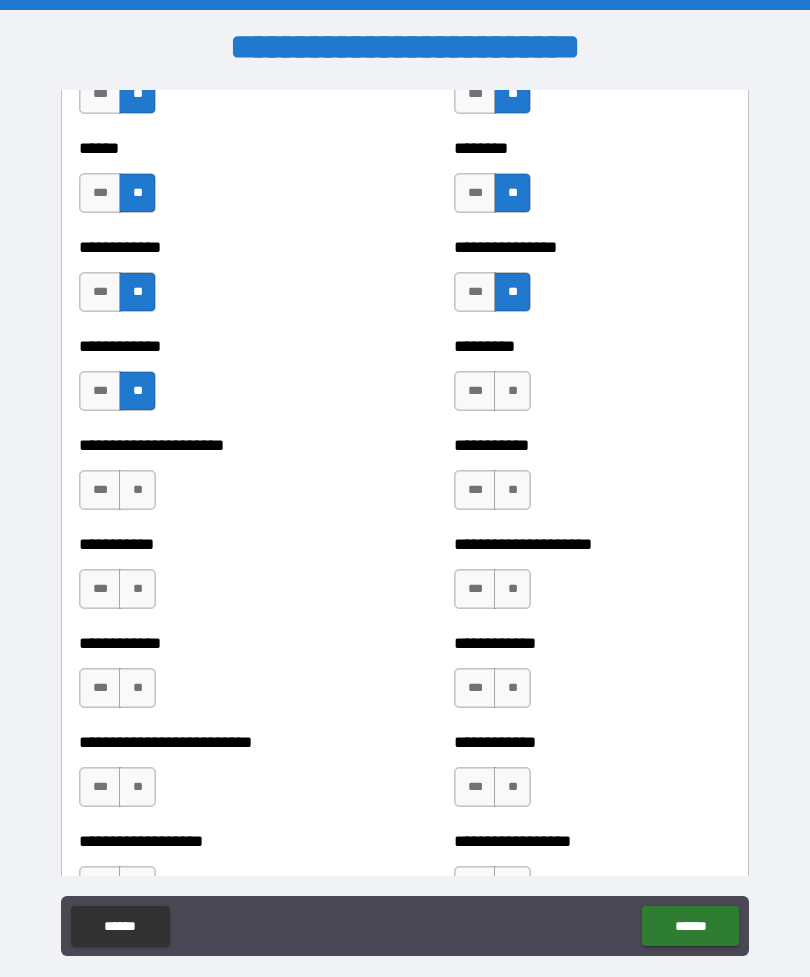 click on "**" at bounding box center [512, 391] 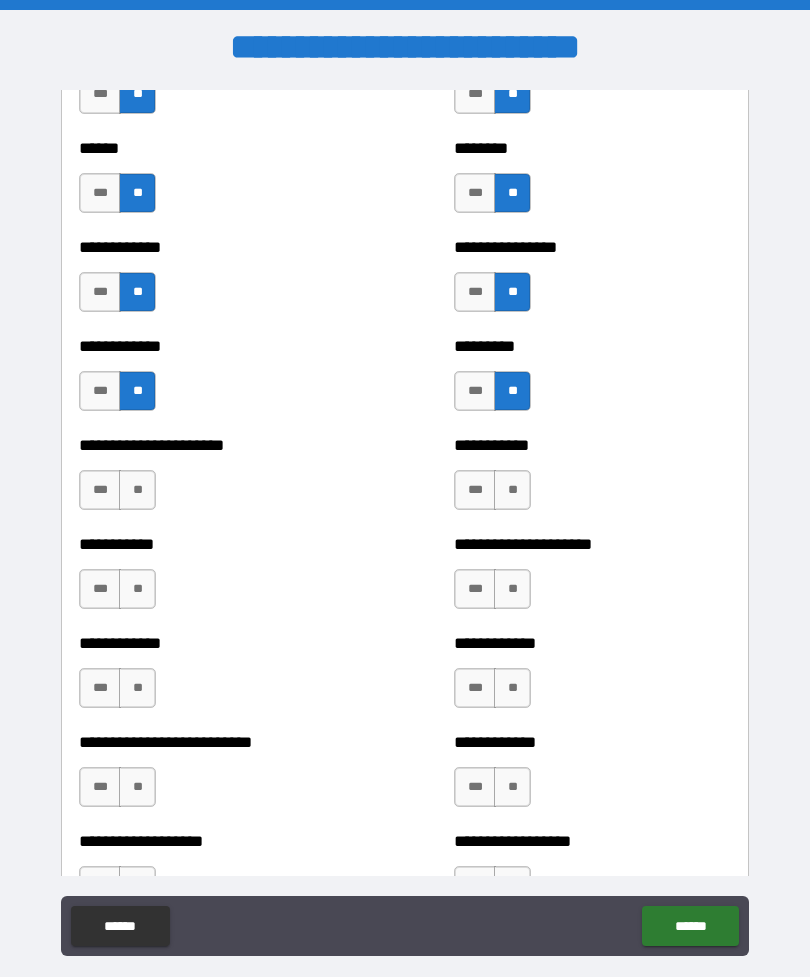 click on "**" at bounding box center (512, 490) 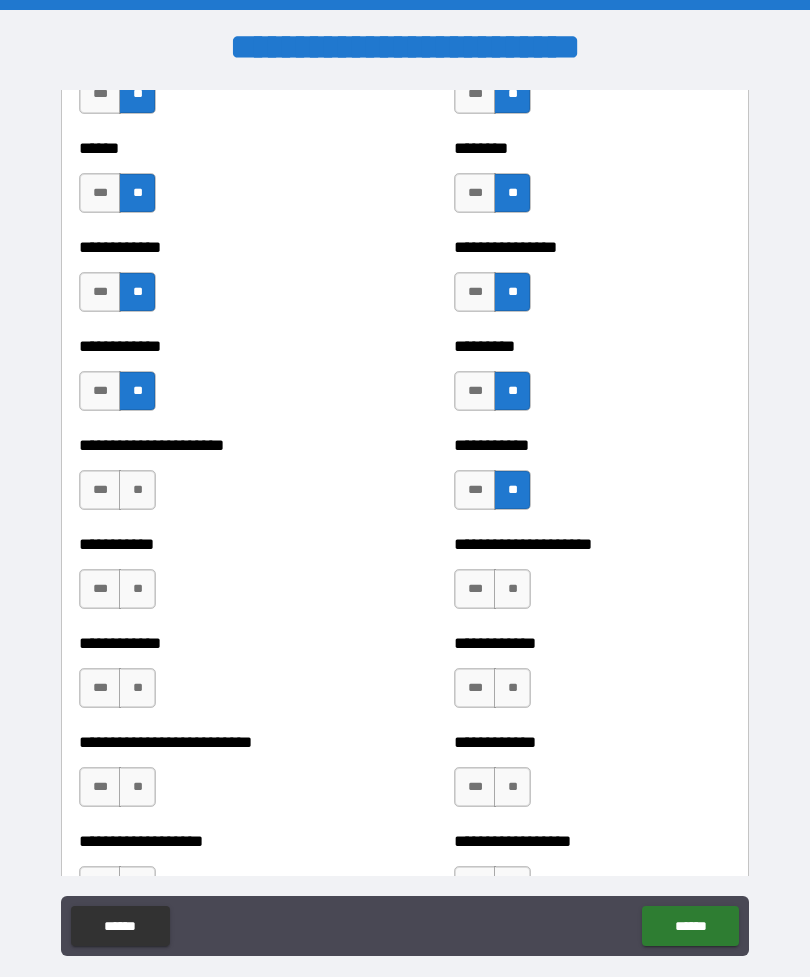 click on "**" at bounding box center (512, 589) 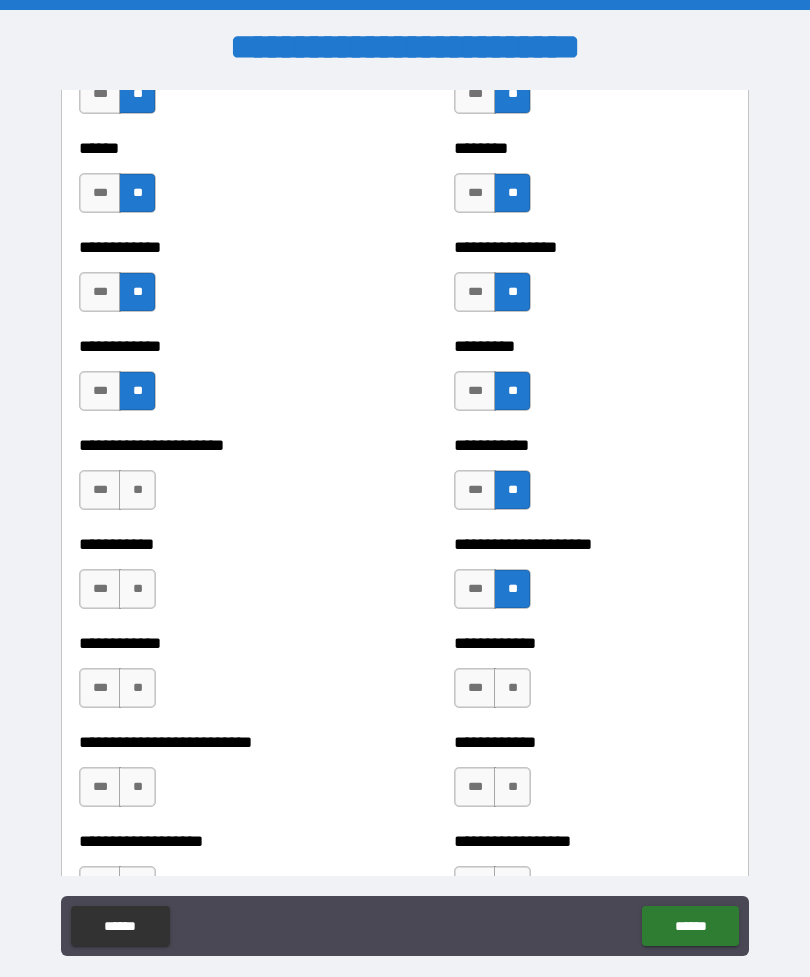 click on "**" at bounding box center [512, 688] 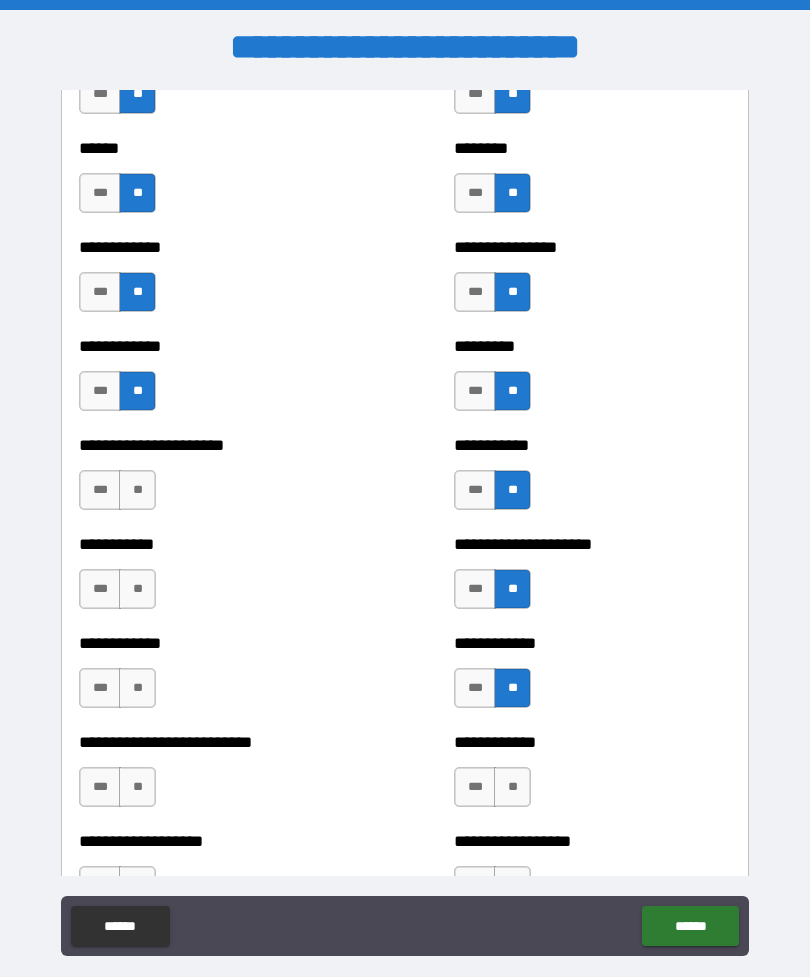 click on "**" at bounding box center (512, 787) 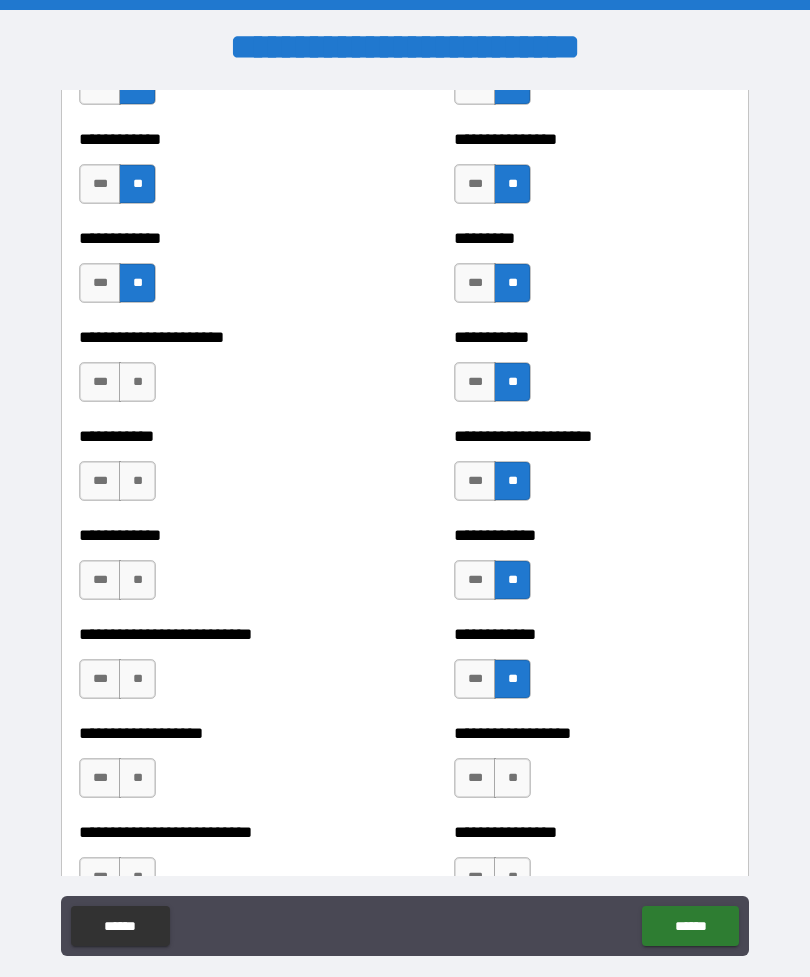 scroll, scrollTop: 5114, scrollLeft: 0, axis: vertical 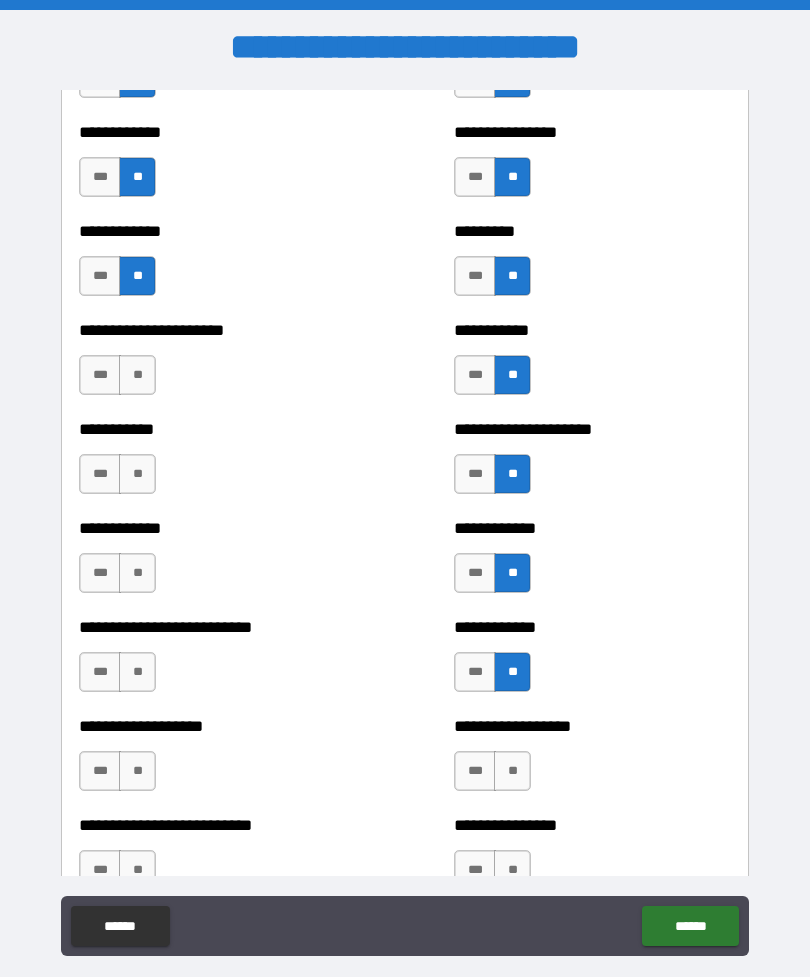 click on "**" at bounding box center [137, 375] 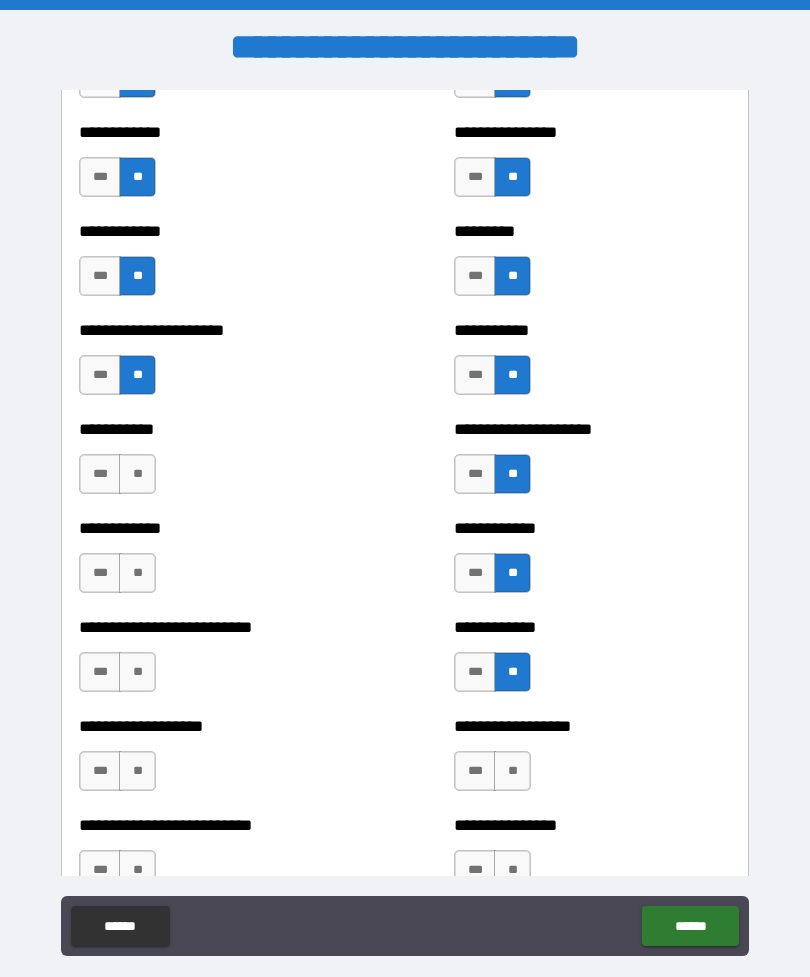 click on "**" at bounding box center [137, 474] 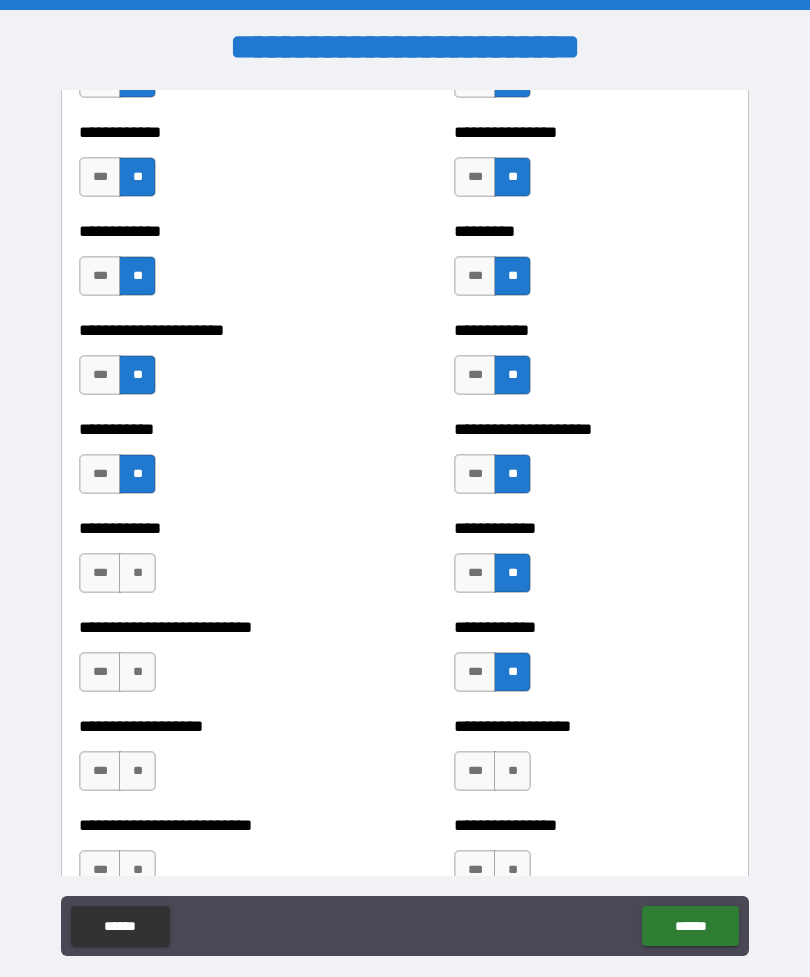 click on "**" at bounding box center (137, 573) 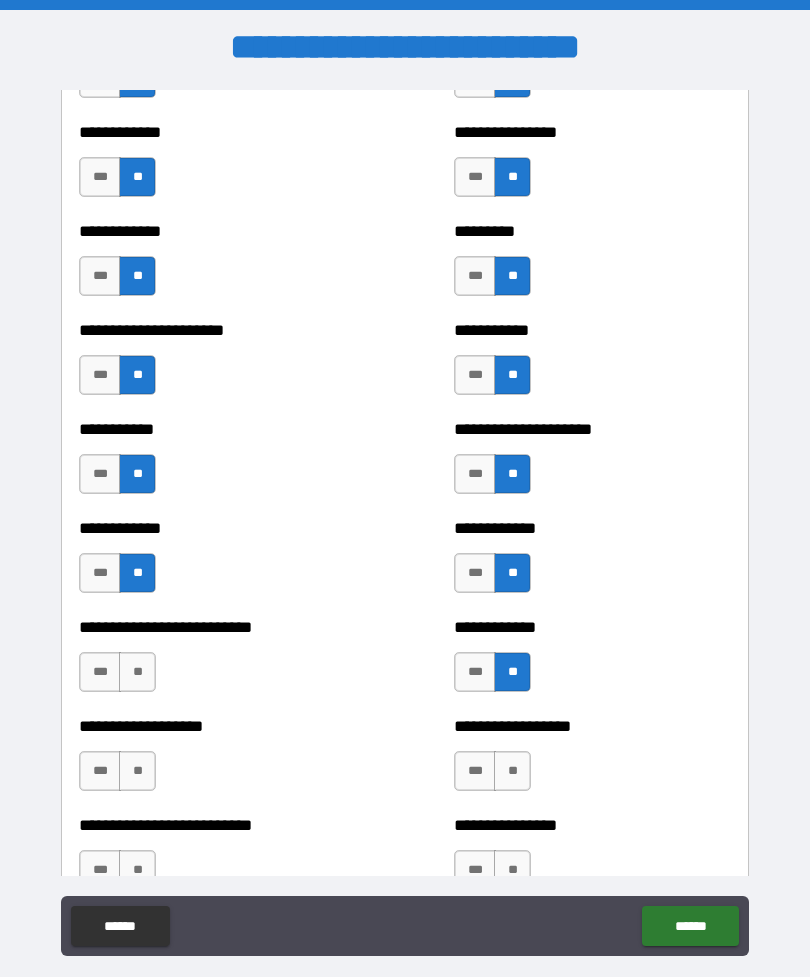 click on "**" at bounding box center [137, 672] 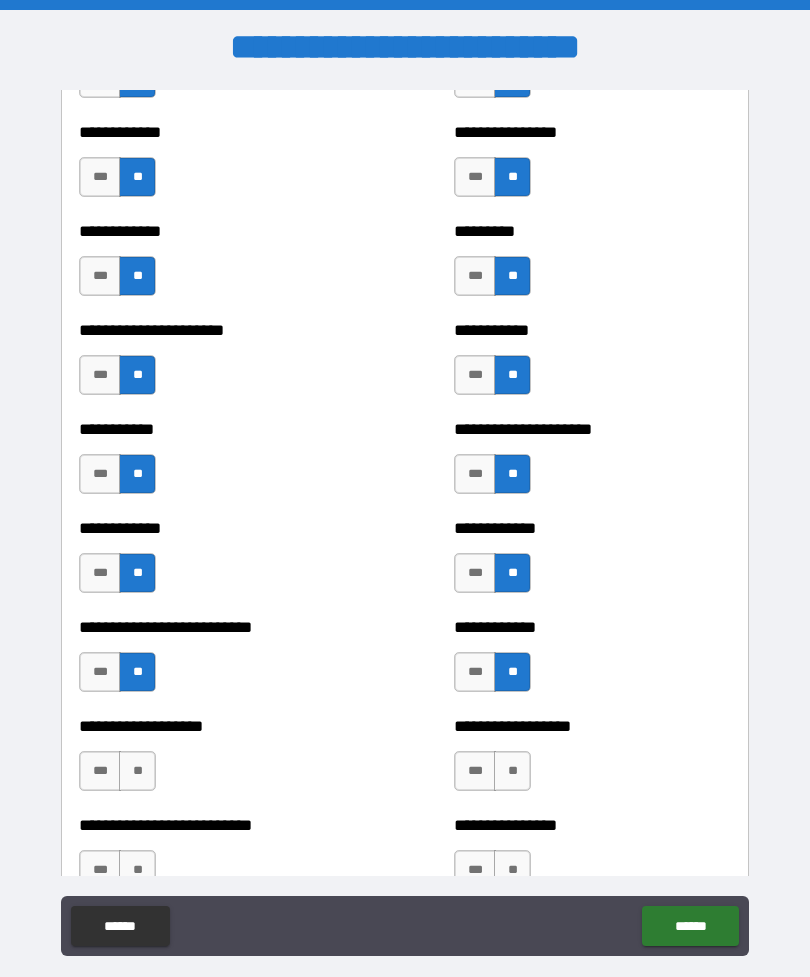 click on "**" at bounding box center (137, 771) 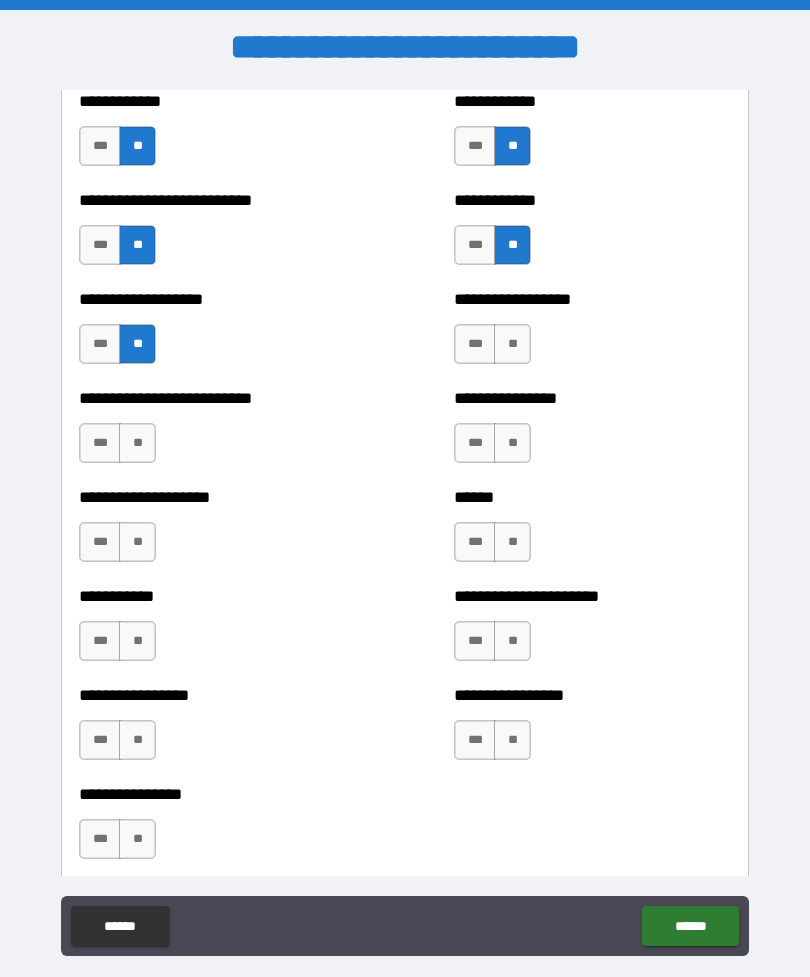 scroll, scrollTop: 5554, scrollLeft: 0, axis: vertical 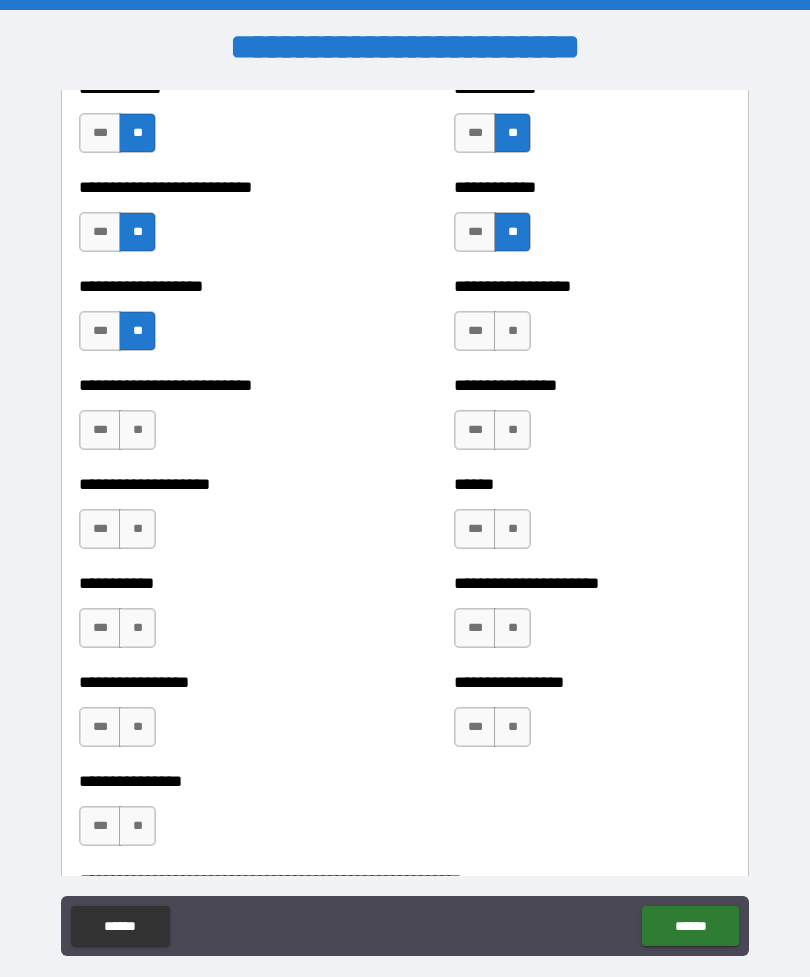 click on "**" at bounding box center [137, 430] 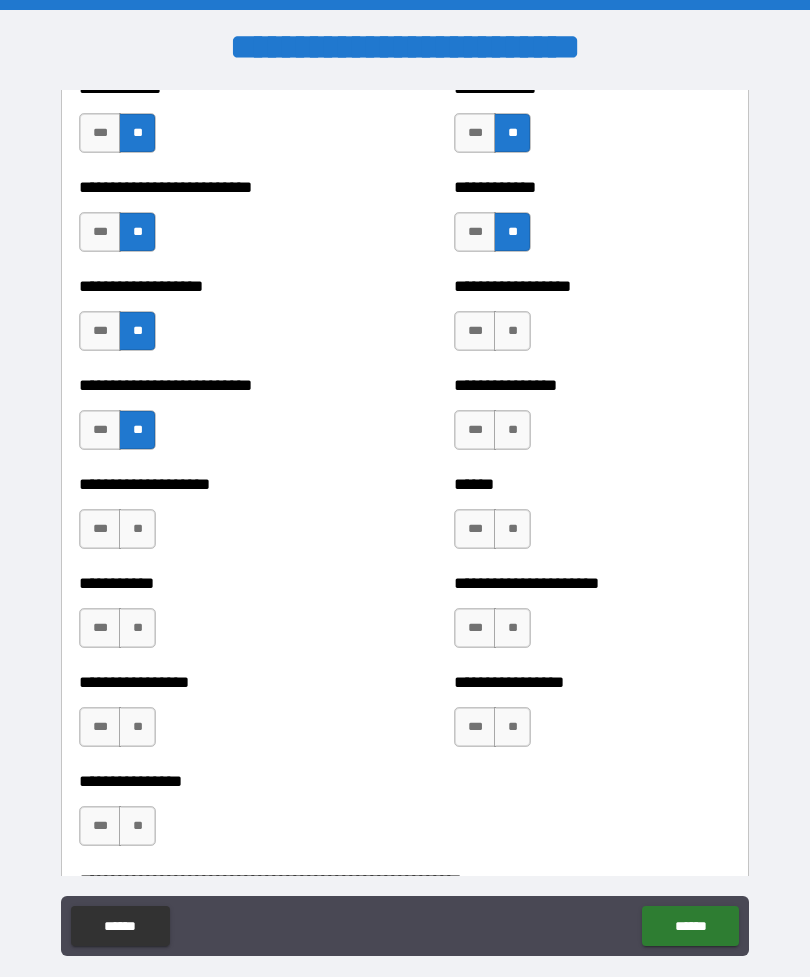 click on "**" at bounding box center [137, 529] 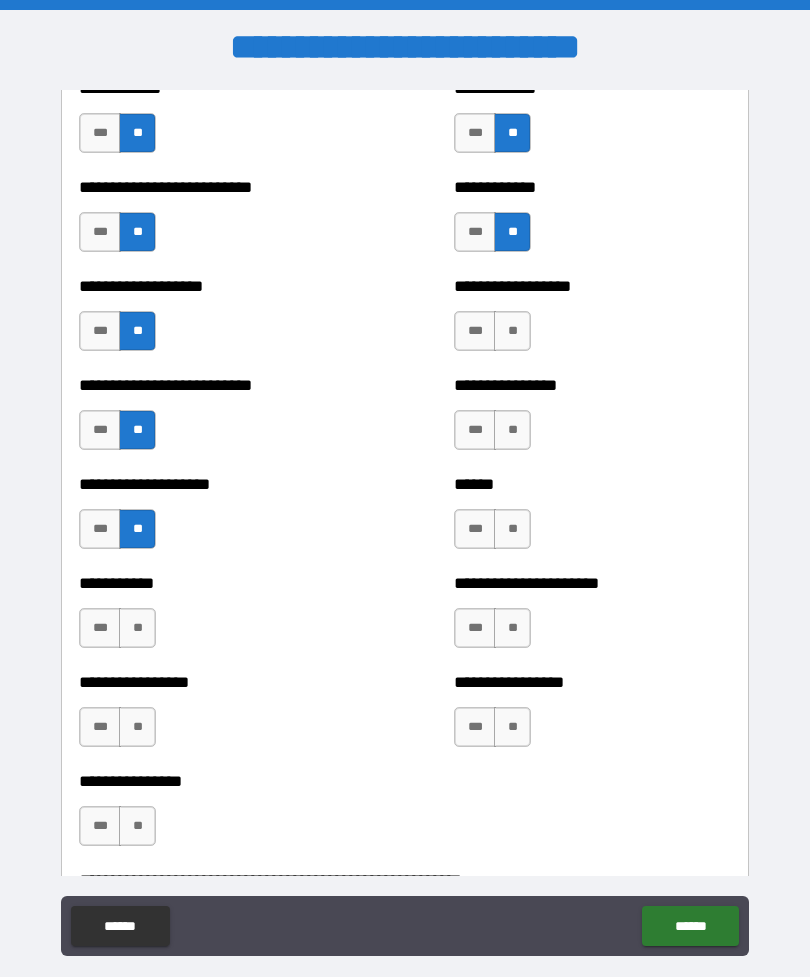 click on "**" at bounding box center (512, 331) 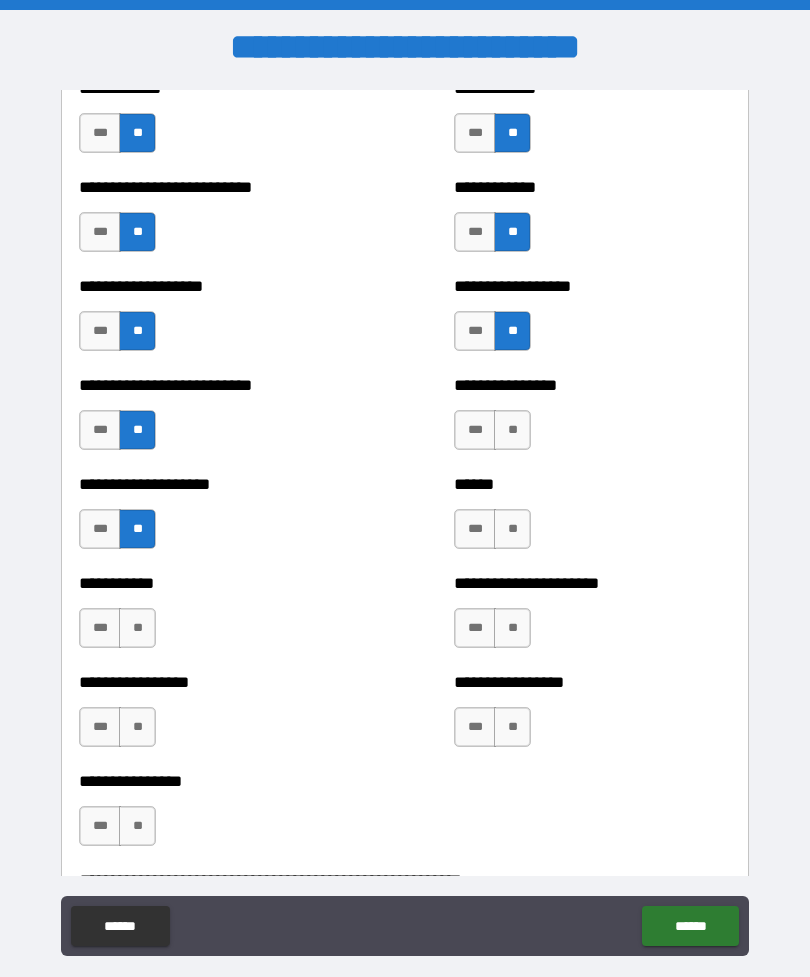 click on "**" at bounding box center (512, 430) 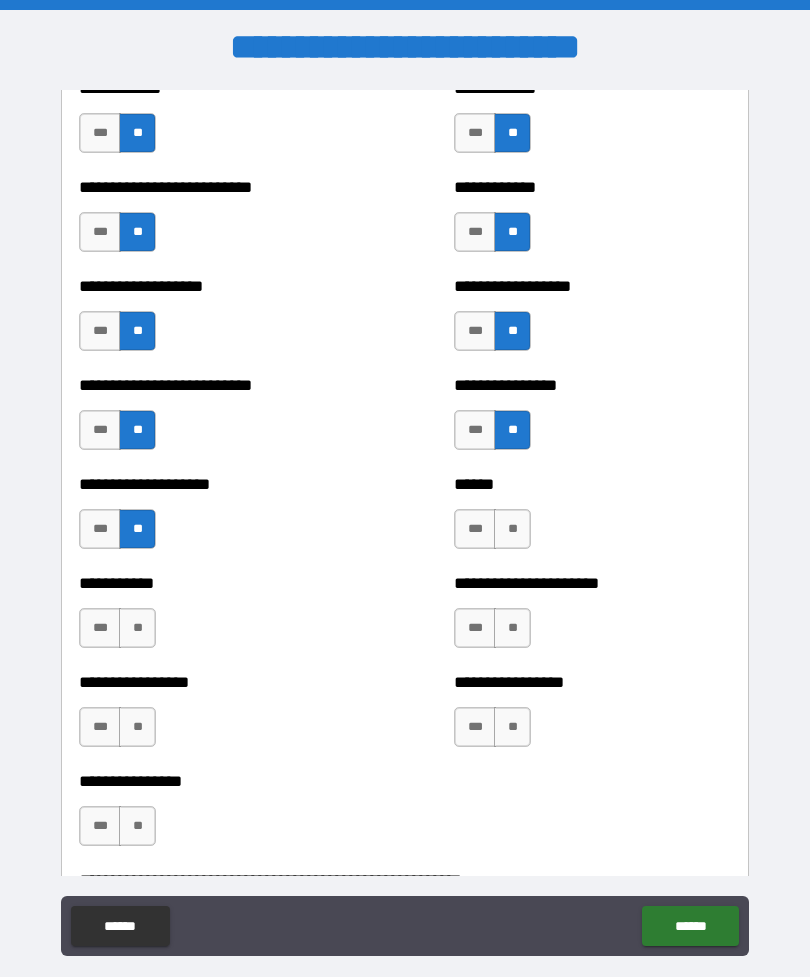 click on "****** *** **" at bounding box center (592, 519) 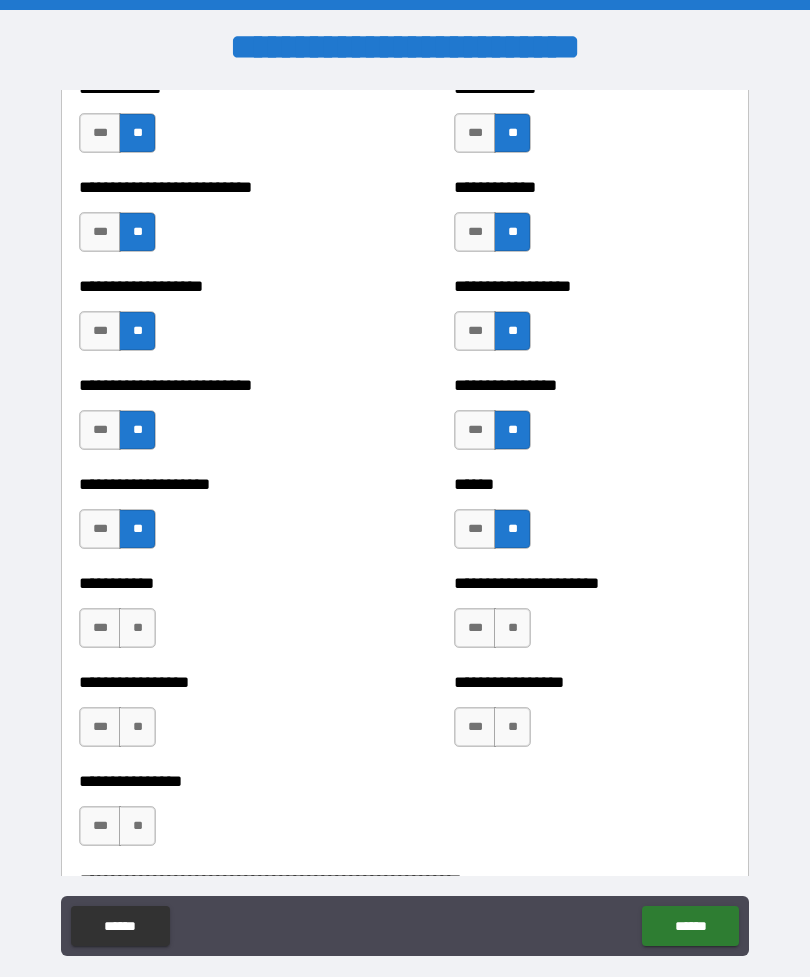 click on "**" at bounding box center [512, 628] 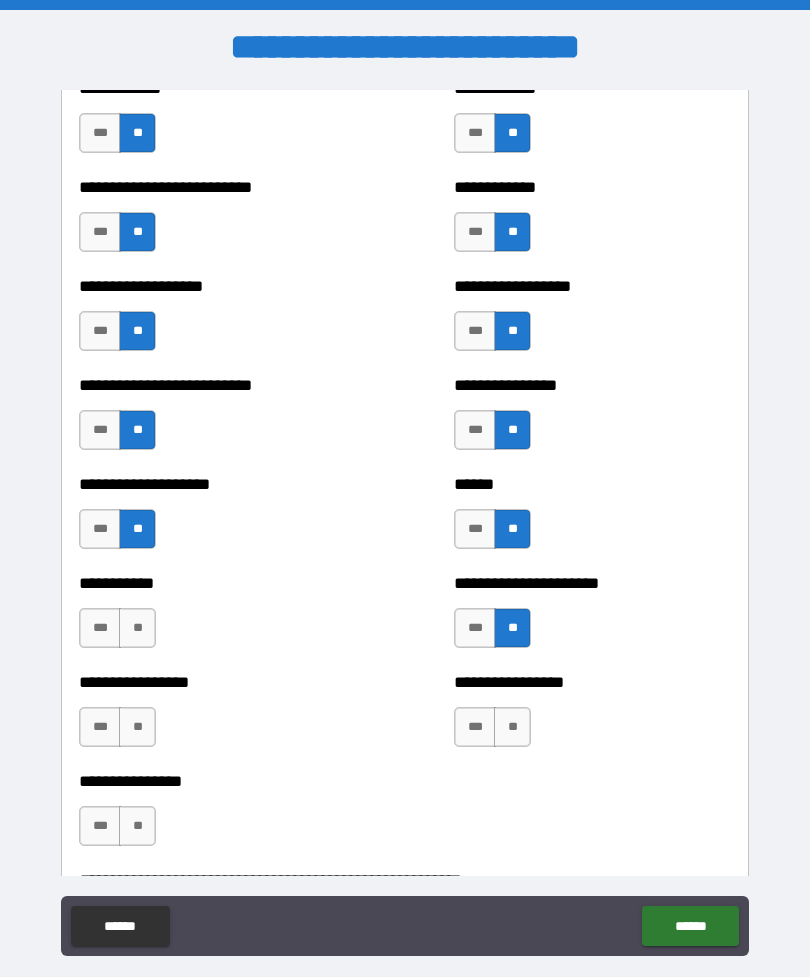 click on "**" at bounding box center (512, 727) 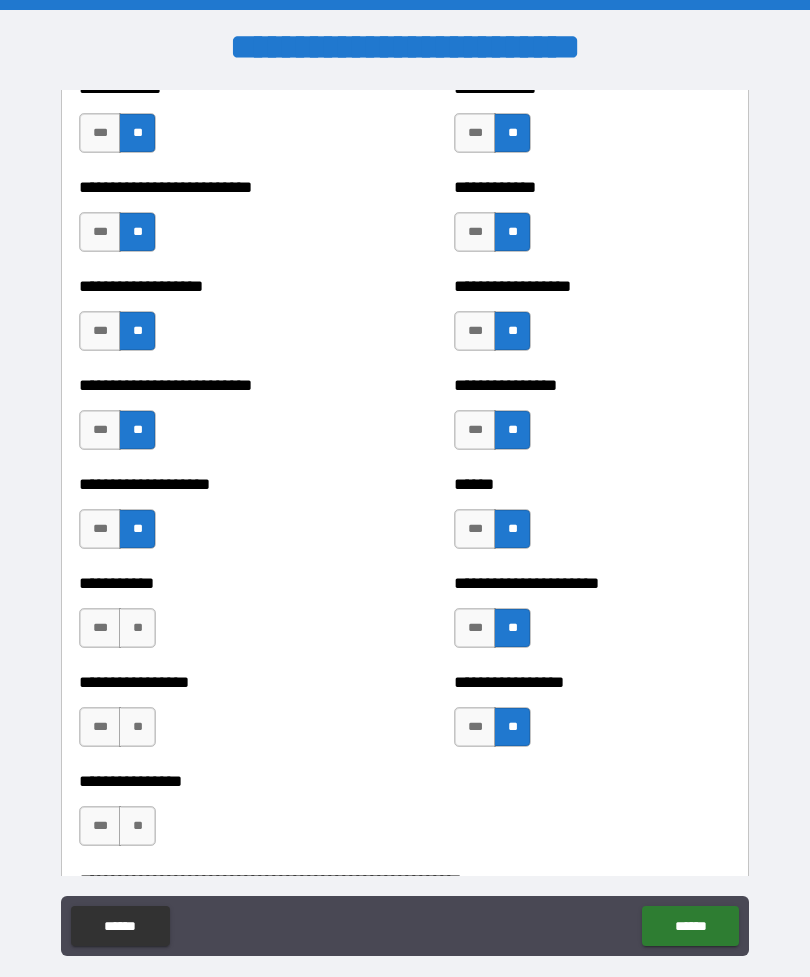 click on "**" at bounding box center [137, 628] 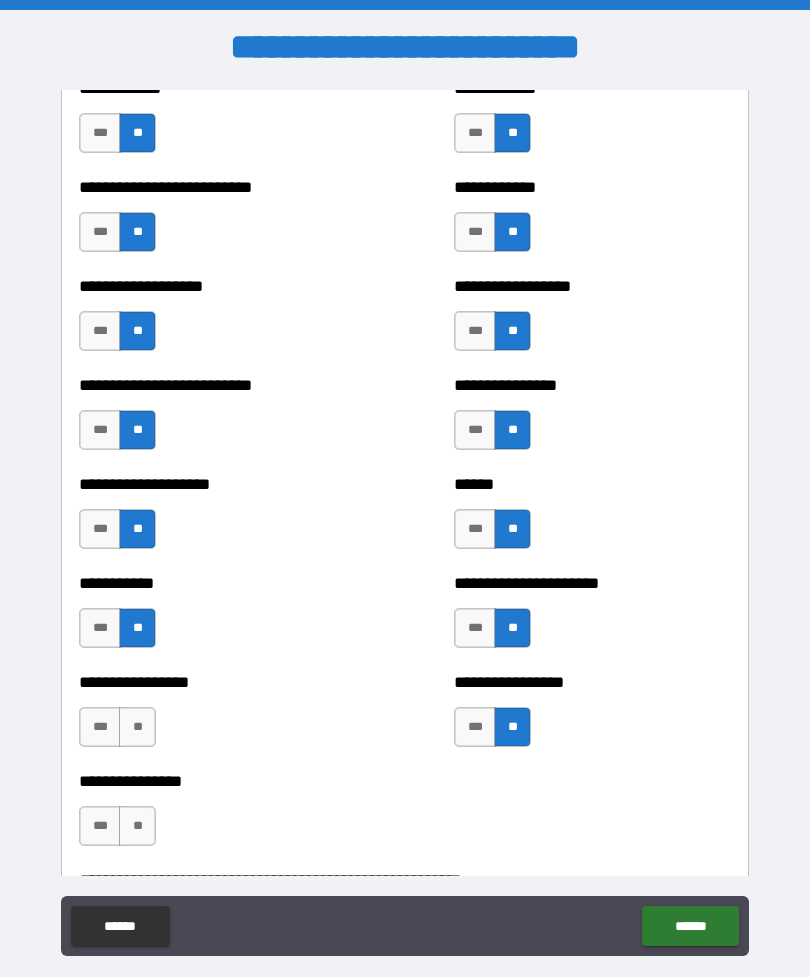 click on "**" at bounding box center (137, 727) 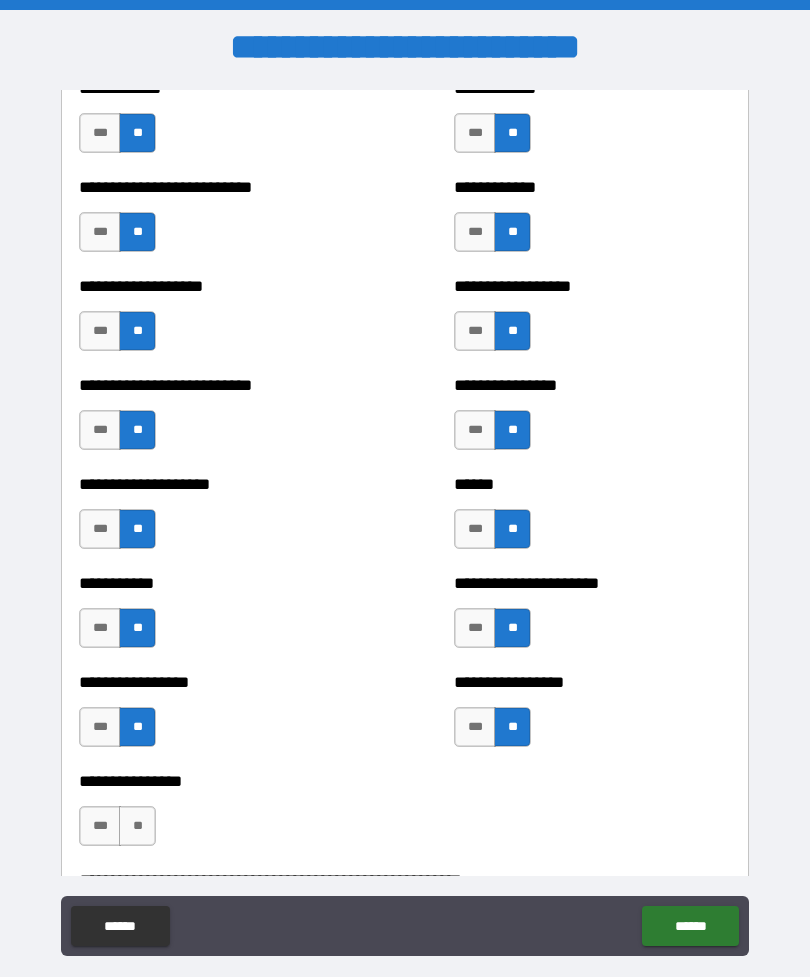 click on "**" at bounding box center (137, 826) 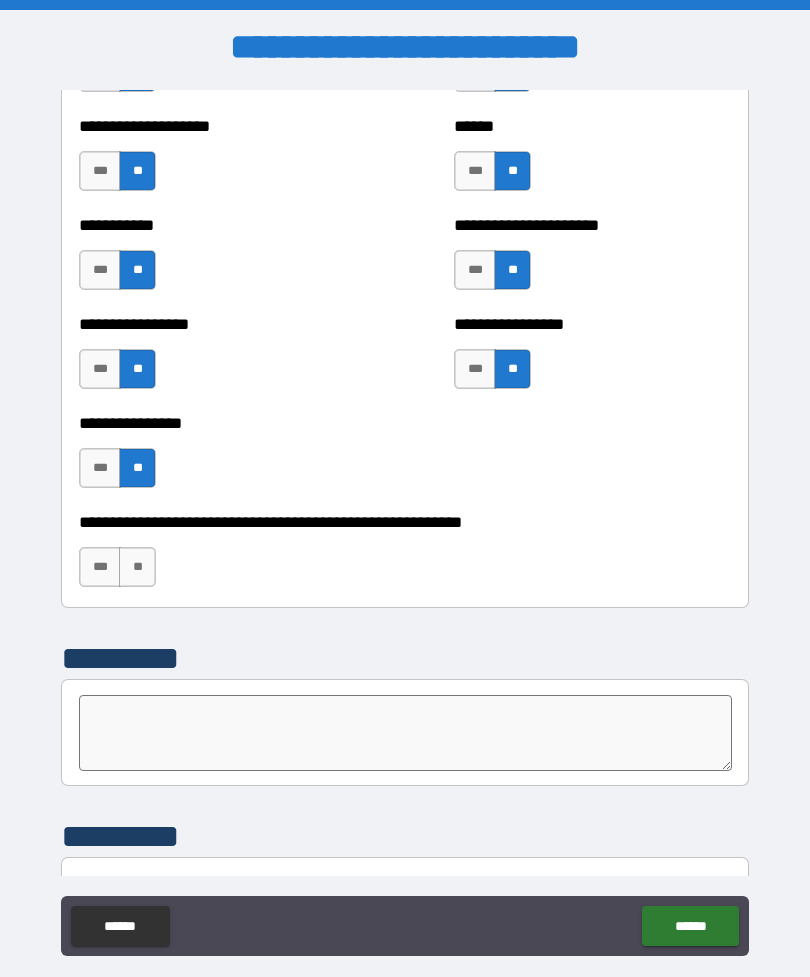 scroll, scrollTop: 5928, scrollLeft: 0, axis: vertical 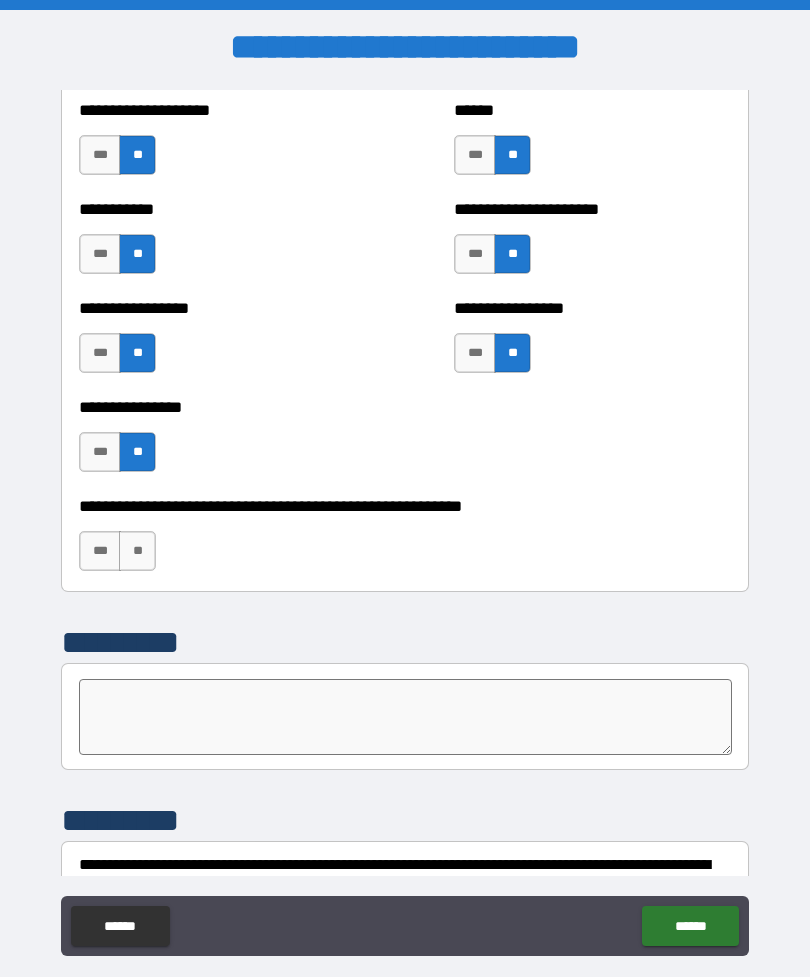 click on "**" at bounding box center [137, 551] 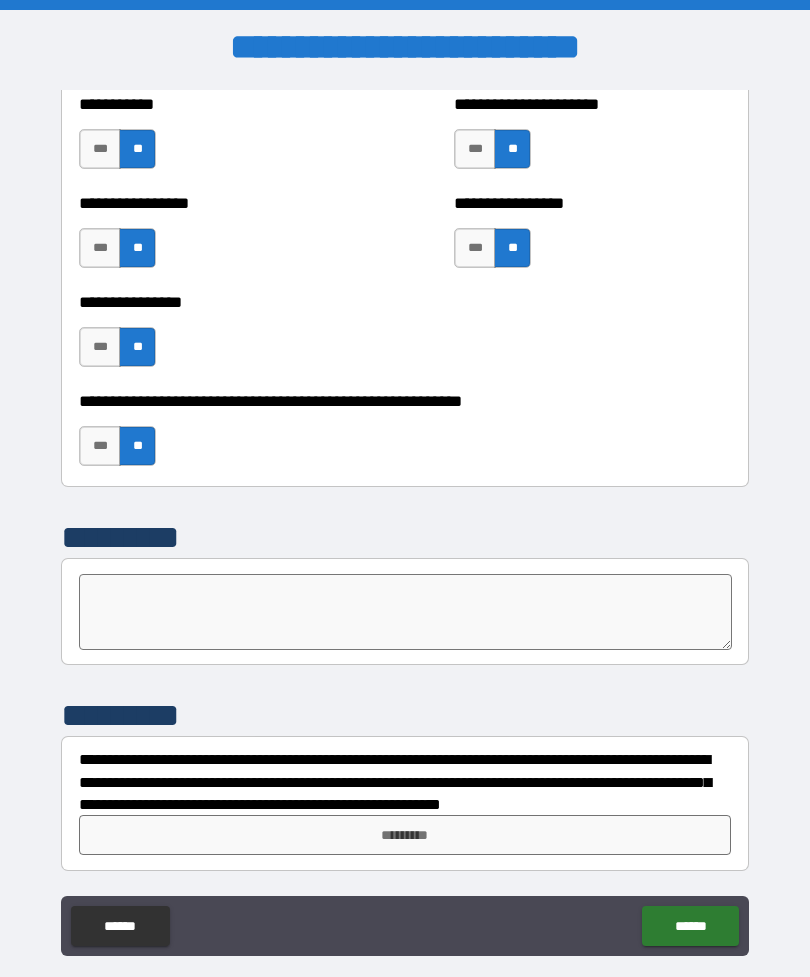 scroll, scrollTop: 6033, scrollLeft: 0, axis: vertical 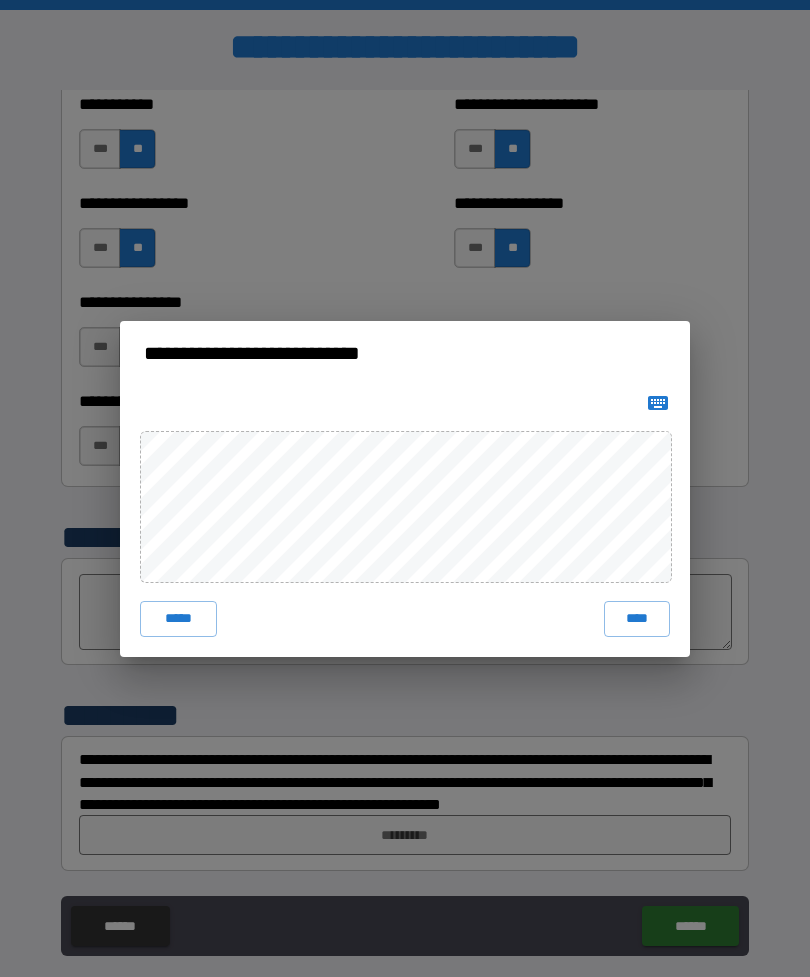 click on "****" at bounding box center [637, 619] 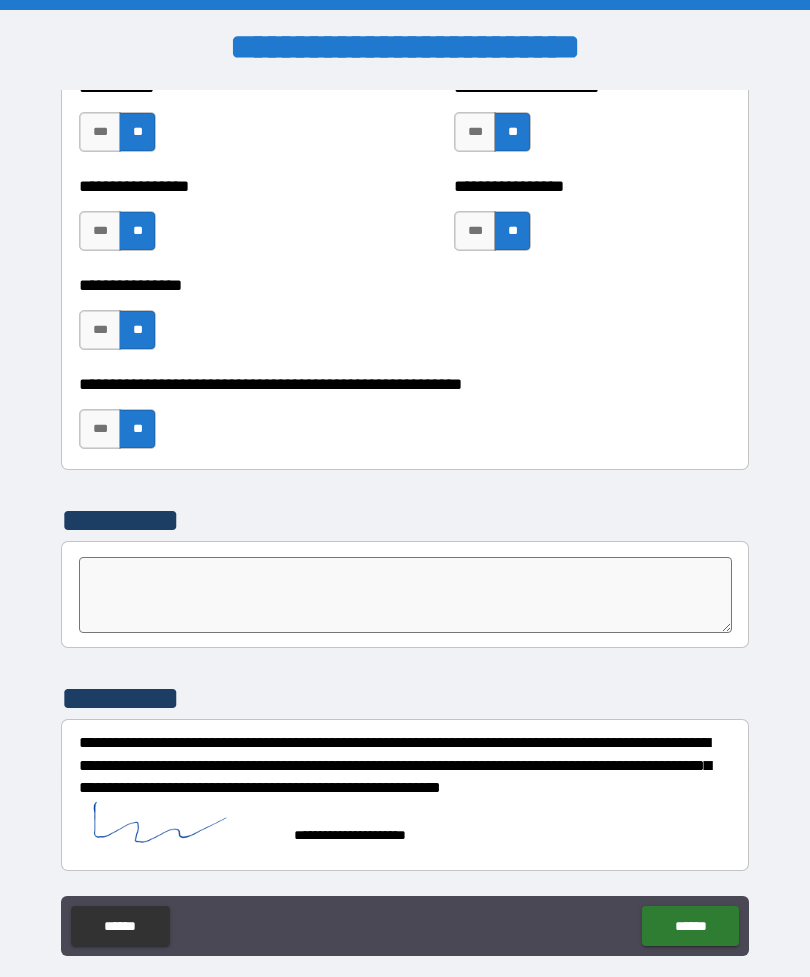 scroll, scrollTop: 6051, scrollLeft: 0, axis: vertical 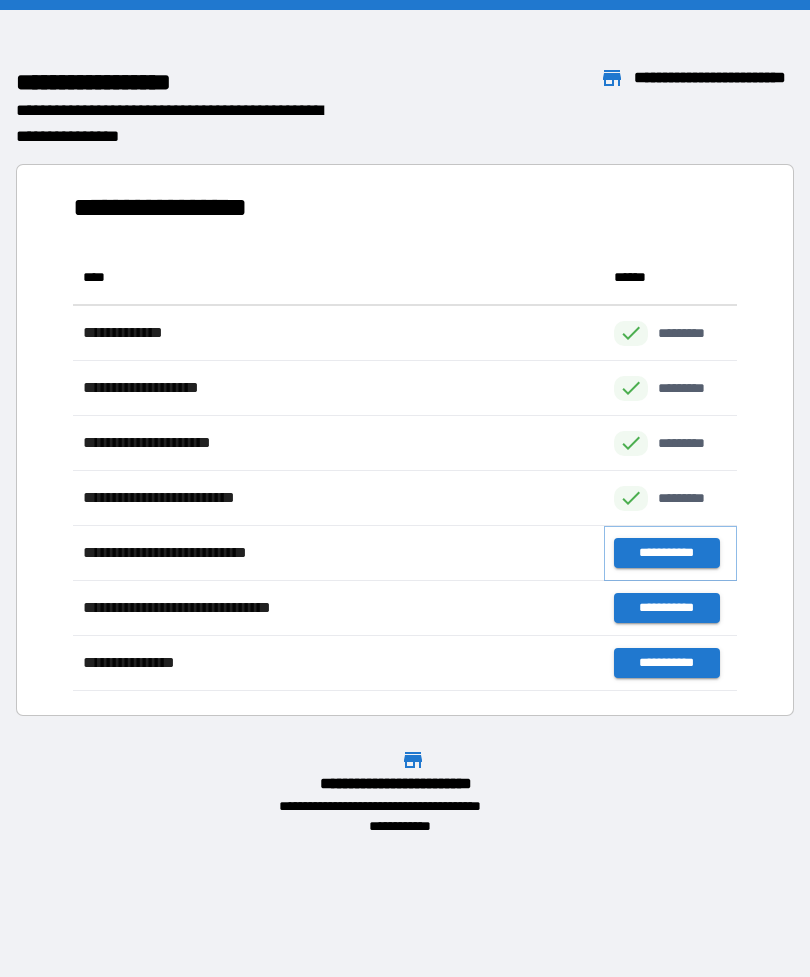 click on "**********" at bounding box center [666, 553] 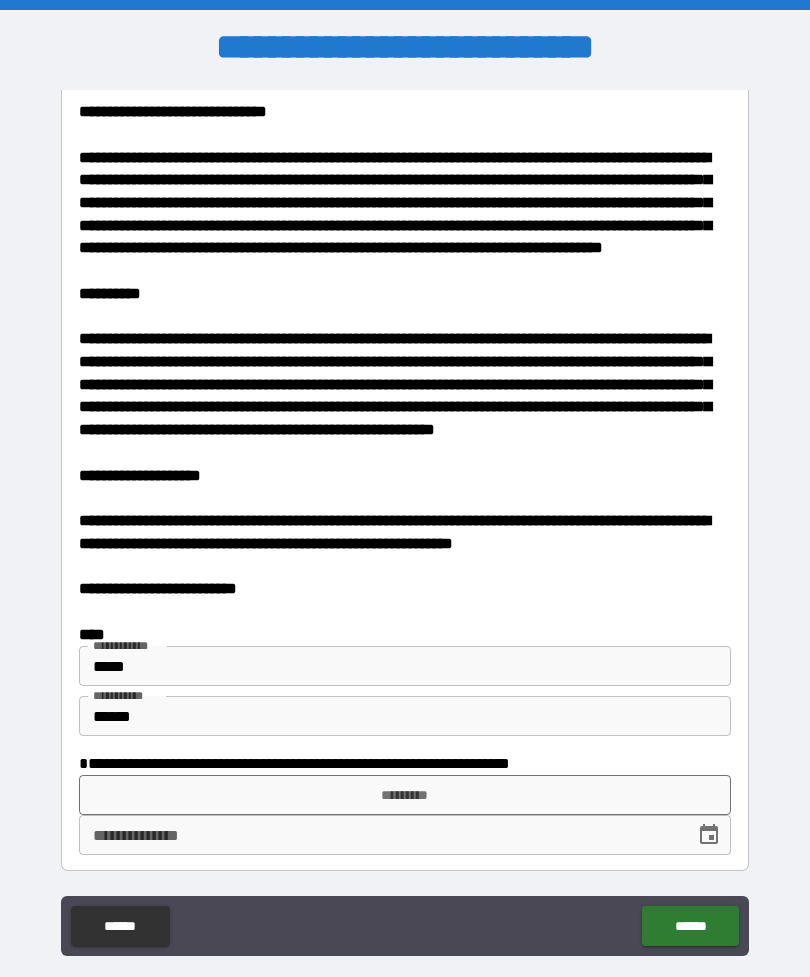 scroll, scrollTop: 3619, scrollLeft: 0, axis: vertical 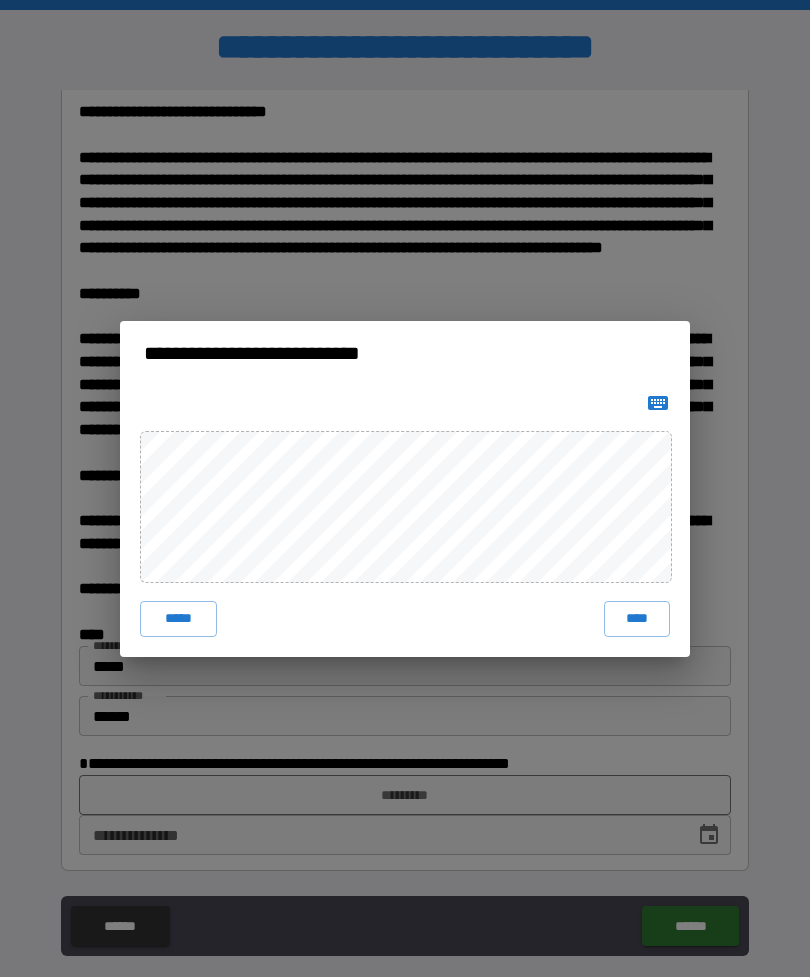 click on "****" at bounding box center (637, 619) 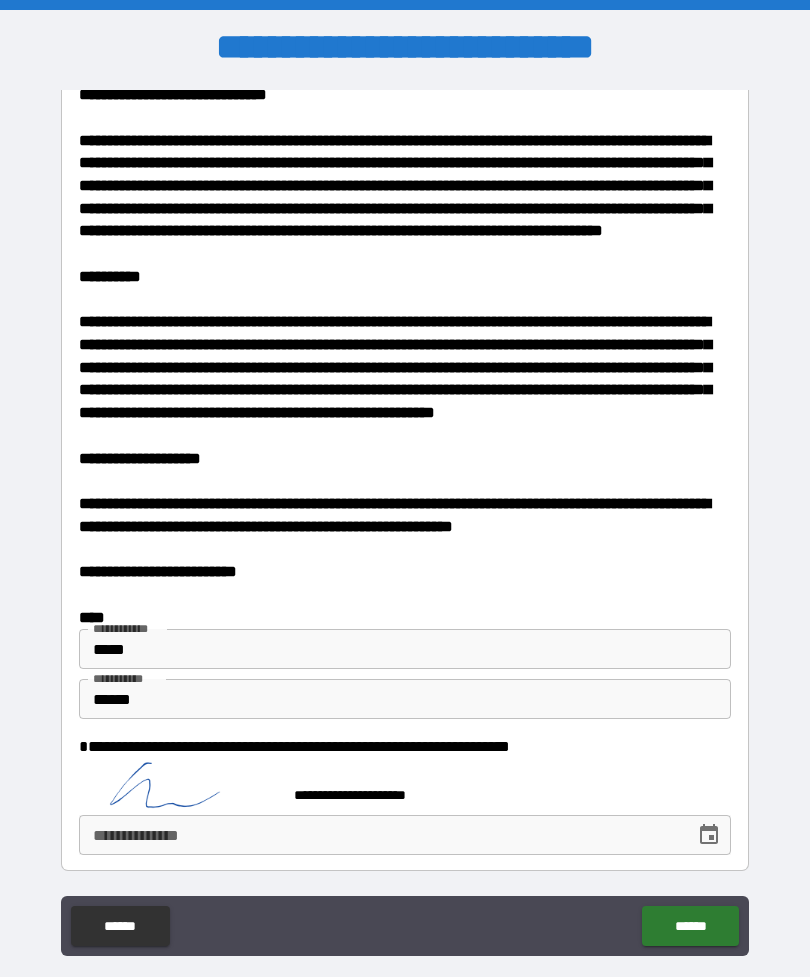 scroll, scrollTop: 3636, scrollLeft: 0, axis: vertical 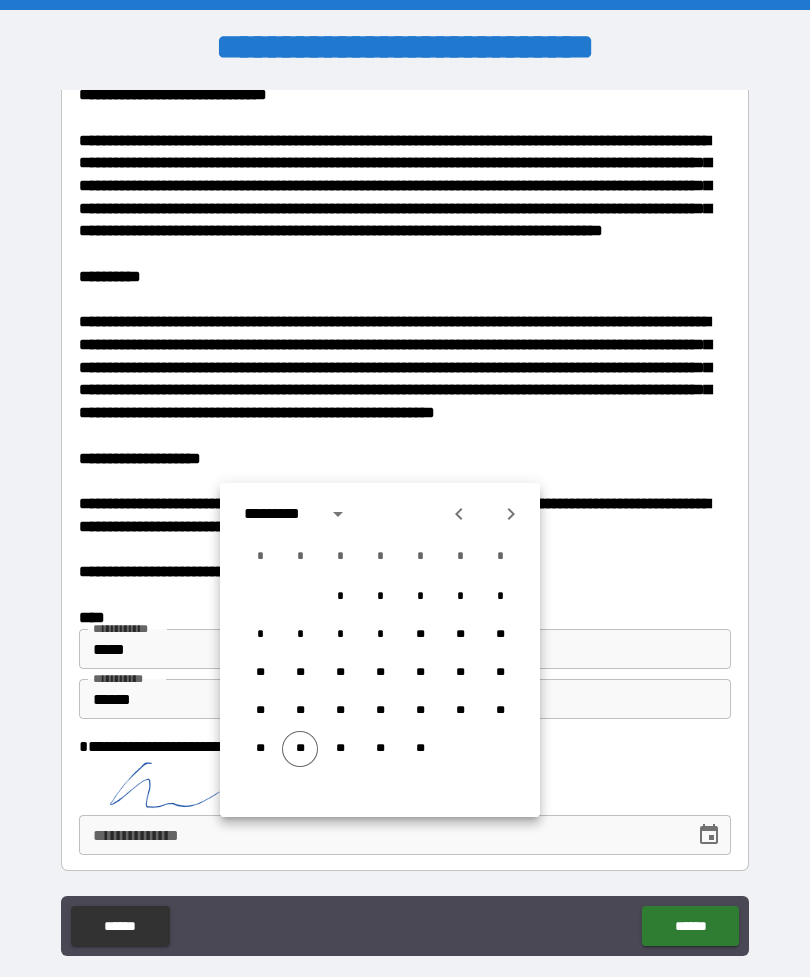 click on "**" at bounding box center (300, 749) 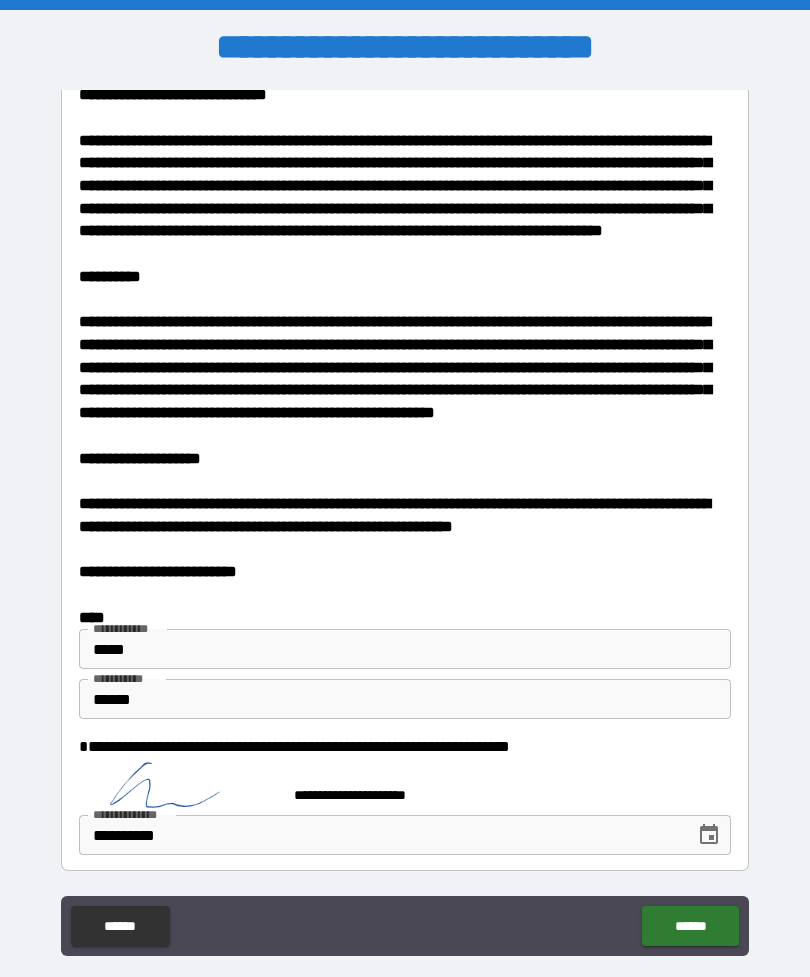 click on "******" at bounding box center [690, 926] 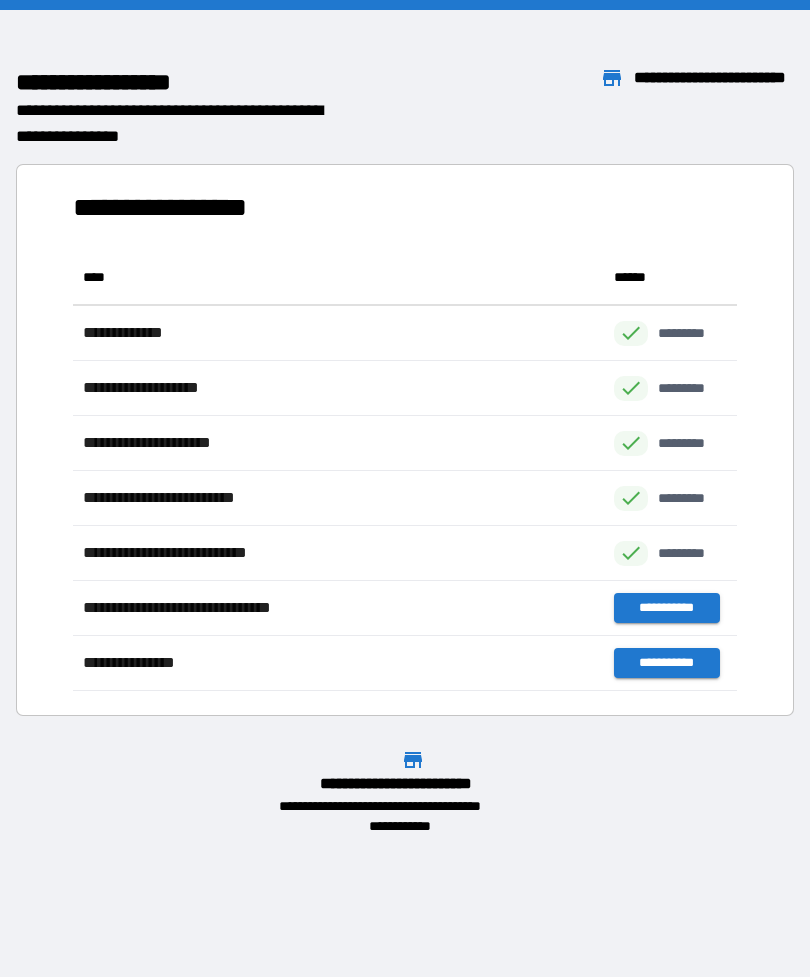 scroll, scrollTop: 1, scrollLeft: 1, axis: both 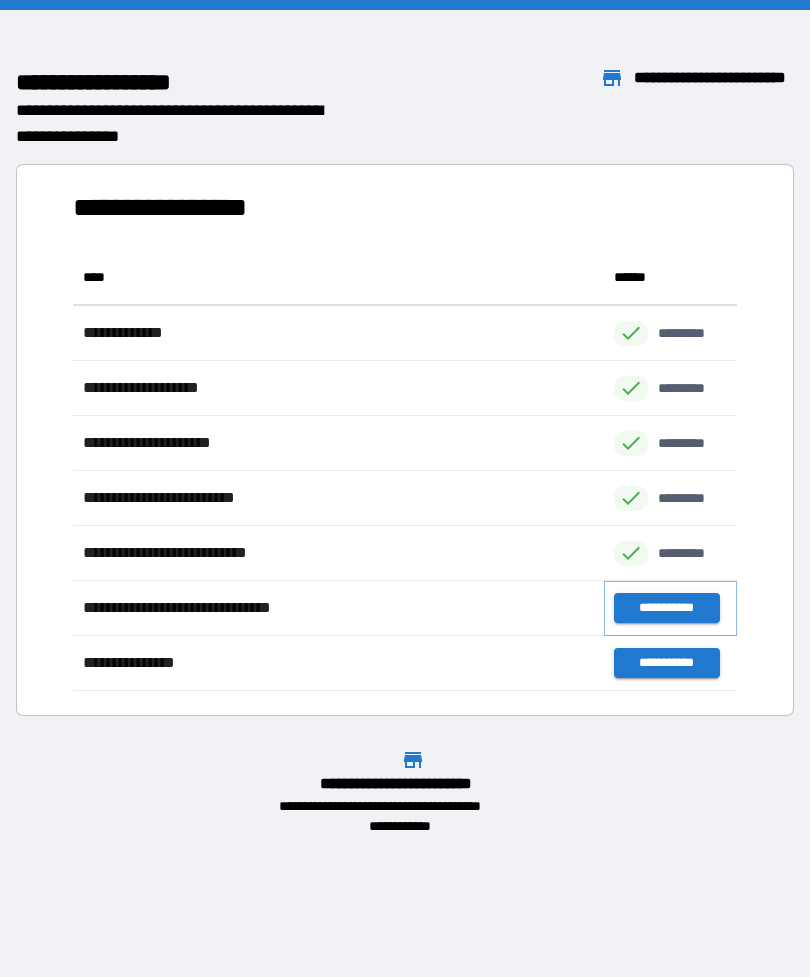 click on "**********" at bounding box center (666, 608) 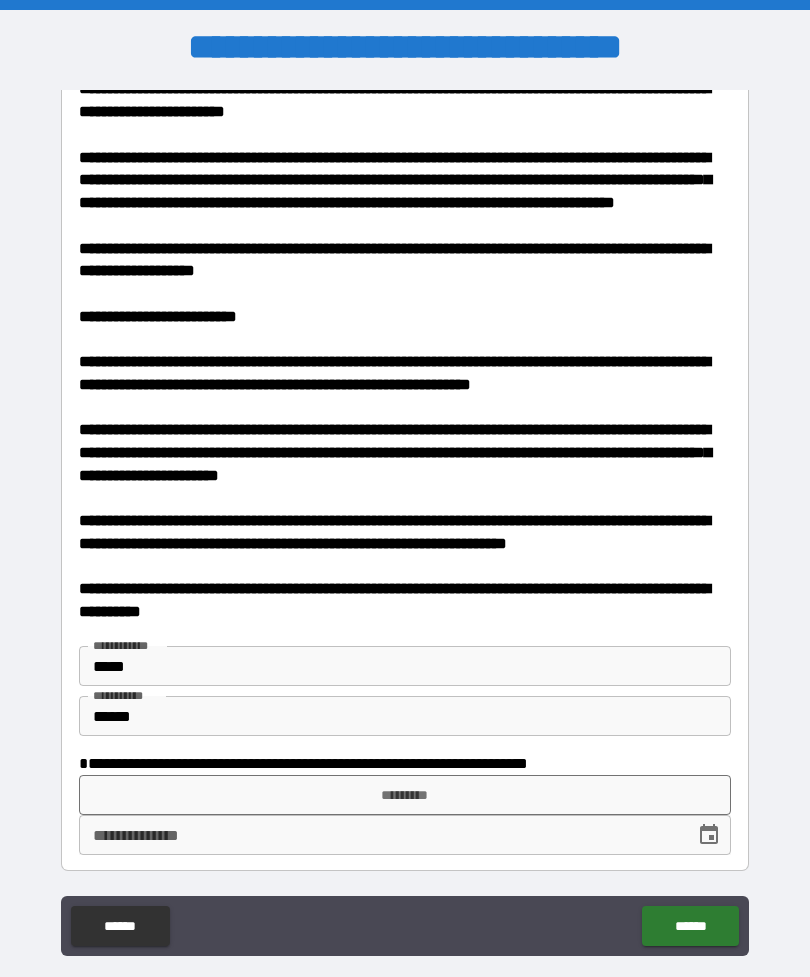 scroll, scrollTop: 1126, scrollLeft: 0, axis: vertical 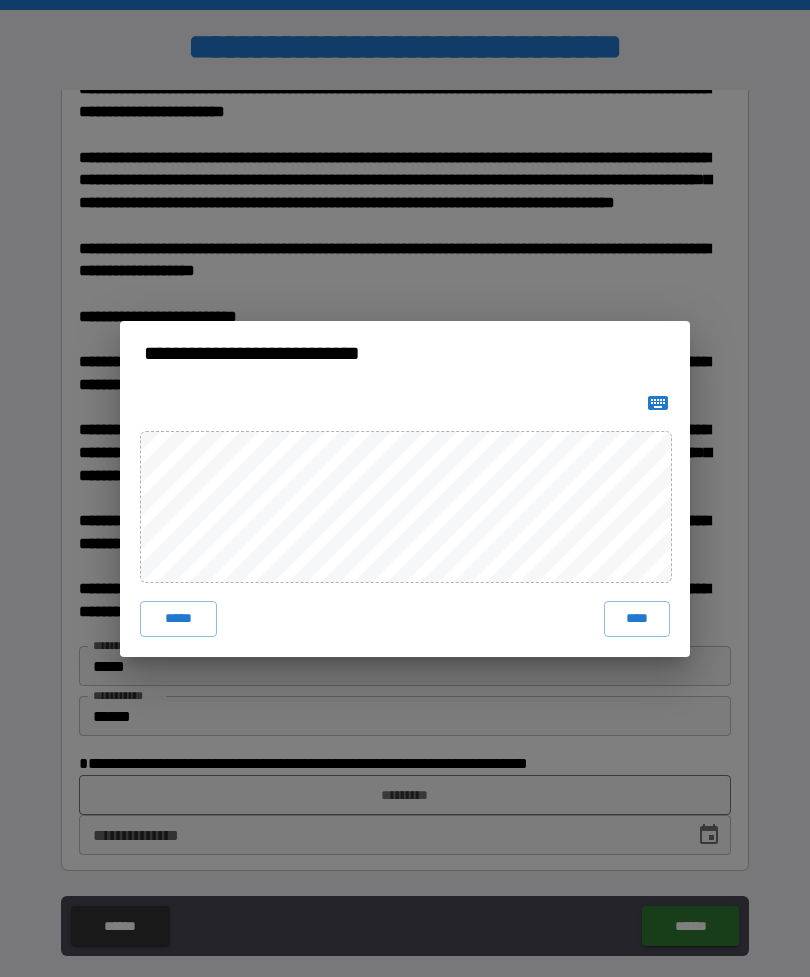 click on "****" at bounding box center [637, 619] 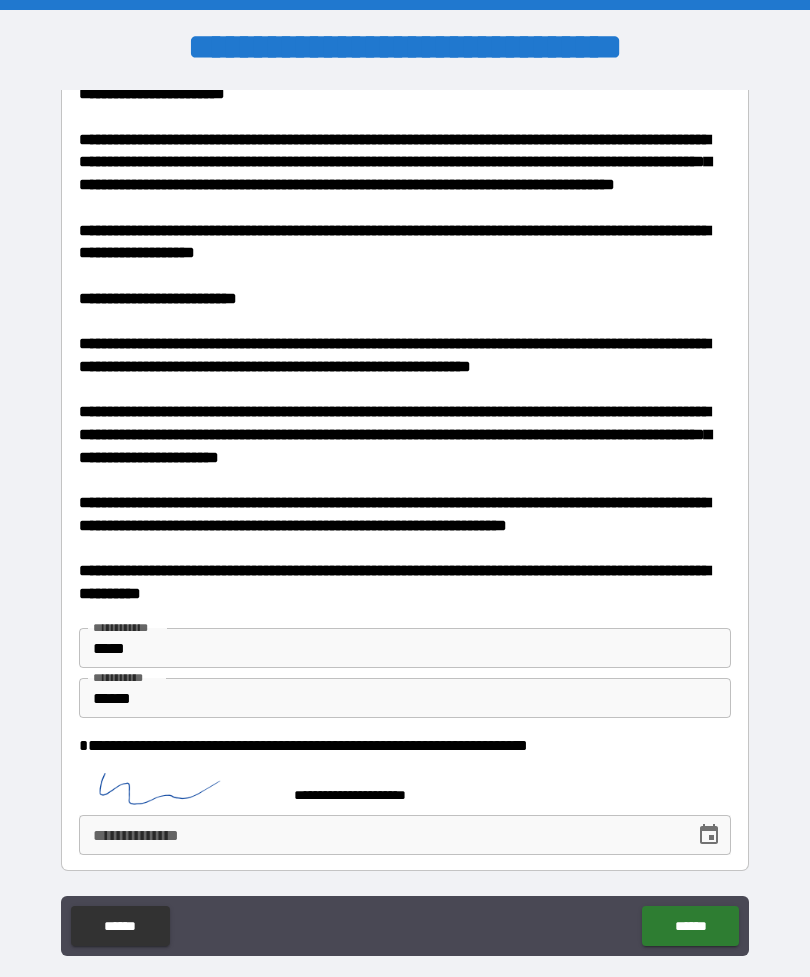 scroll, scrollTop: 1143, scrollLeft: 0, axis: vertical 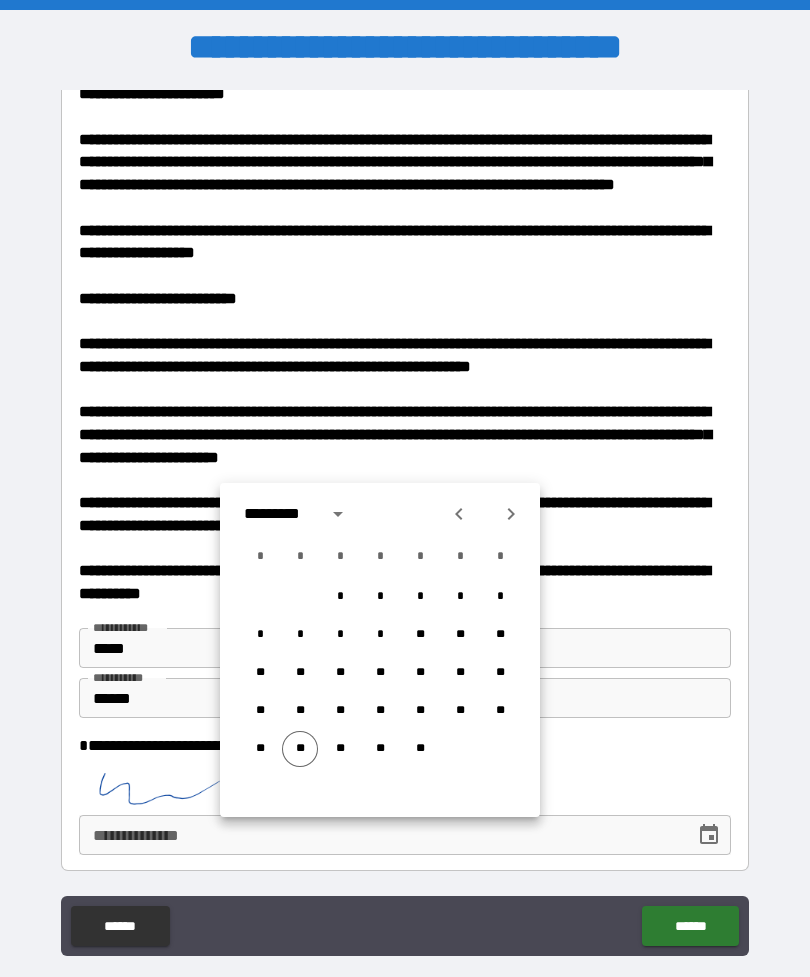 click on "**" at bounding box center (300, 749) 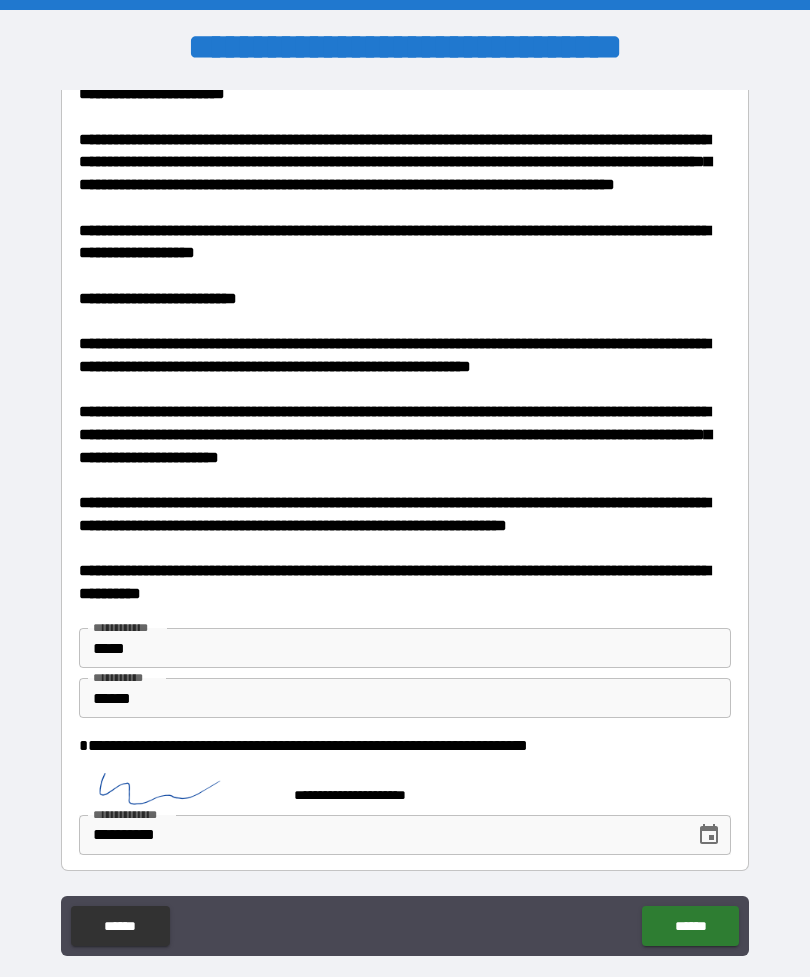 click on "******" at bounding box center [690, 926] 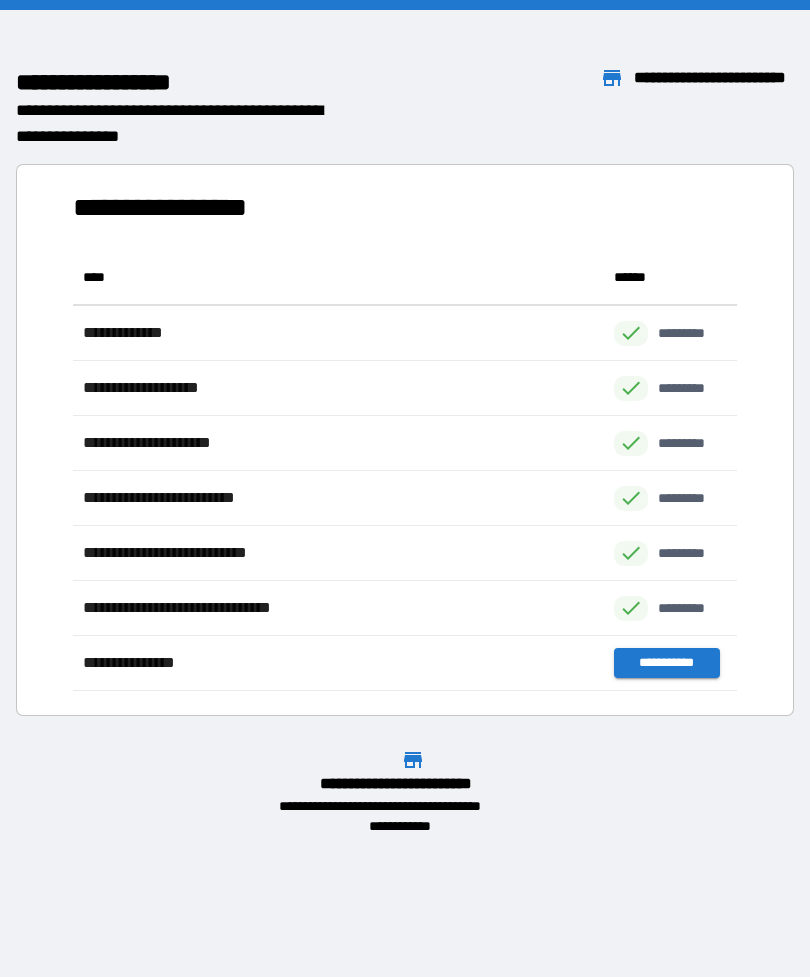 scroll, scrollTop: 1, scrollLeft: 1, axis: both 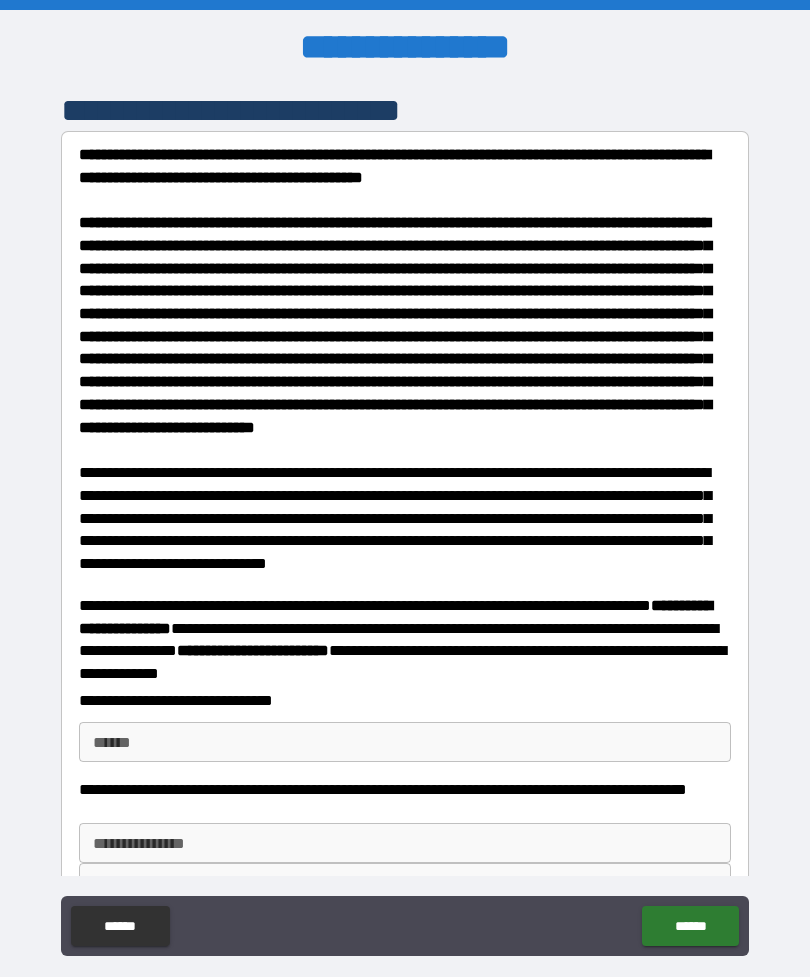 click on "****   *" at bounding box center (405, 742) 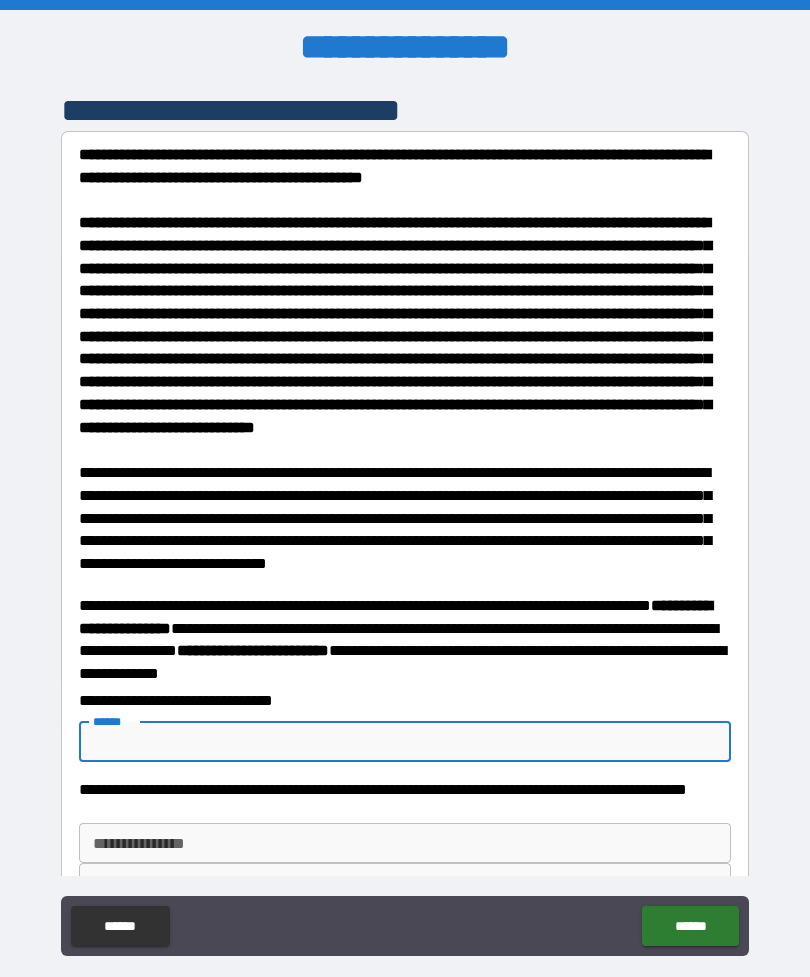 scroll, scrollTop: 64, scrollLeft: 0, axis: vertical 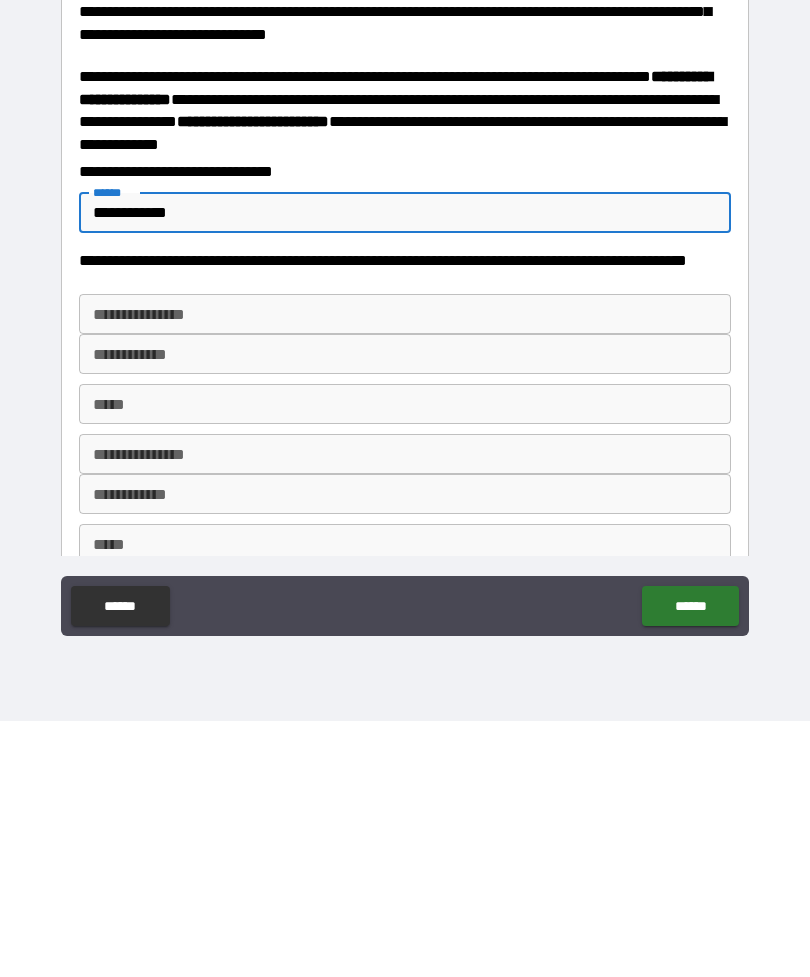type on "**********" 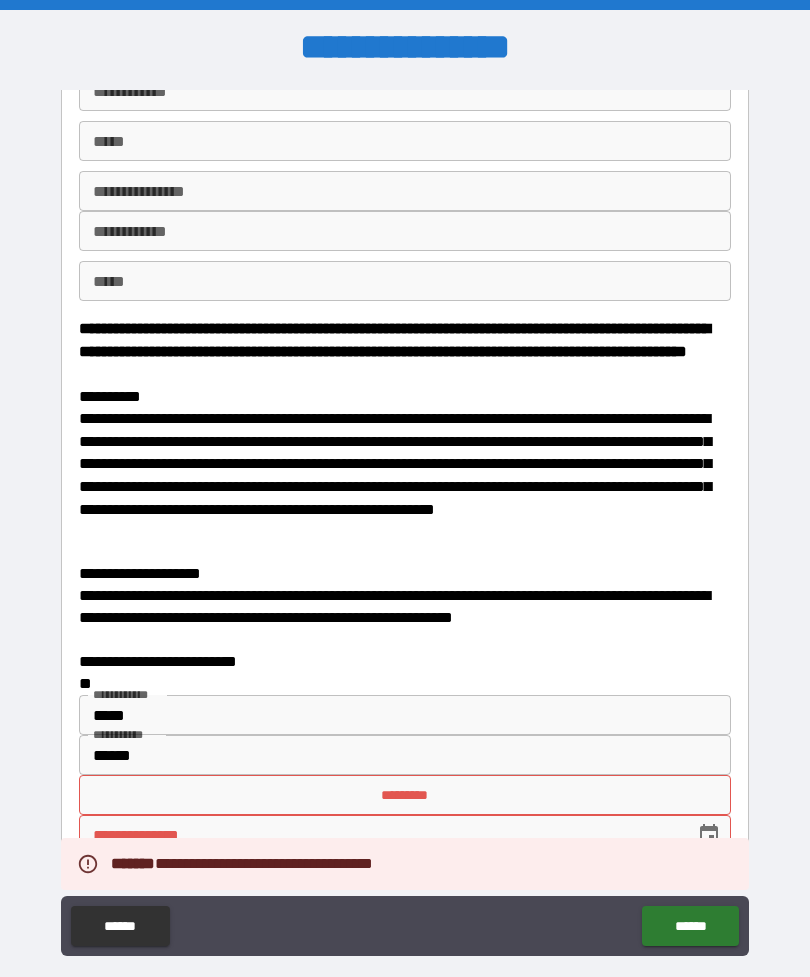 scroll, scrollTop: 844, scrollLeft: 0, axis: vertical 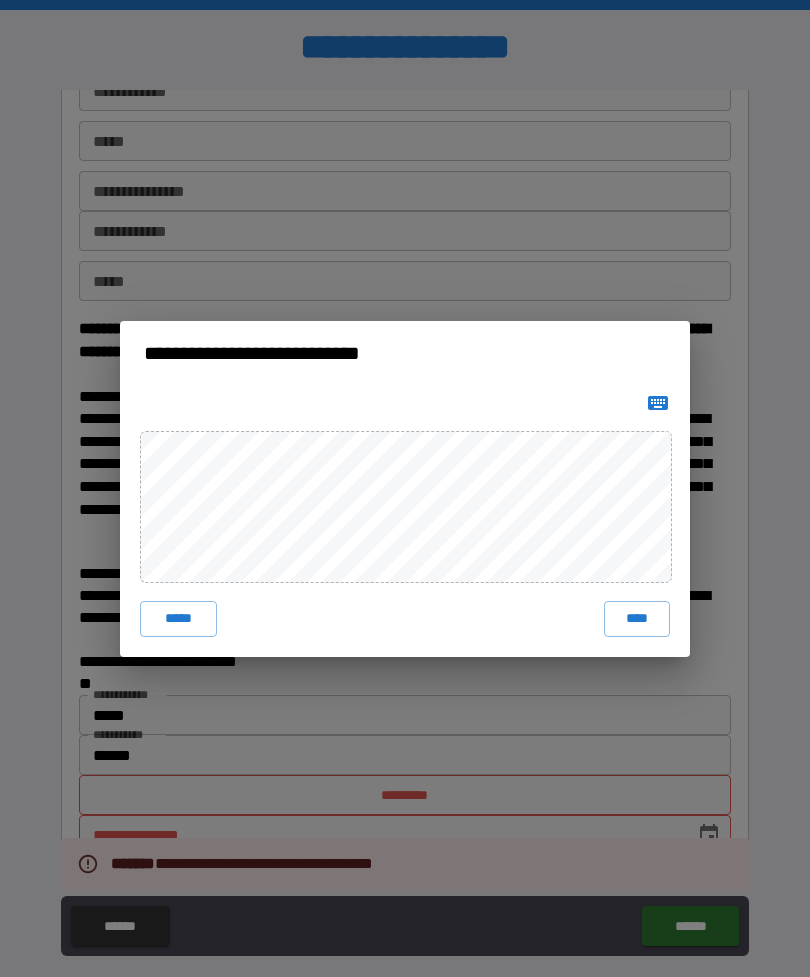 click on "****" at bounding box center [637, 619] 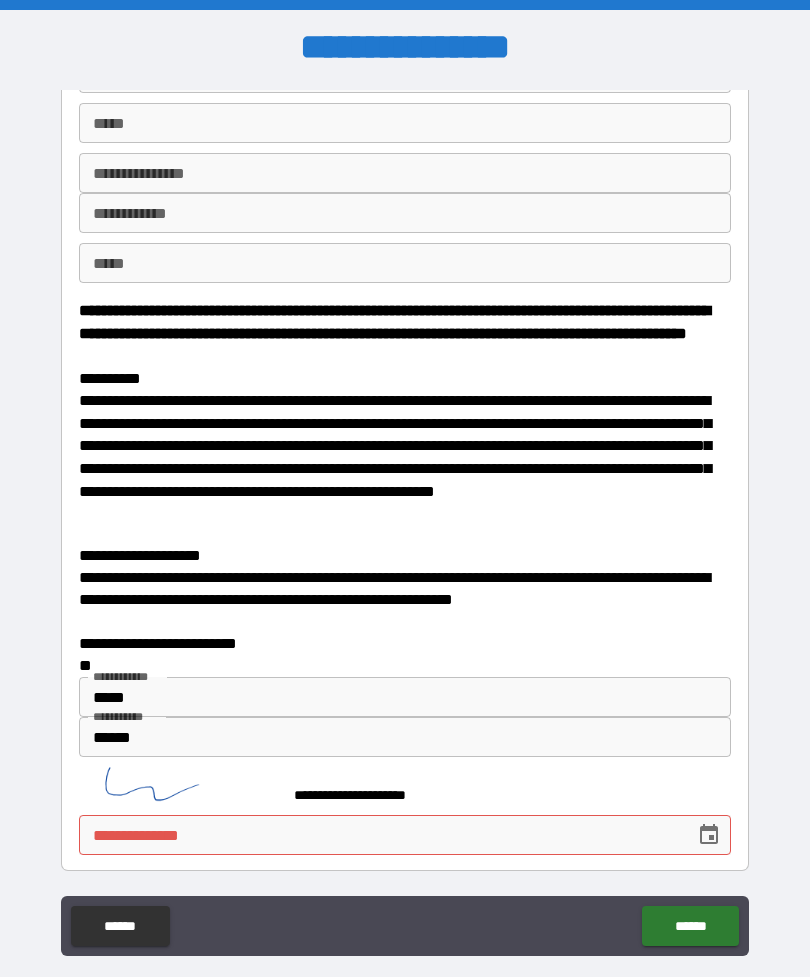 scroll, scrollTop: 861, scrollLeft: 0, axis: vertical 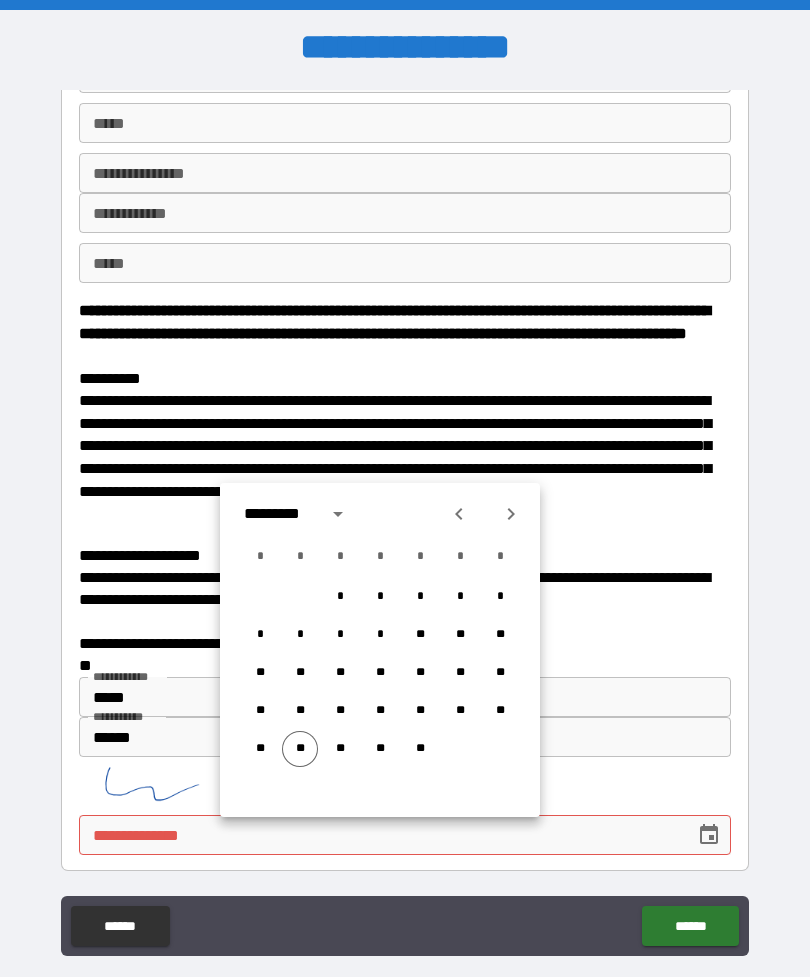 click on "**" at bounding box center [300, 749] 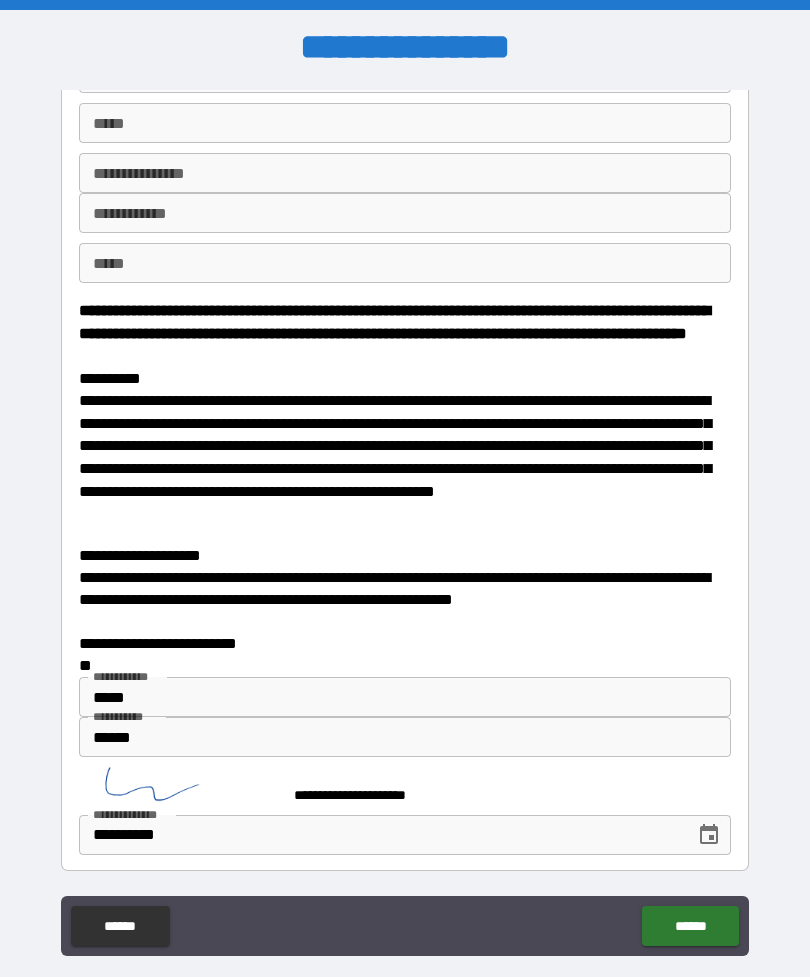 click on "******" at bounding box center [690, 926] 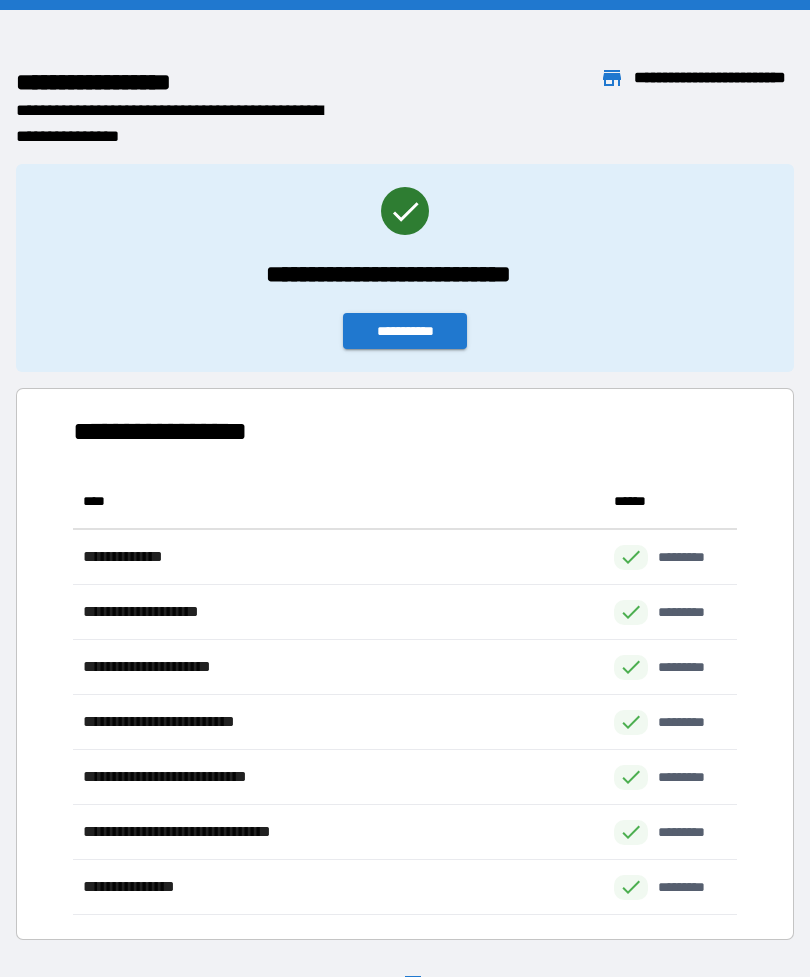 scroll, scrollTop: 1, scrollLeft: 1, axis: both 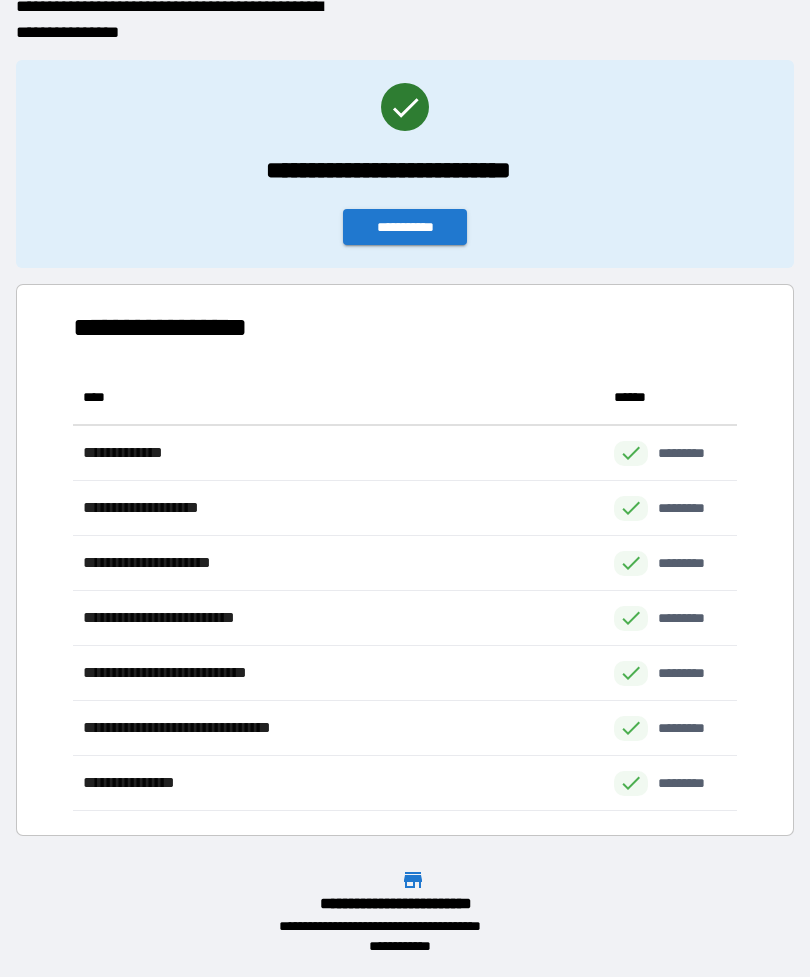 click on "**********" at bounding box center [405, 227] 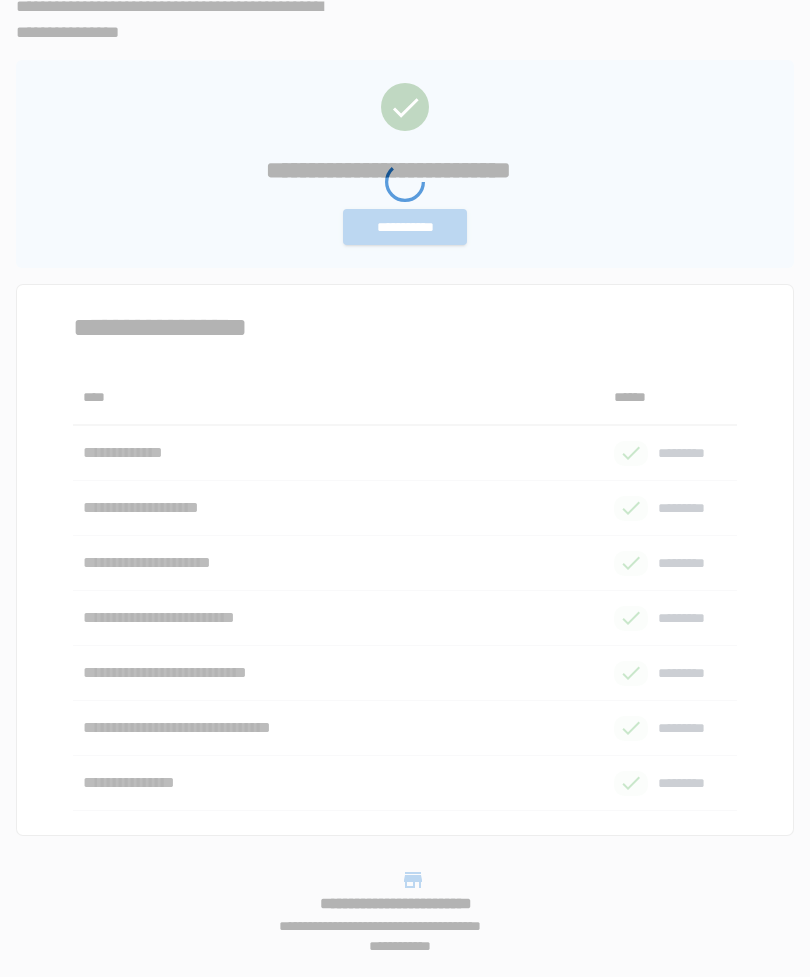 scroll, scrollTop: 0, scrollLeft: 0, axis: both 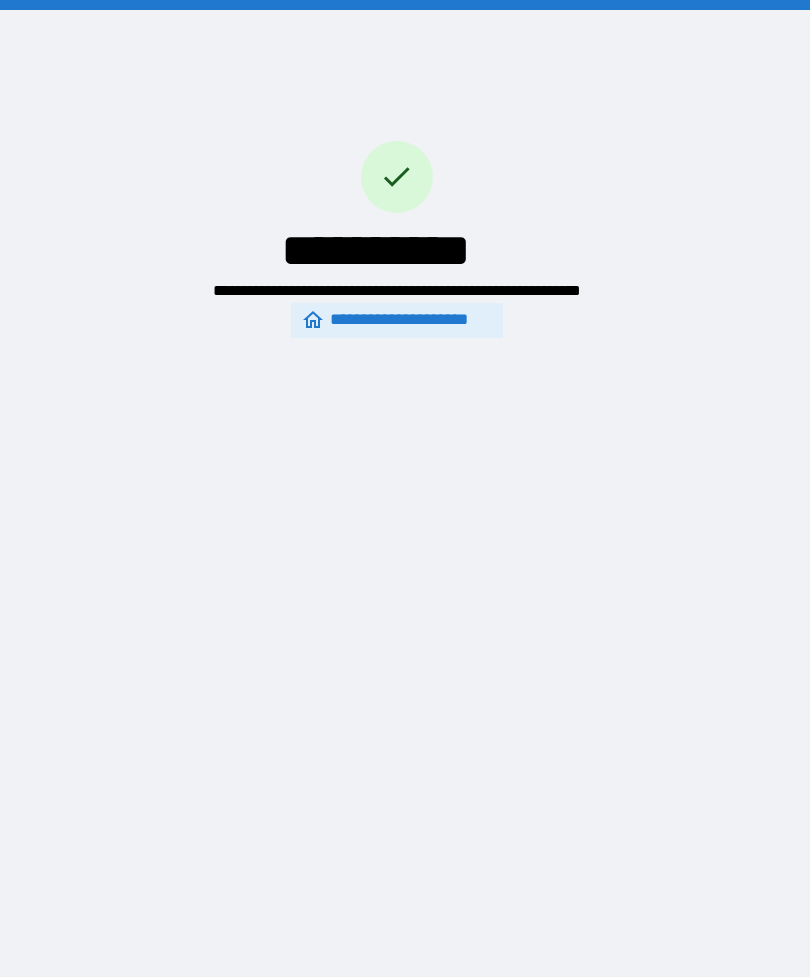 click on "**********" at bounding box center (397, 320) 